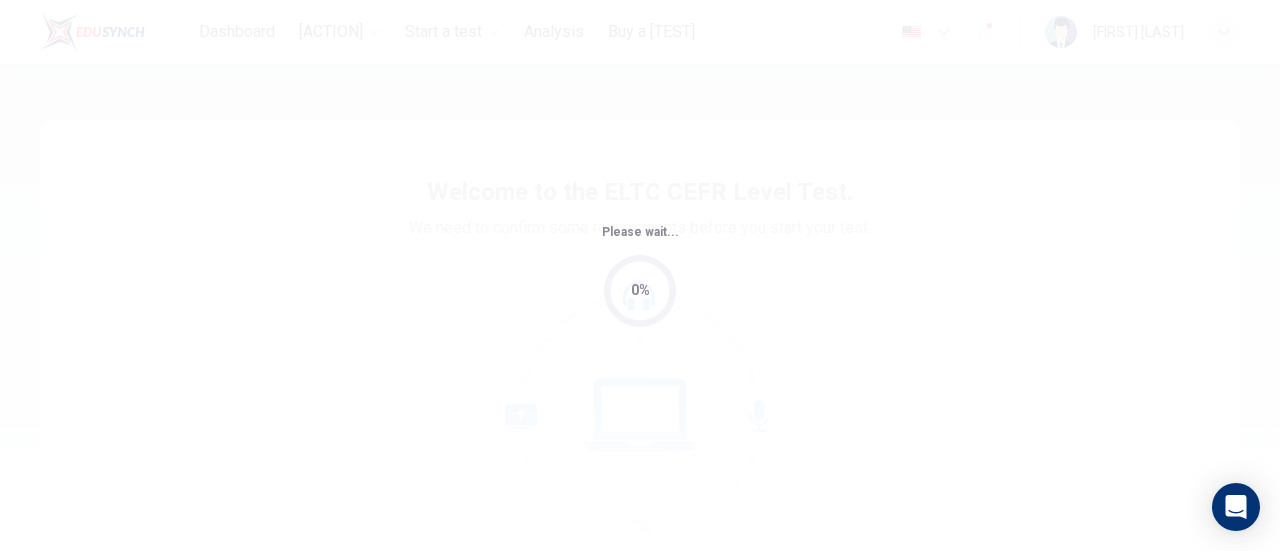 scroll, scrollTop: 0, scrollLeft: 0, axis: both 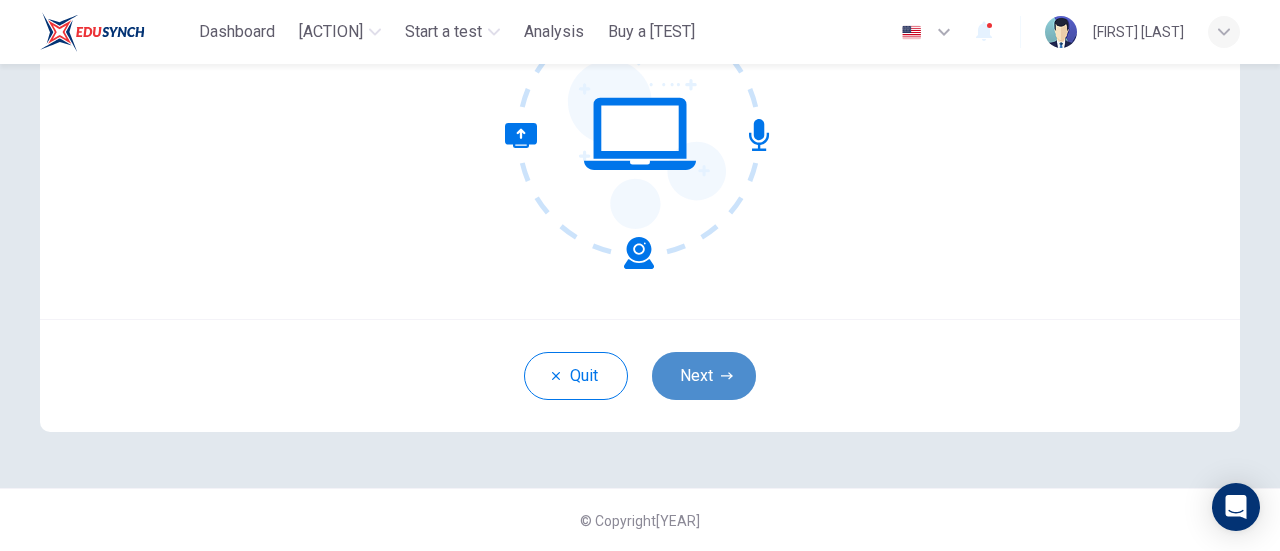 click on "Next" at bounding box center [704, 376] 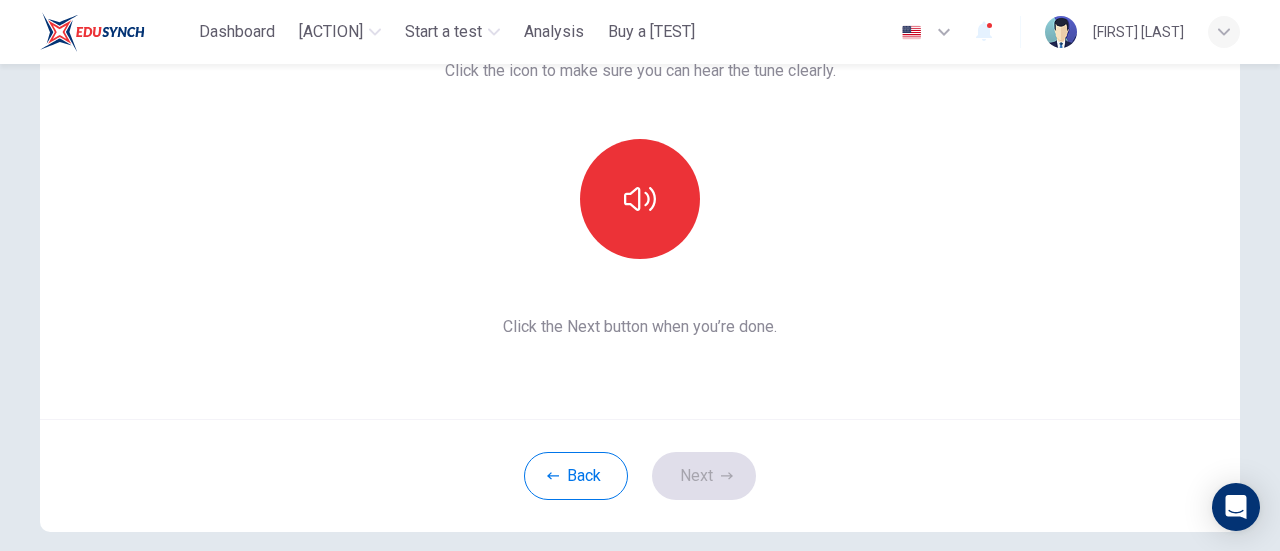 scroll, scrollTop: 0, scrollLeft: 0, axis: both 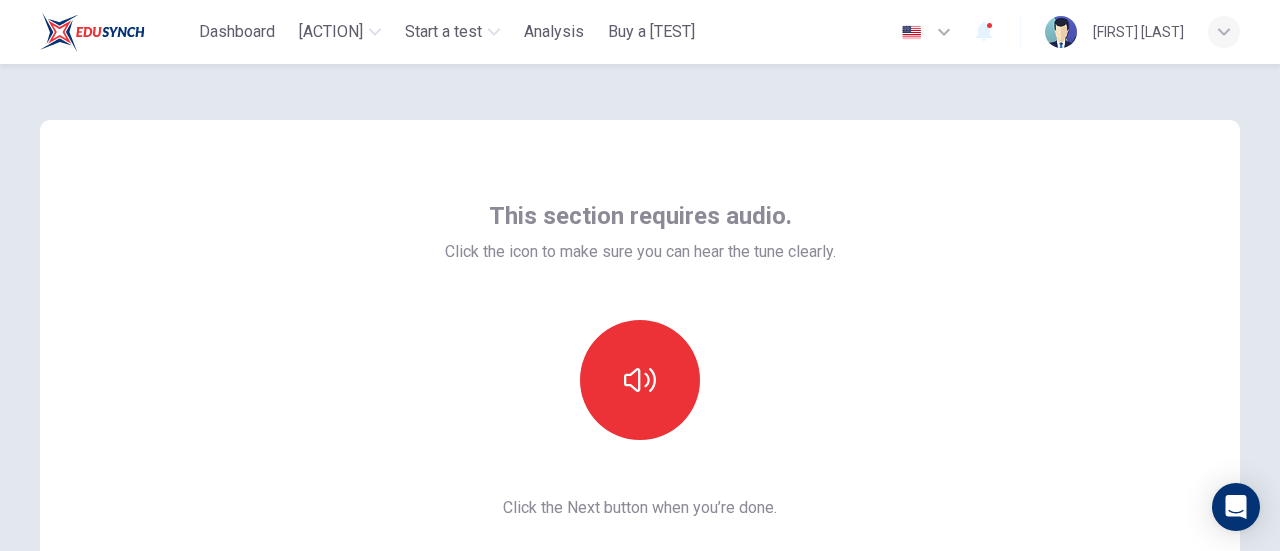 click at bounding box center [640, 380] 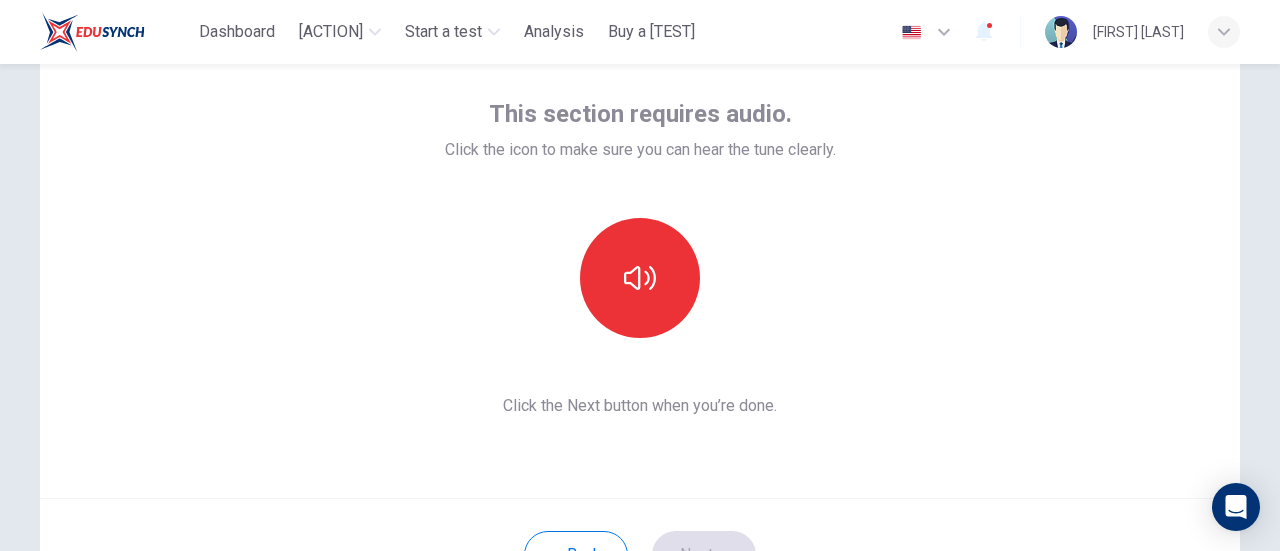 scroll, scrollTop: 200, scrollLeft: 0, axis: vertical 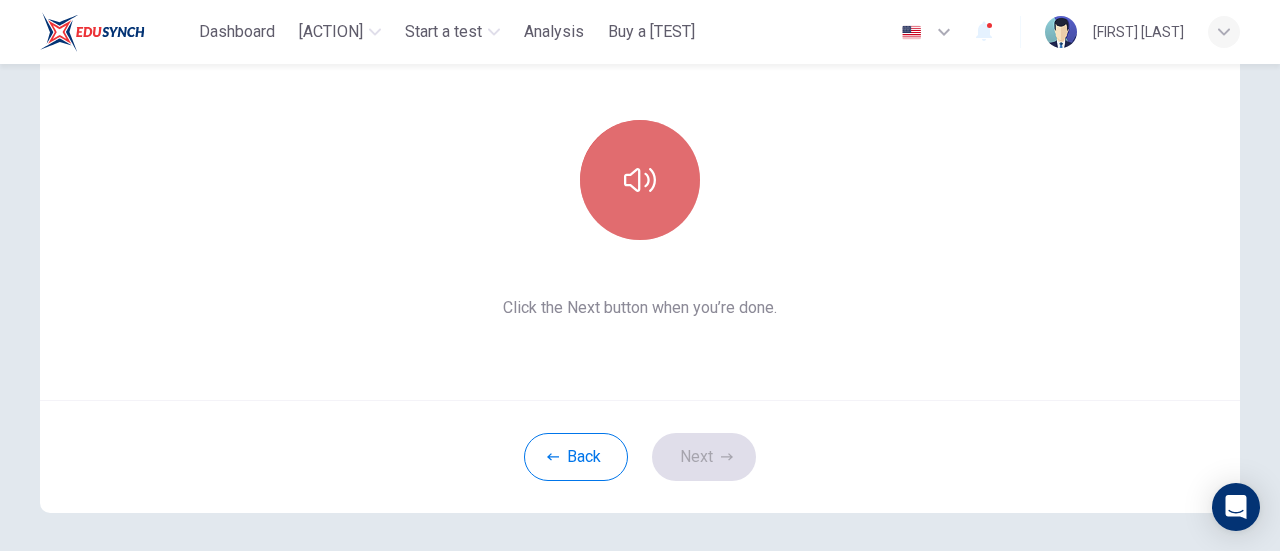 click at bounding box center (640, 180) 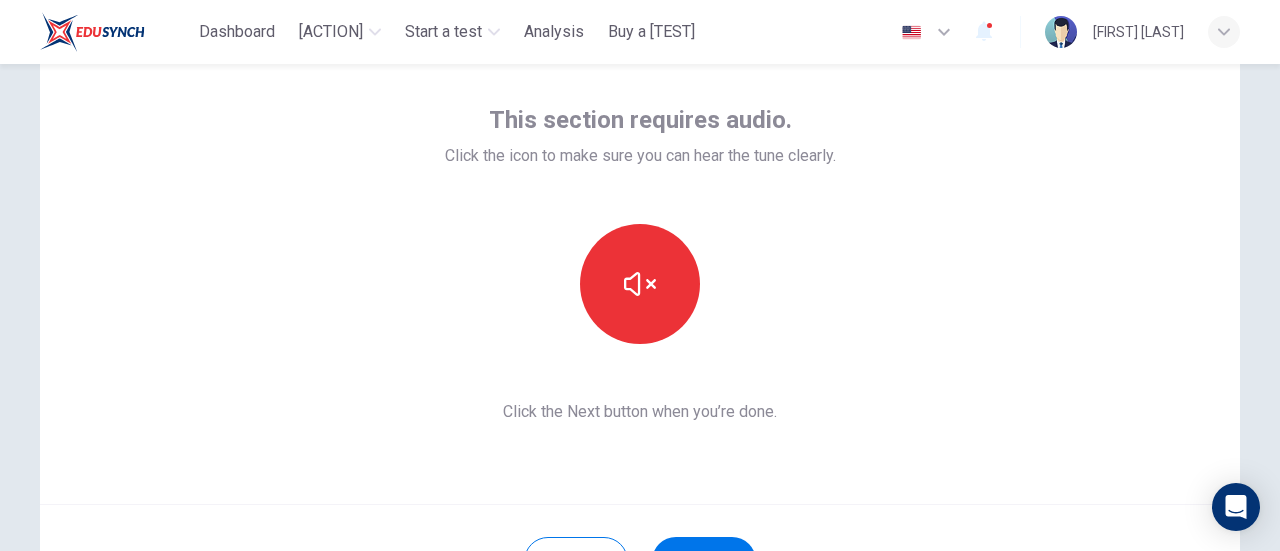 scroll, scrollTop: 0, scrollLeft: 0, axis: both 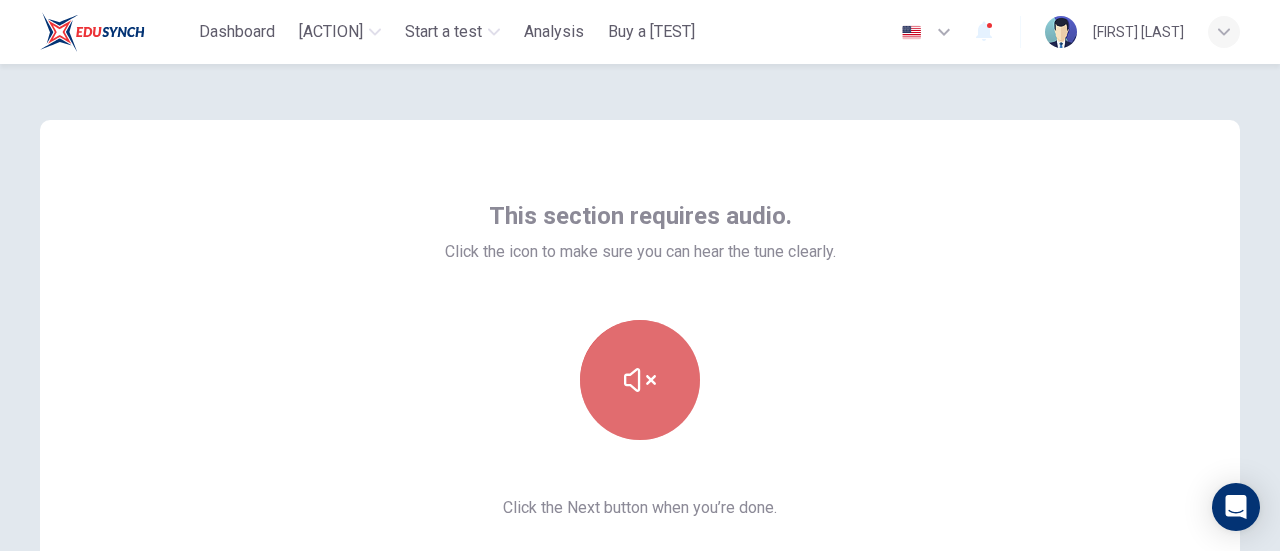 click at bounding box center (640, 380) 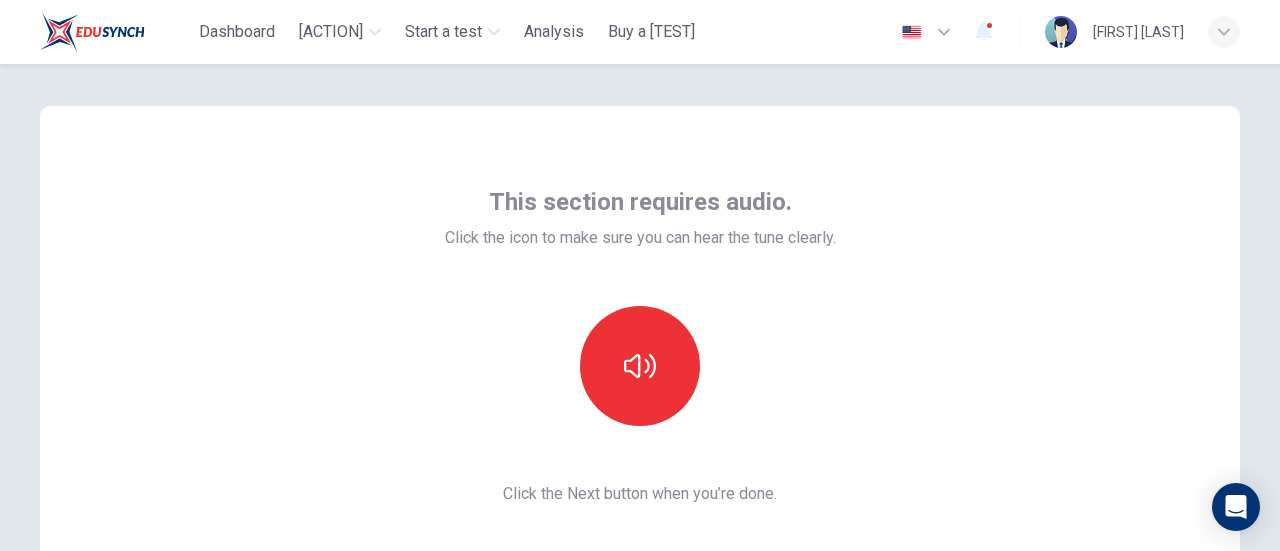 scroll, scrollTop: 0, scrollLeft: 0, axis: both 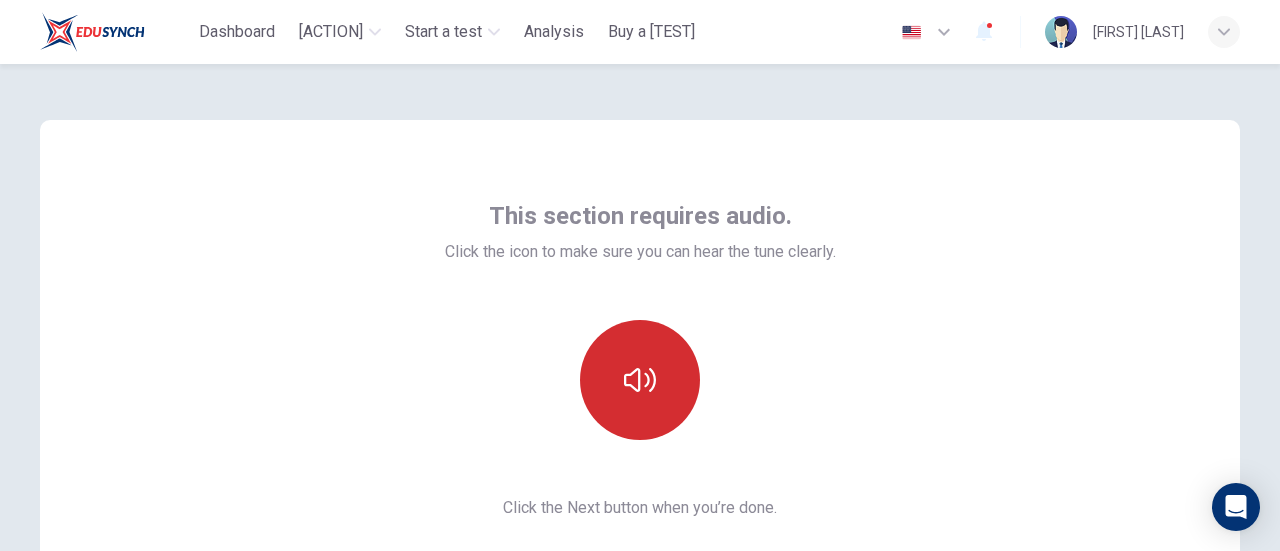 click at bounding box center (640, 380) 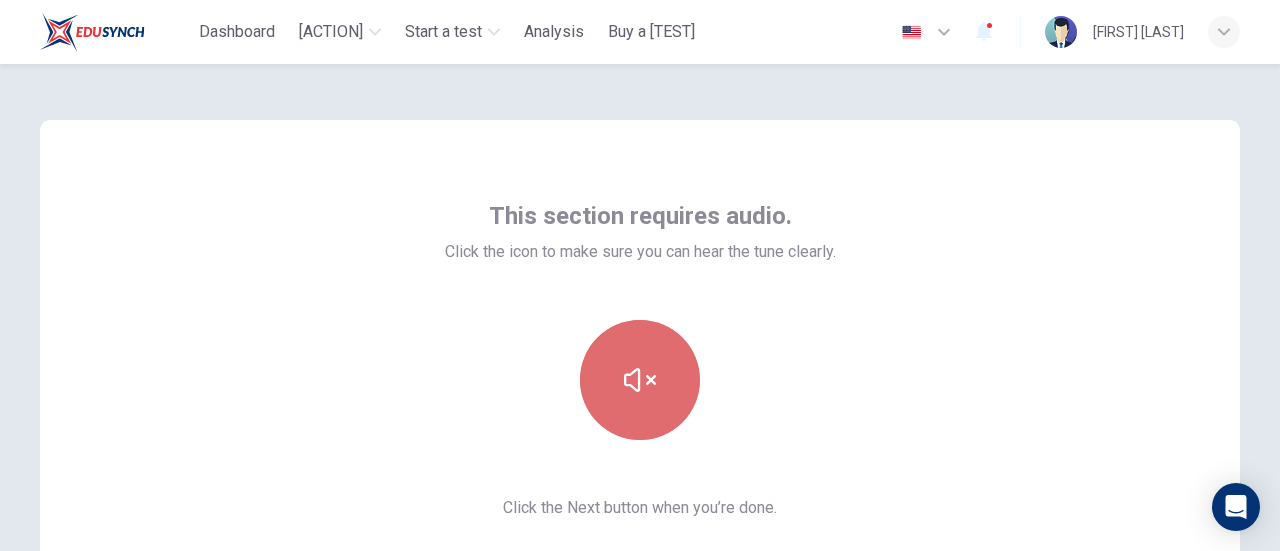 click at bounding box center (640, 380) 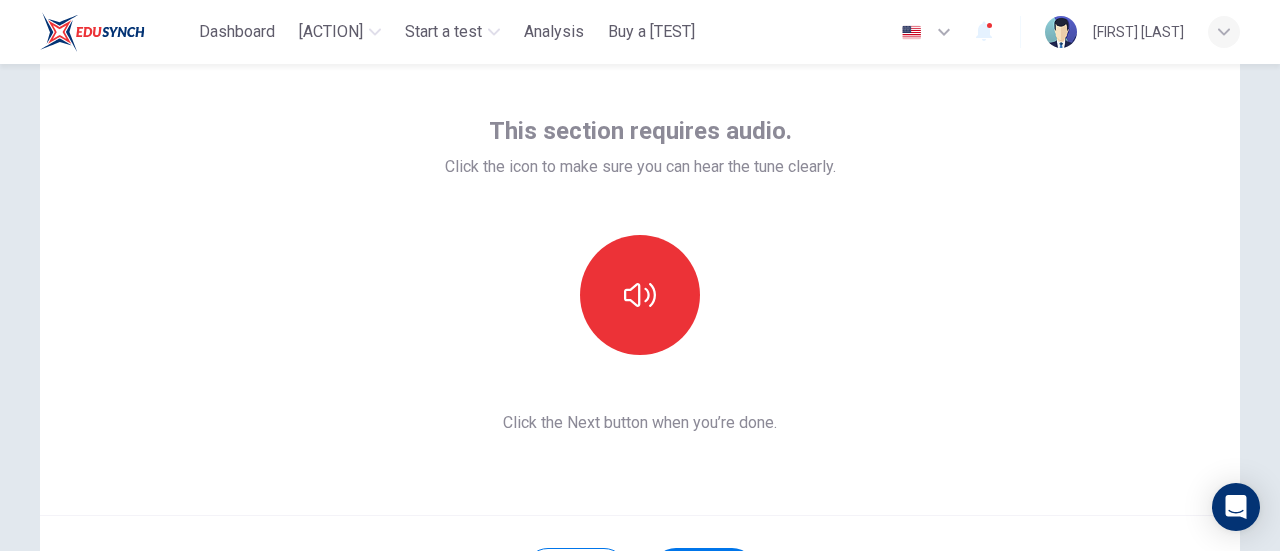 scroll, scrollTop: 200, scrollLeft: 0, axis: vertical 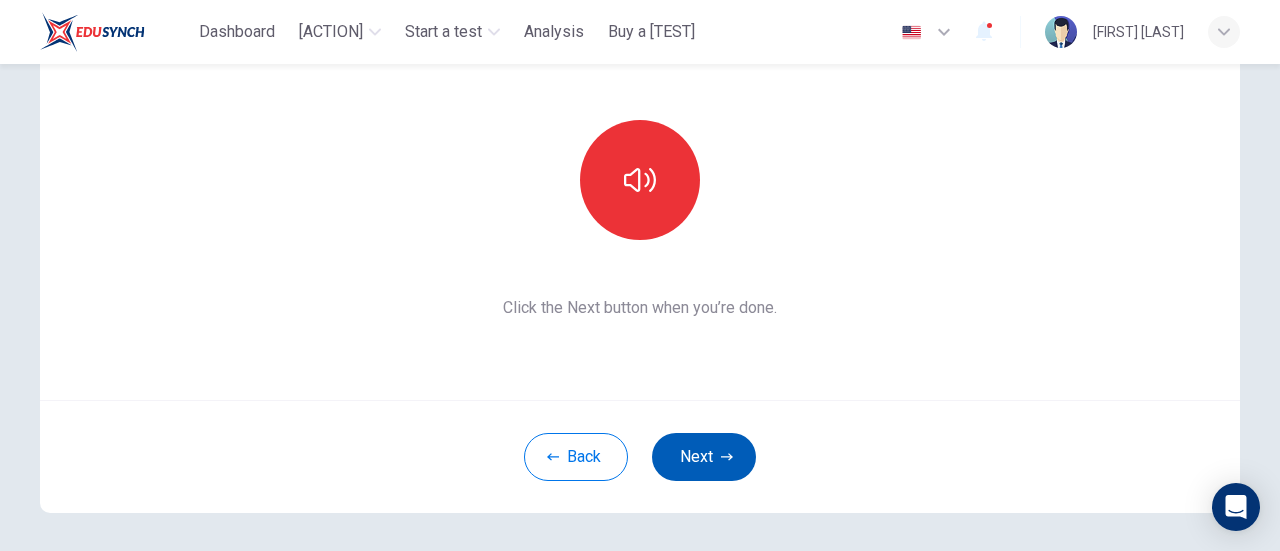 click on "Next" at bounding box center [704, 457] 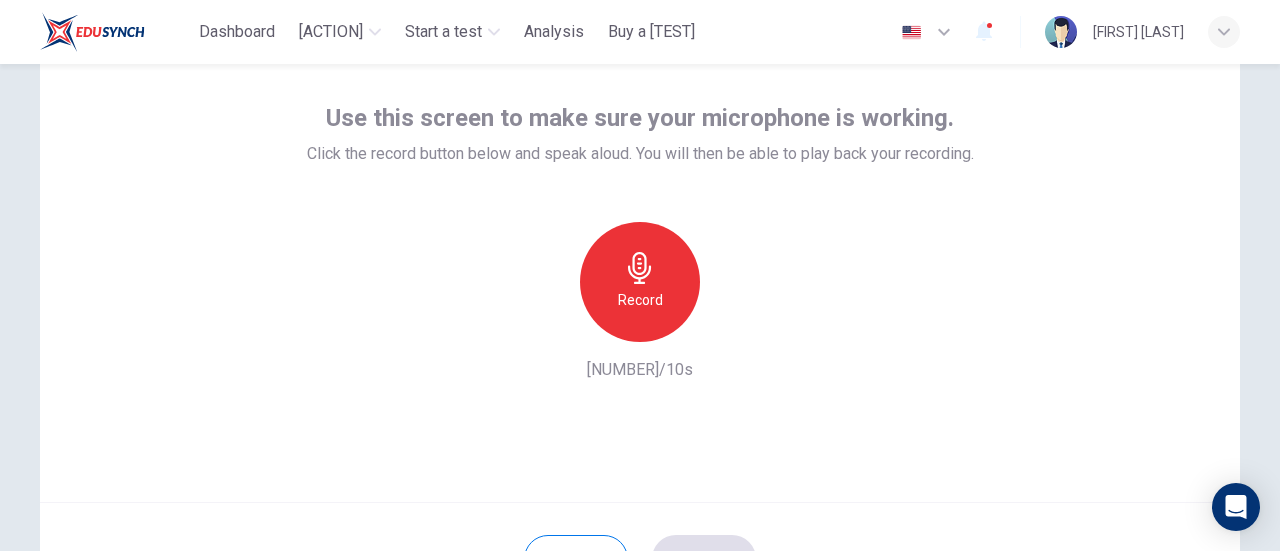 scroll, scrollTop: 0, scrollLeft: 0, axis: both 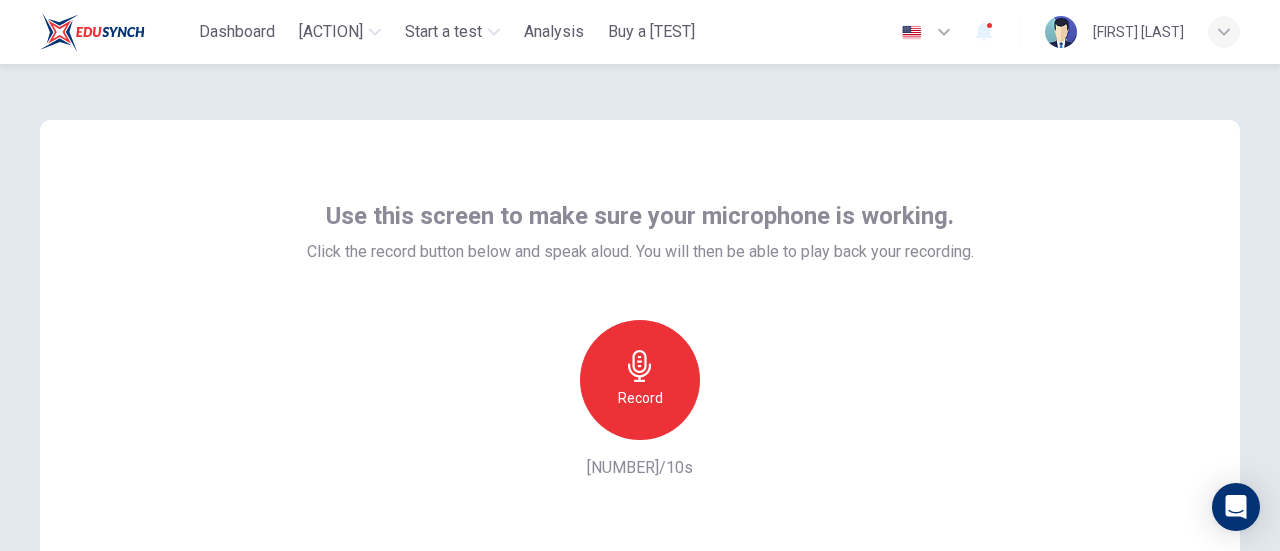 click on "Record" at bounding box center (640, 380) 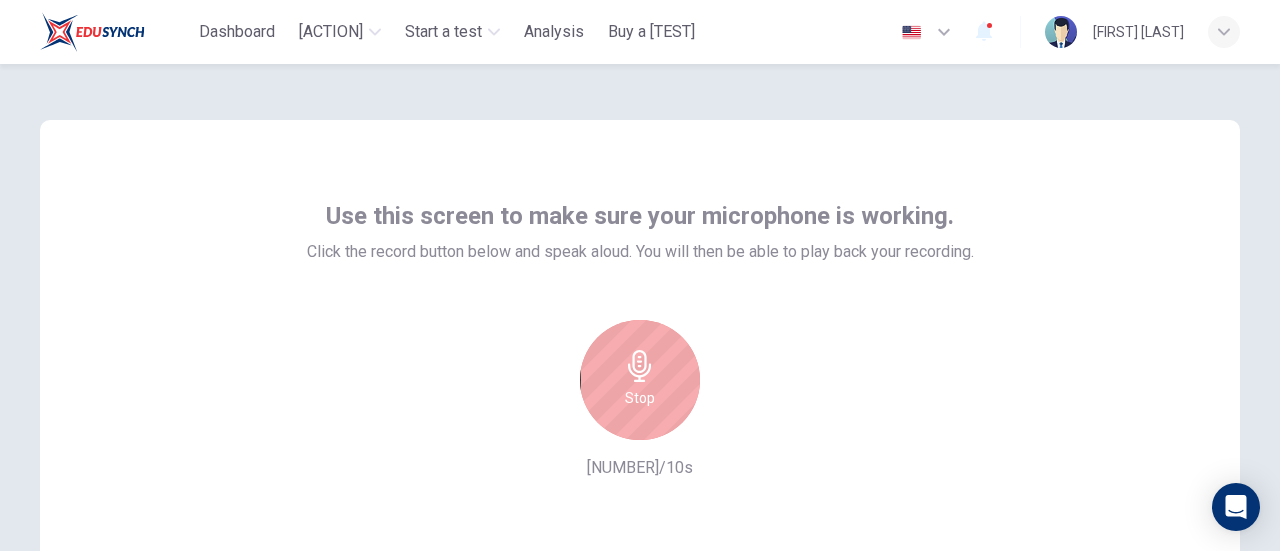 click on "Stop" at bounding box center (640, 380) 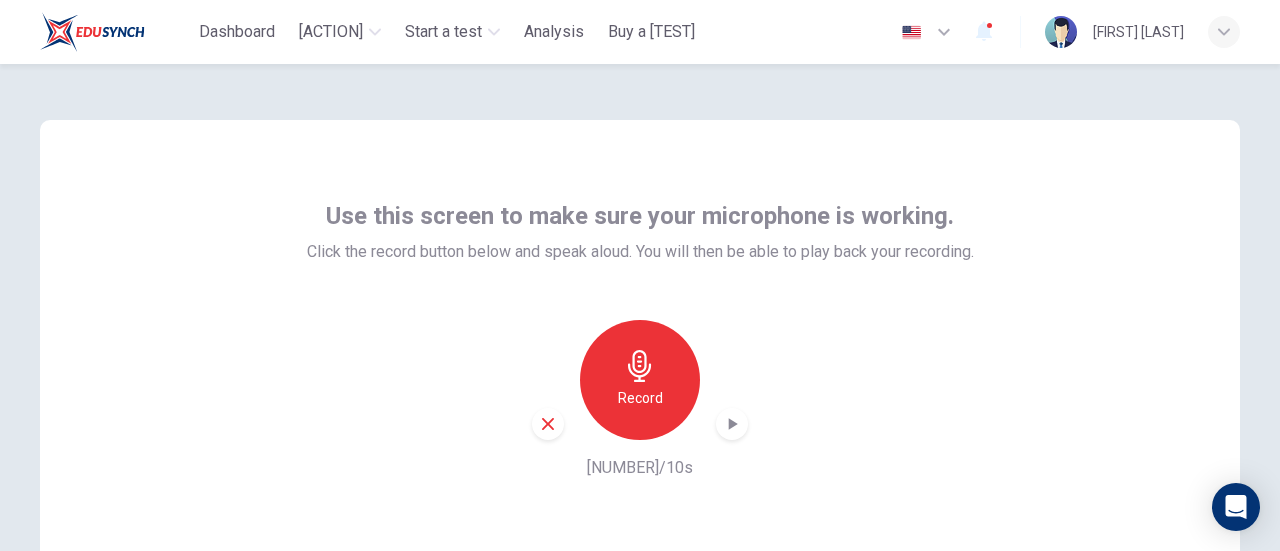 click at bounding box center (733, 424) 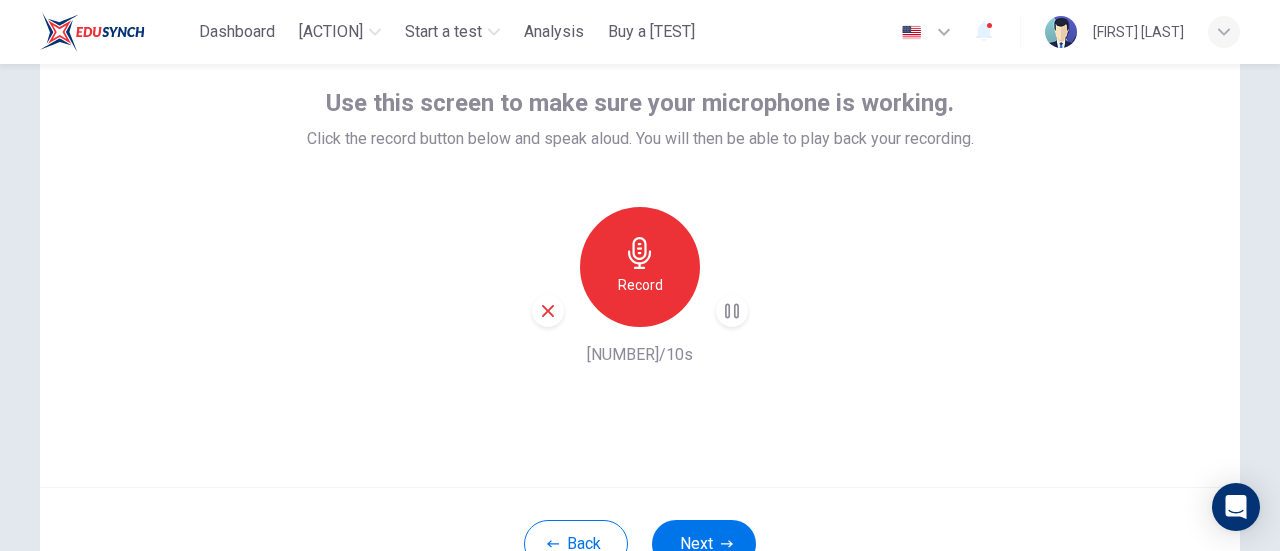 scroll, scrollTop: 200, scrollLeft: 0, axis: vertical 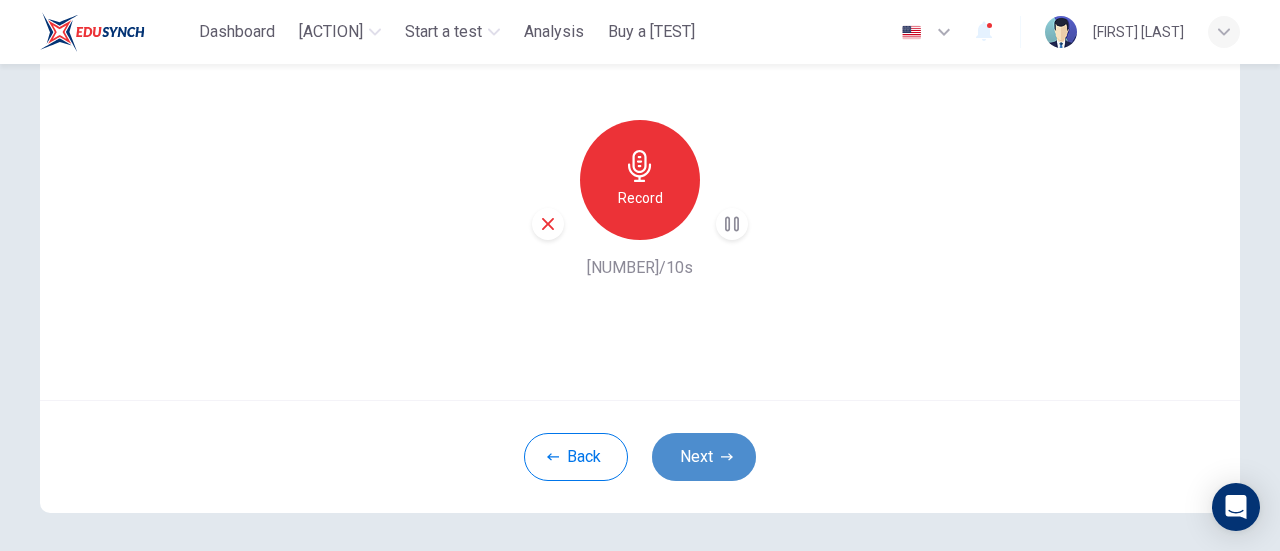 click on "Next" at bounding box center (704, 457) 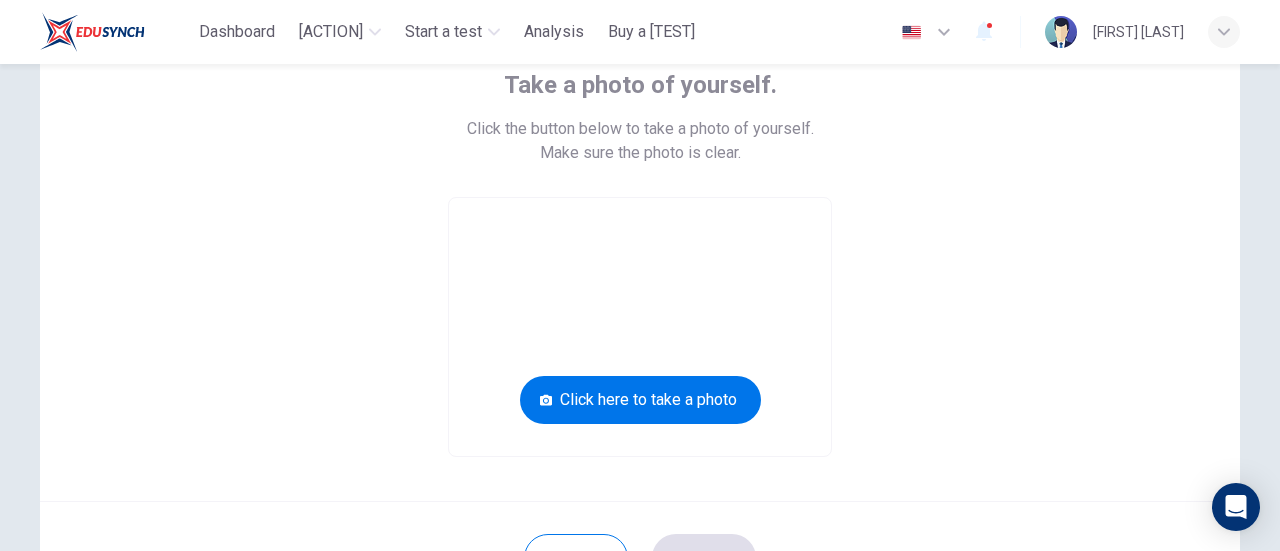 scroll, scrollTop: 100, scrollLeft: 0, axis: vertical 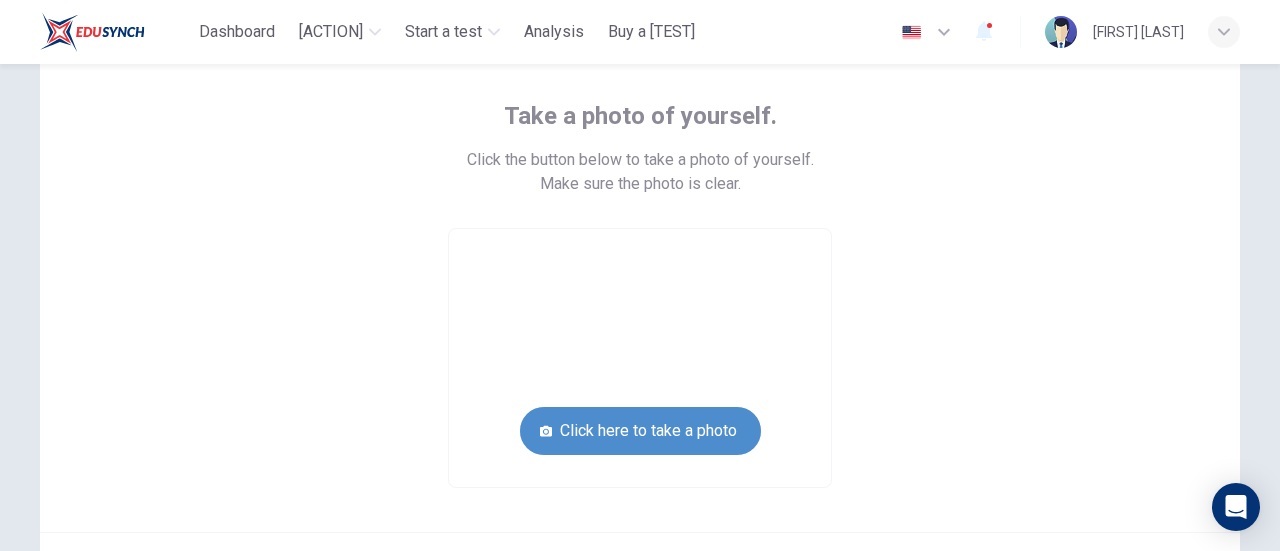 click on "Click here to take a photo" at bounding box center (640, 431) 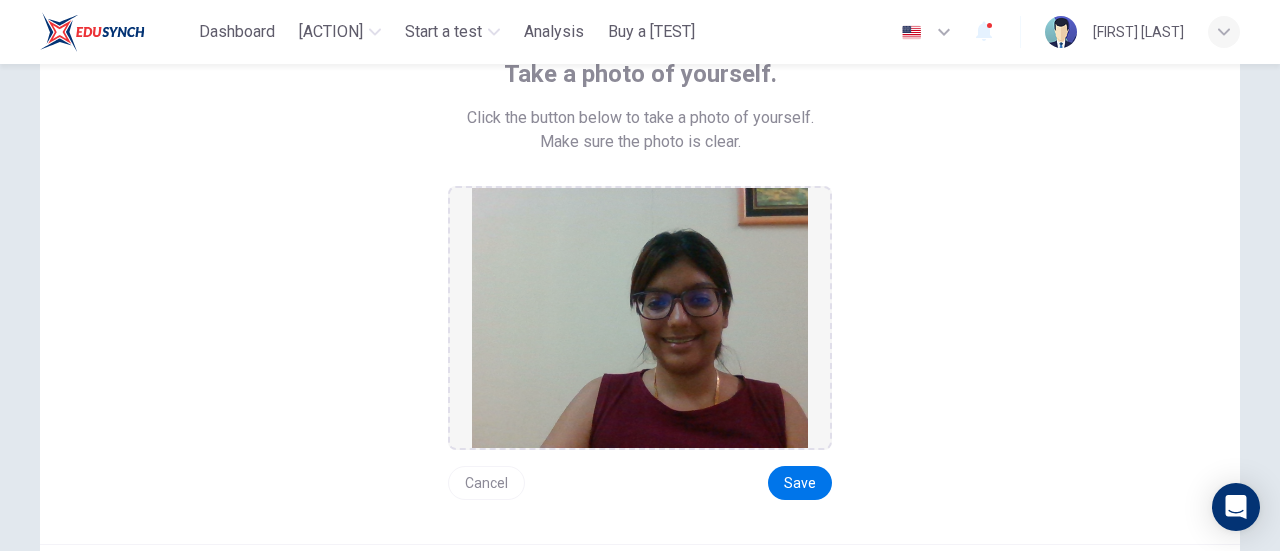 scroll, scrollTop: 200, scrollLeft: 0, axis: vertical 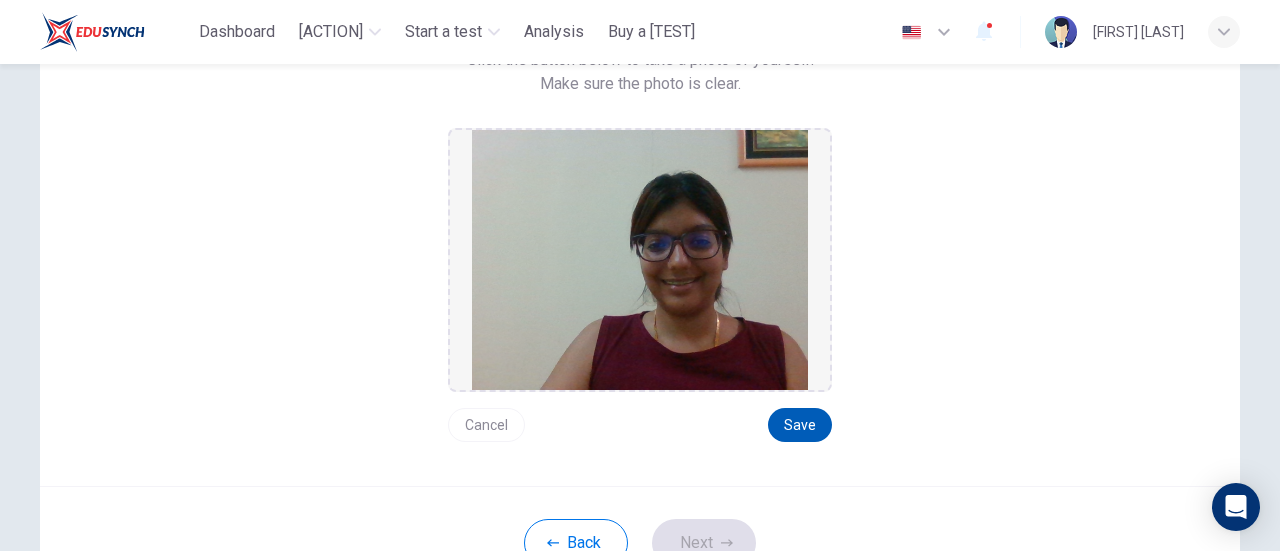 click on "Save" at bounding box center (800, 425) 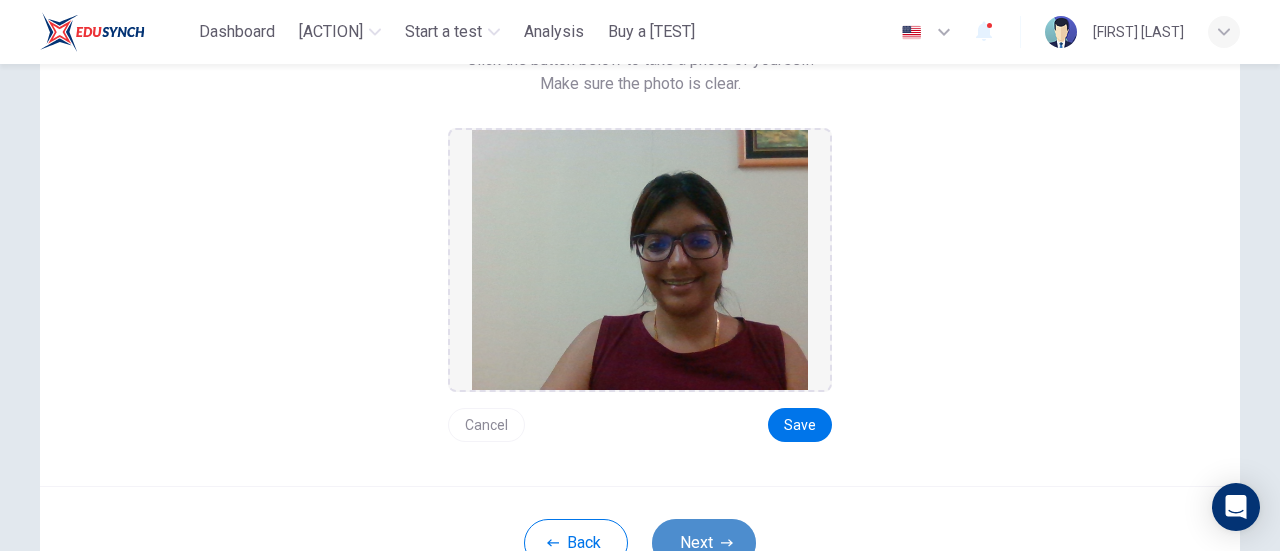 click on "Next" at bounding box center [704, 543] 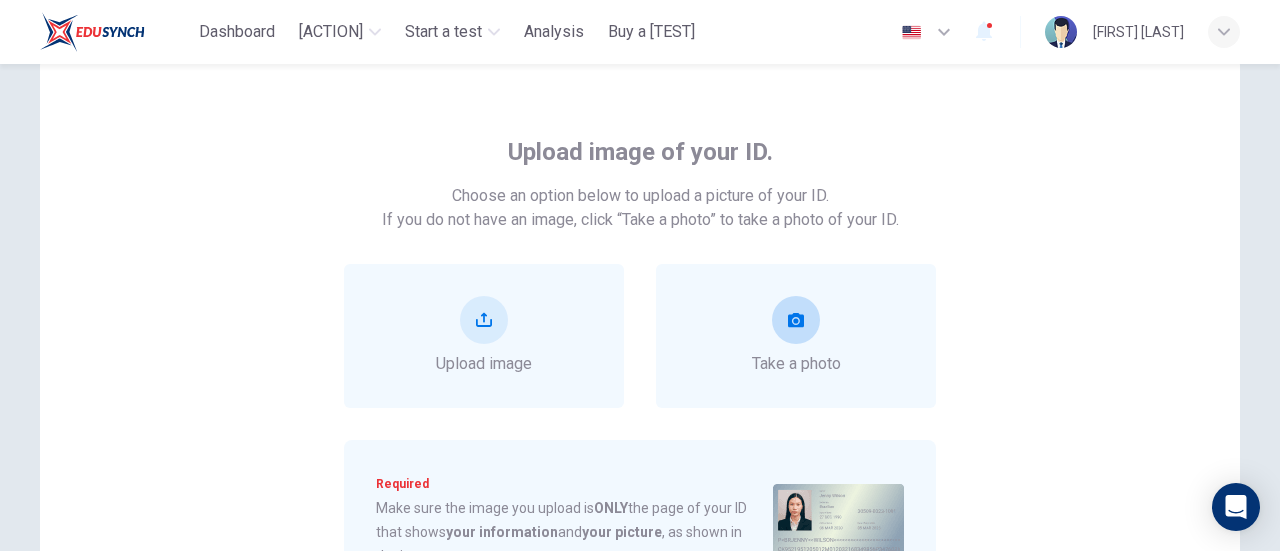 scroll, scrollTop: 0, scrollLeft: 0, axis: both 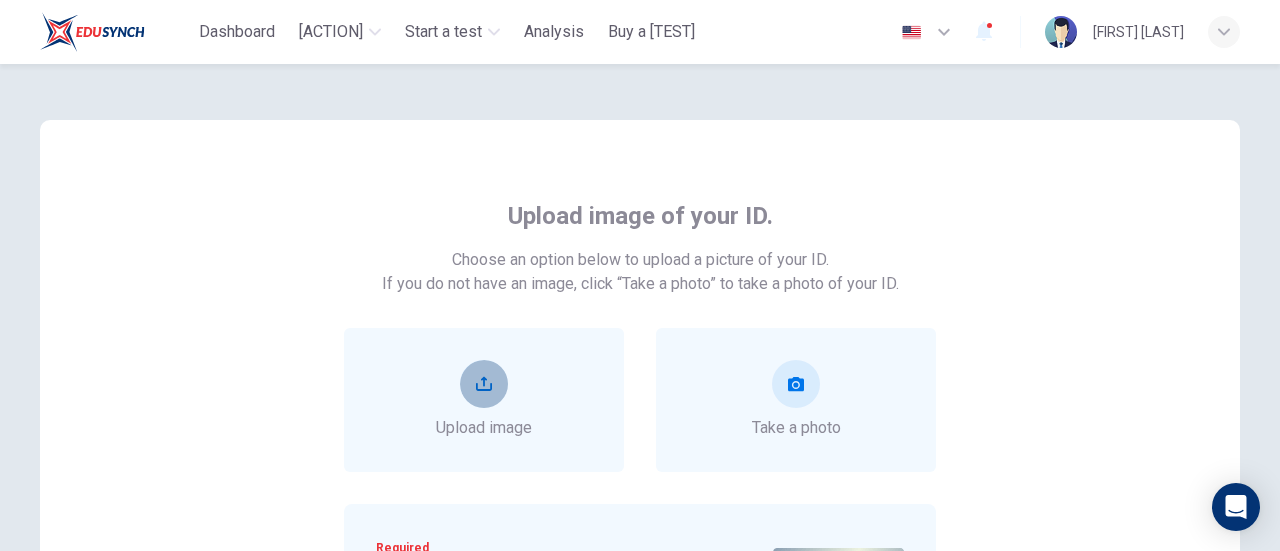 click at bounding box center [484, 384] 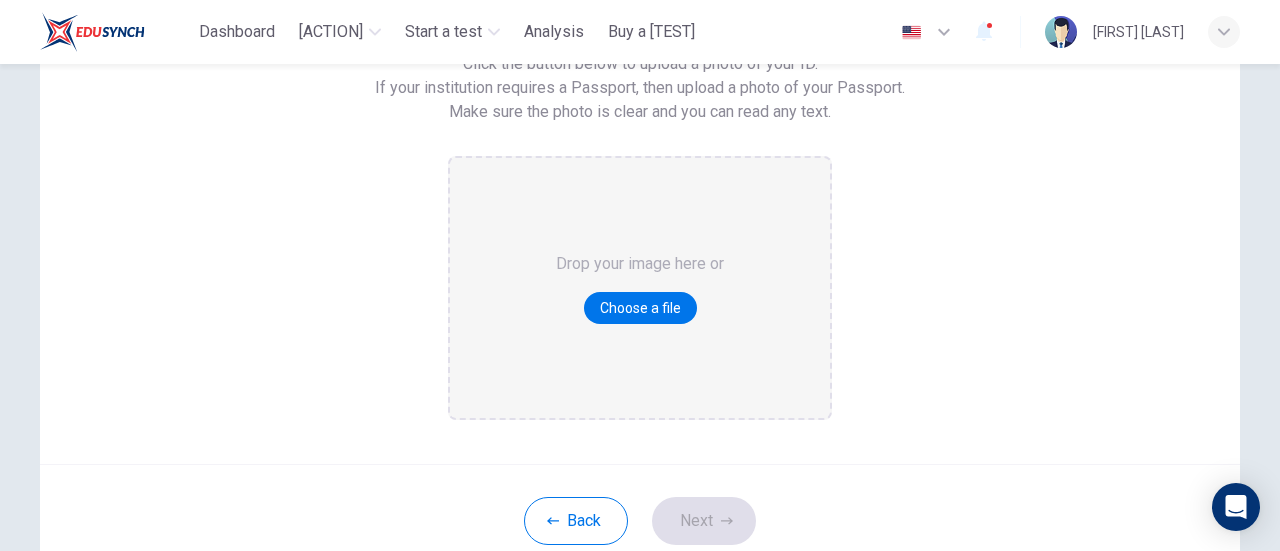 scroll, scrollTop: 200, scrollLeft: 0, axis: vertical 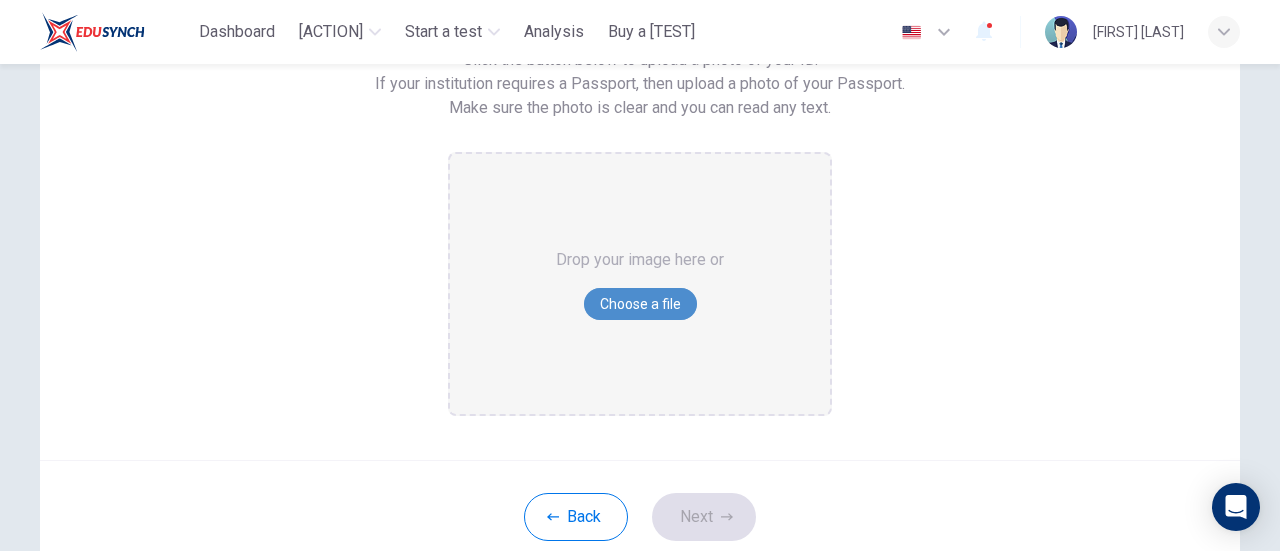 click on "Choose a file" at bounding box center [640, 304] 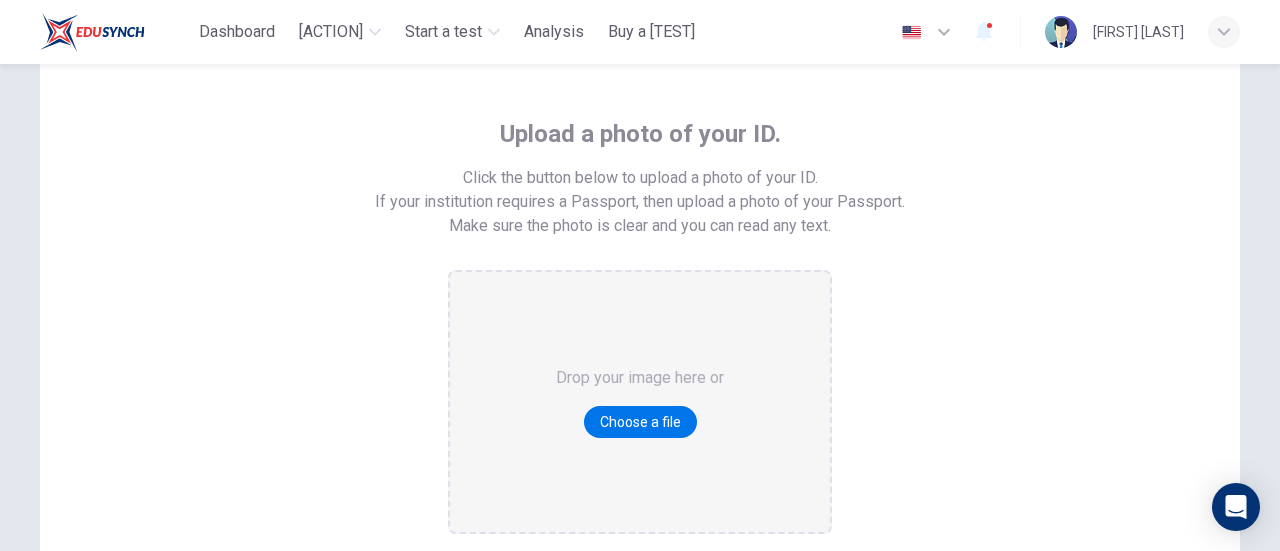 scroll, scrollTop: 300, scrollLeft: 0, axis: vertical 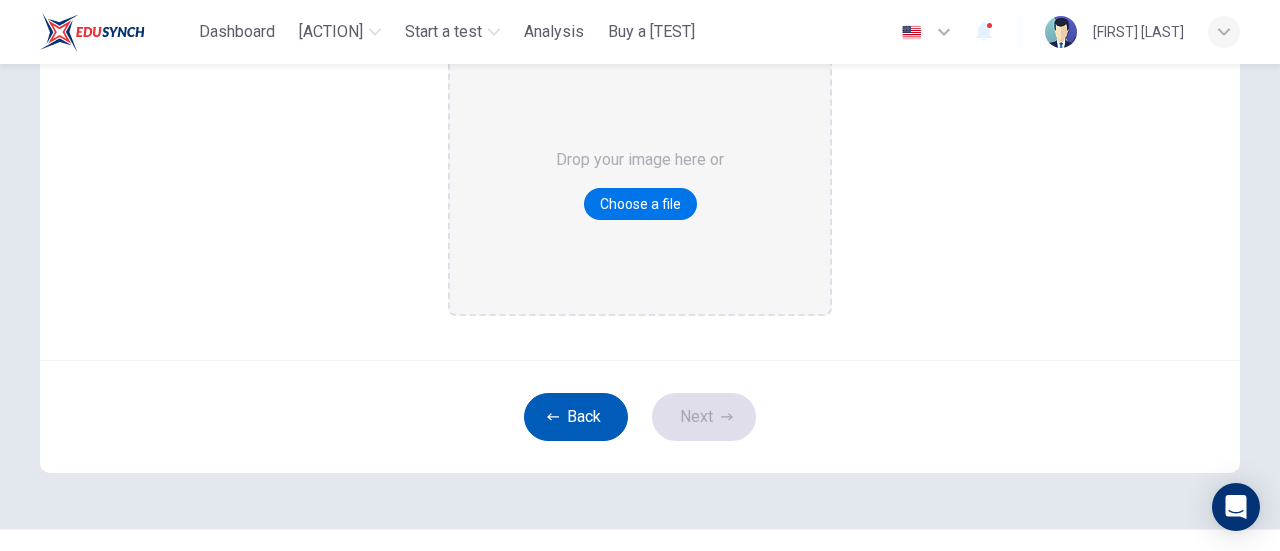 click on "Back" at bounding box center [576, 417] 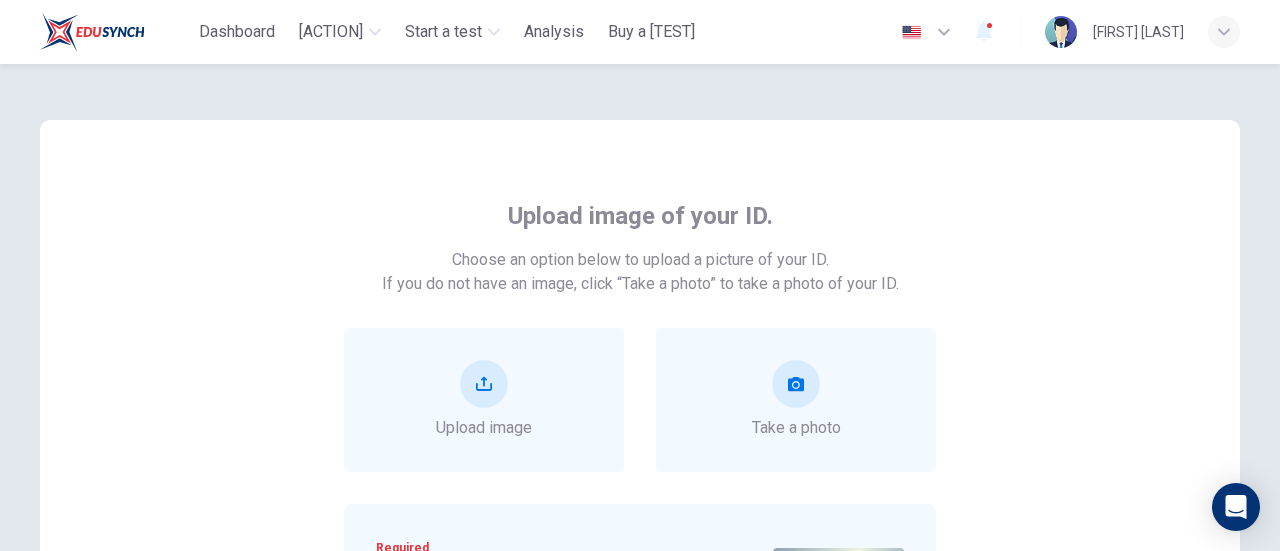 scroll, scrollTop: 200, scrollLeft: 0, axis: vertical 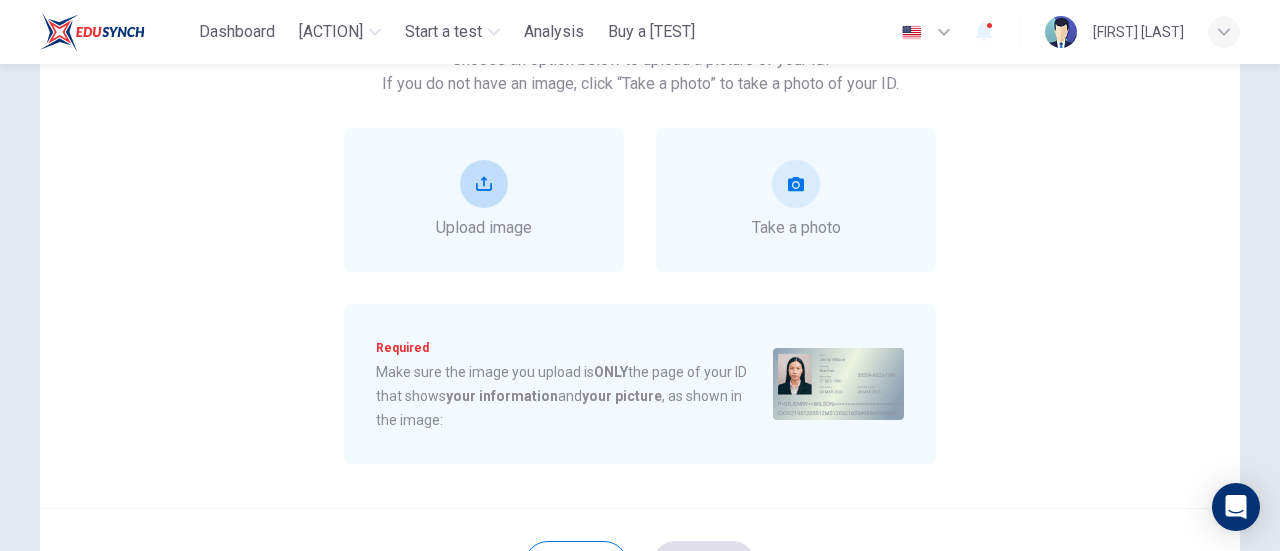 click at bounding box center [484, 184] 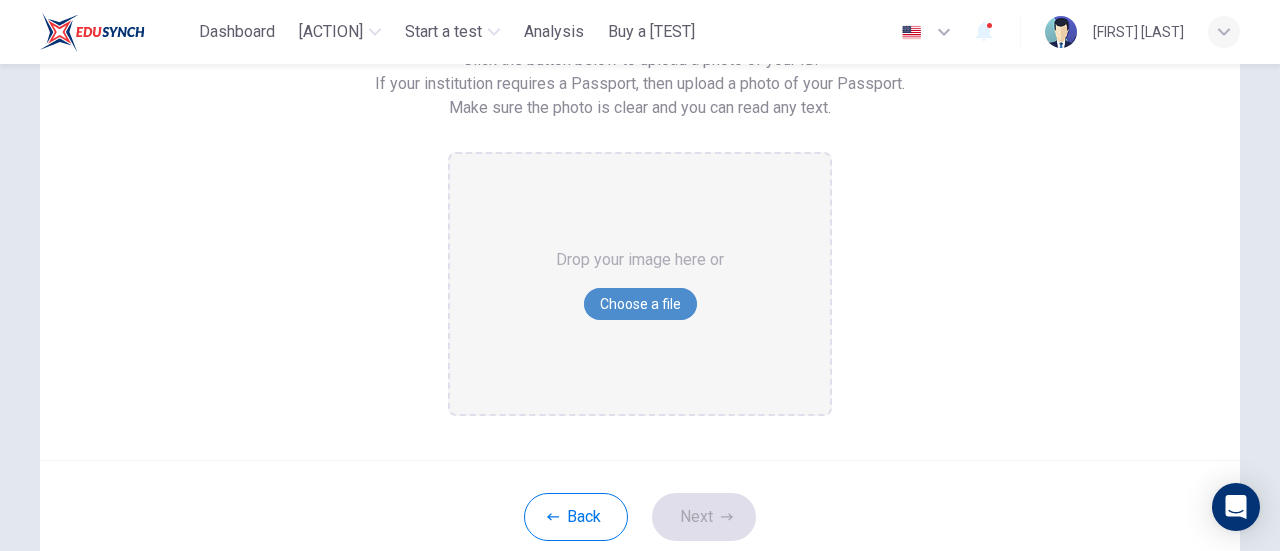 click on "Choose a file" at bounding box center (640, 304) 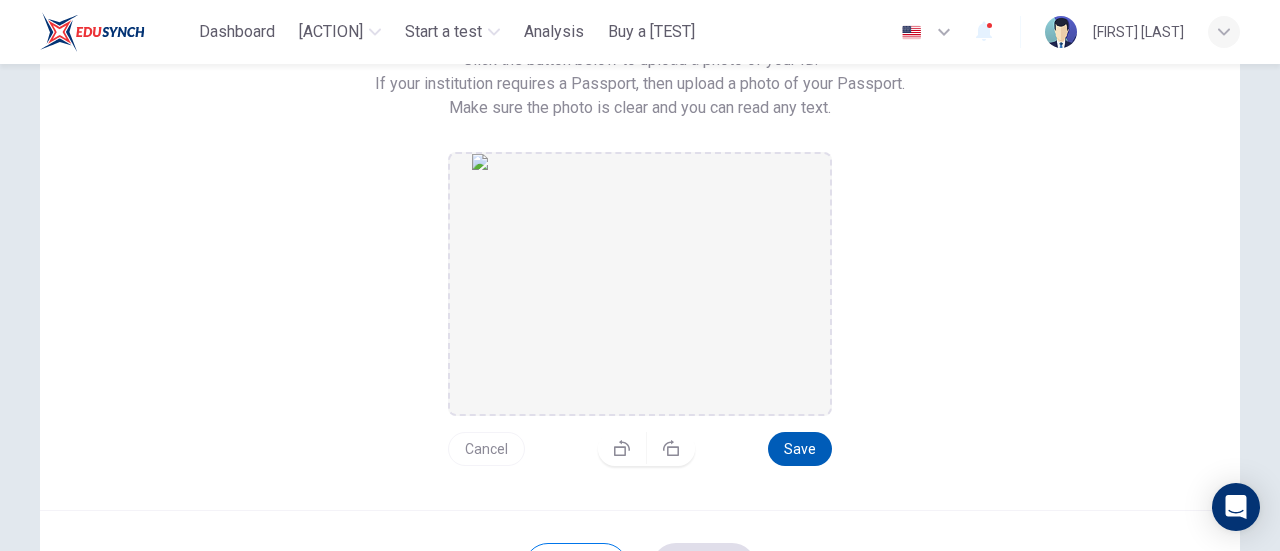 click on "Save" at bounding box center (800, 449) 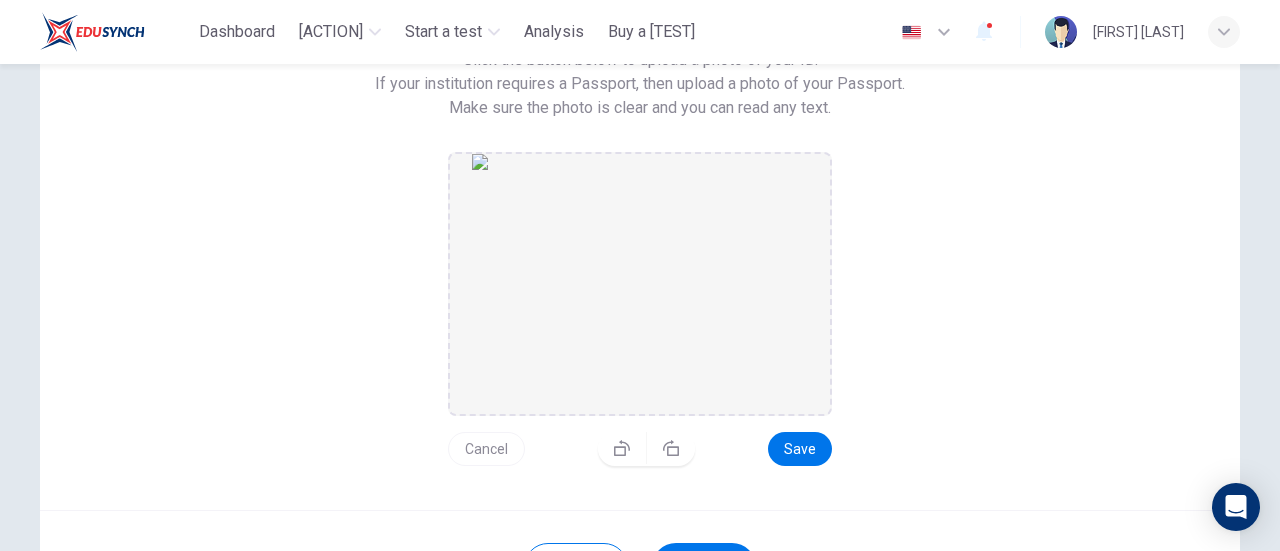 scroll, scrollTop: 390, scrollLeft: 0, axis: vertical 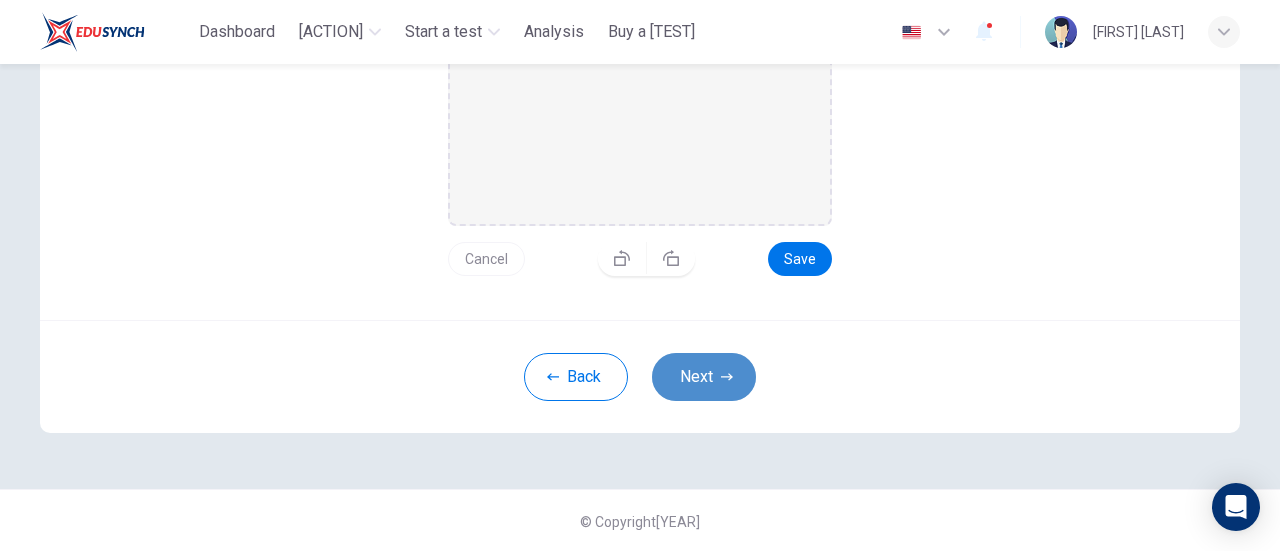 click on "Next" at bounding box center (704, 377) 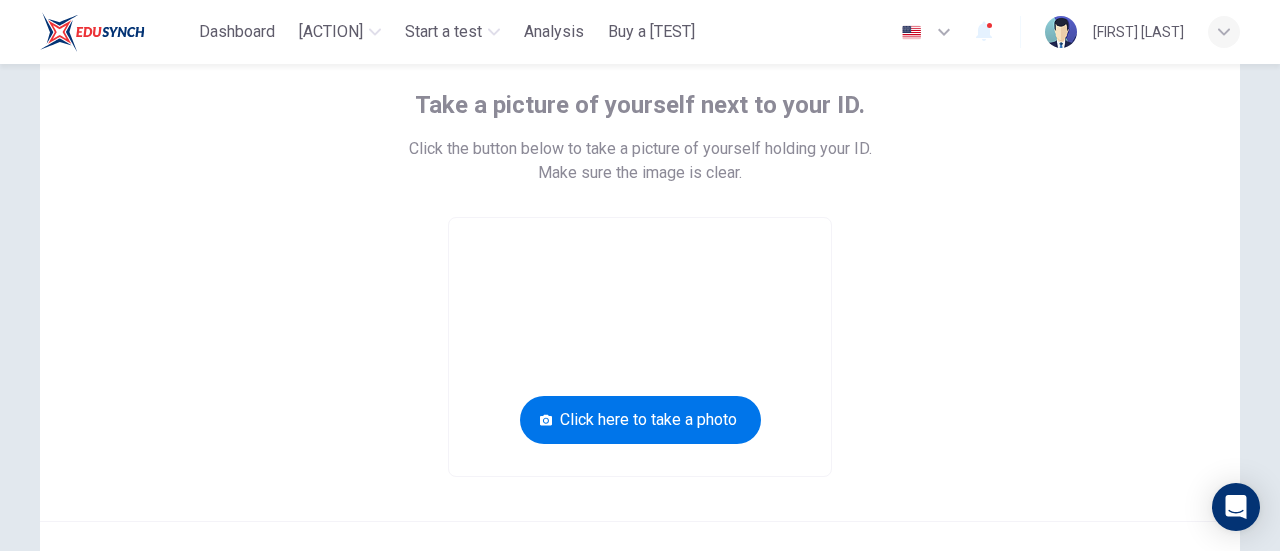 scroll, scrollTop: 200, scrollLeft: 0, axis: vertical 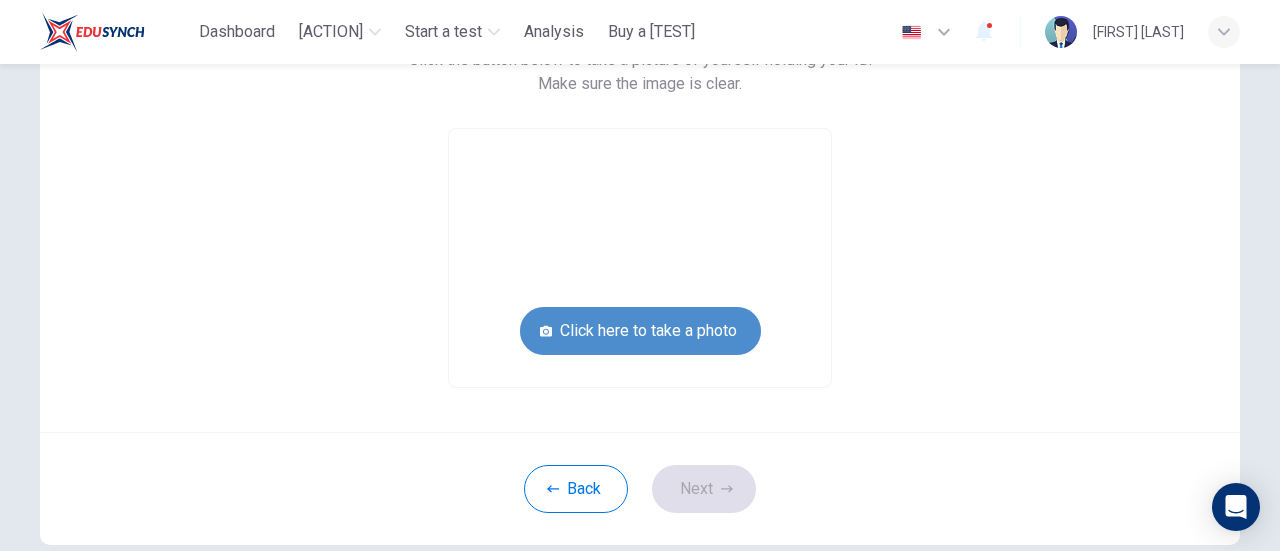 click on "Click here to take a photo" at bounding box center [640, 331] 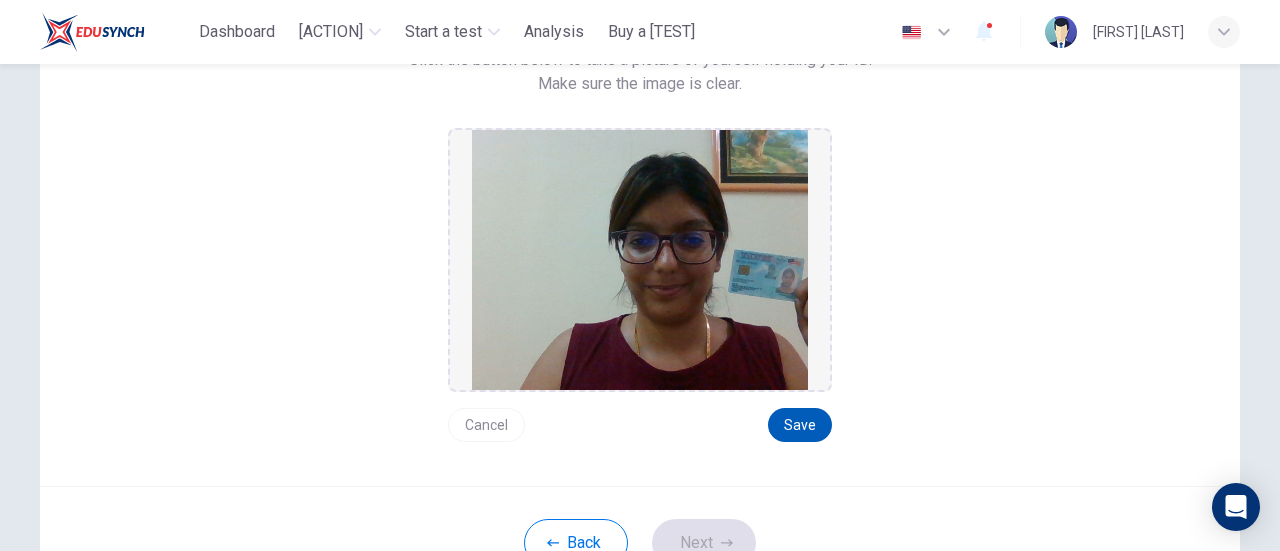 click on "Save" at bounding box center [800, 425] 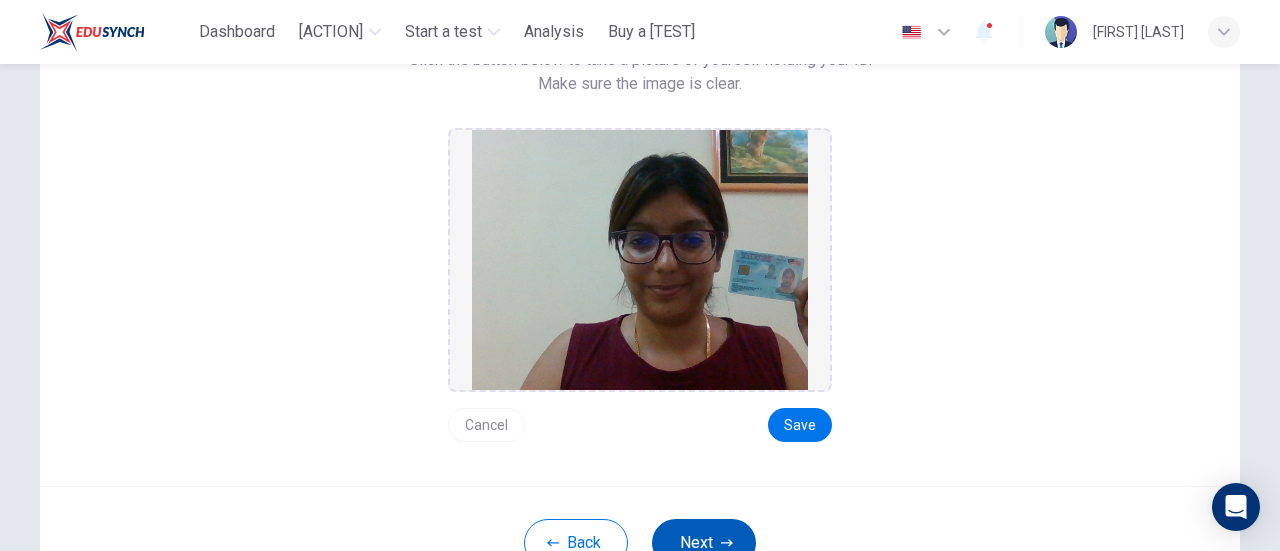 click on "Next" at bounding box center [704, 543] 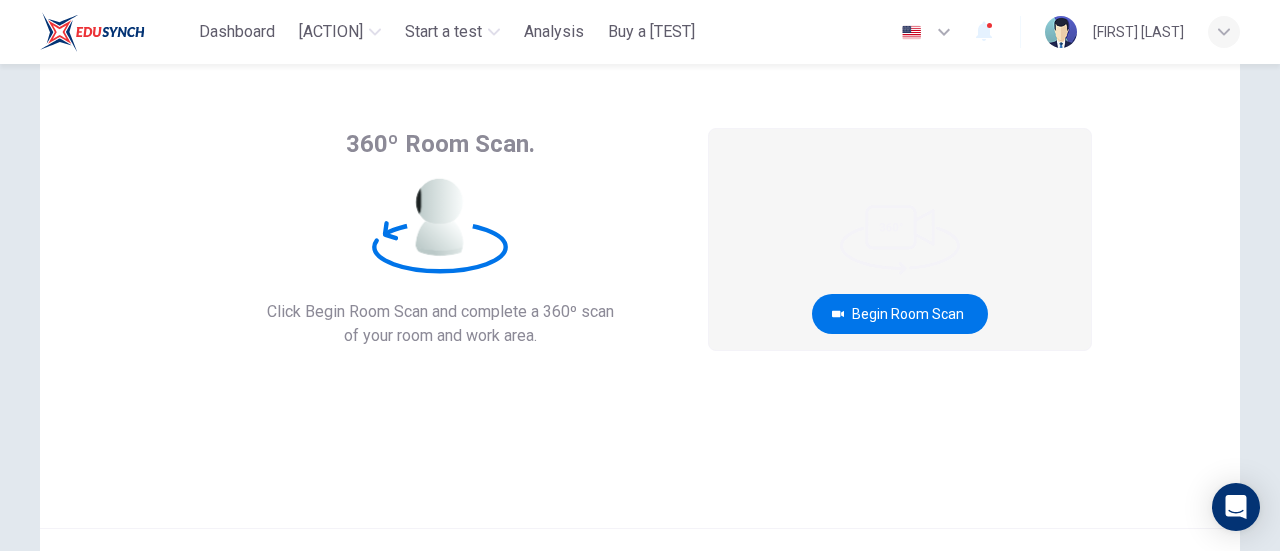 scroll, scrollTop: 65, scrollLeft: 0, axis: vertical 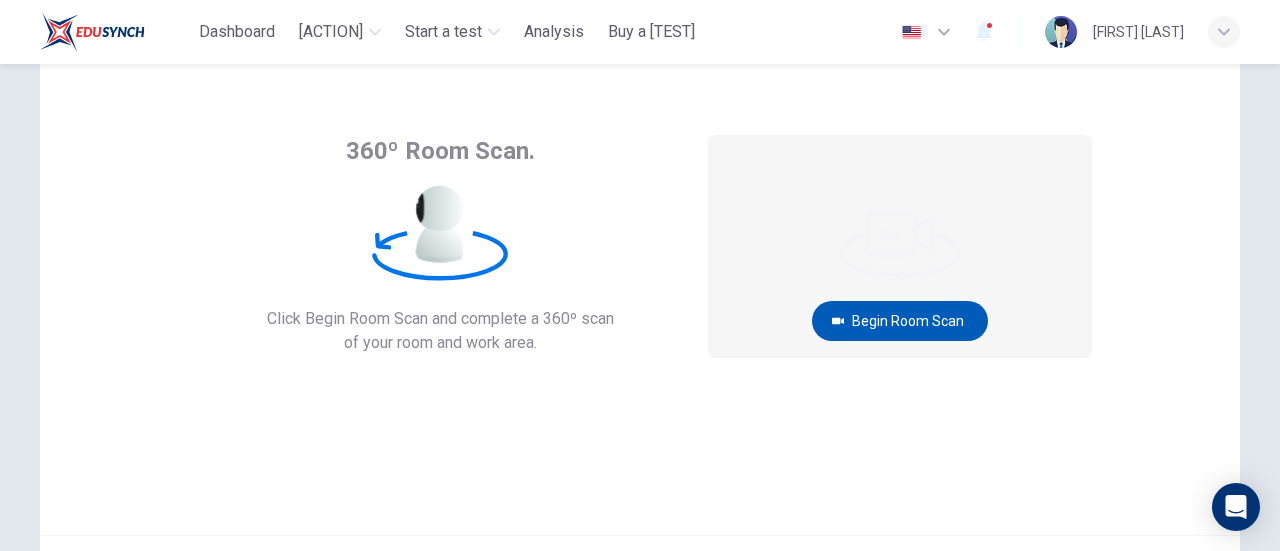 click on "Begin Room Scan" at bounding box center (900, 321) 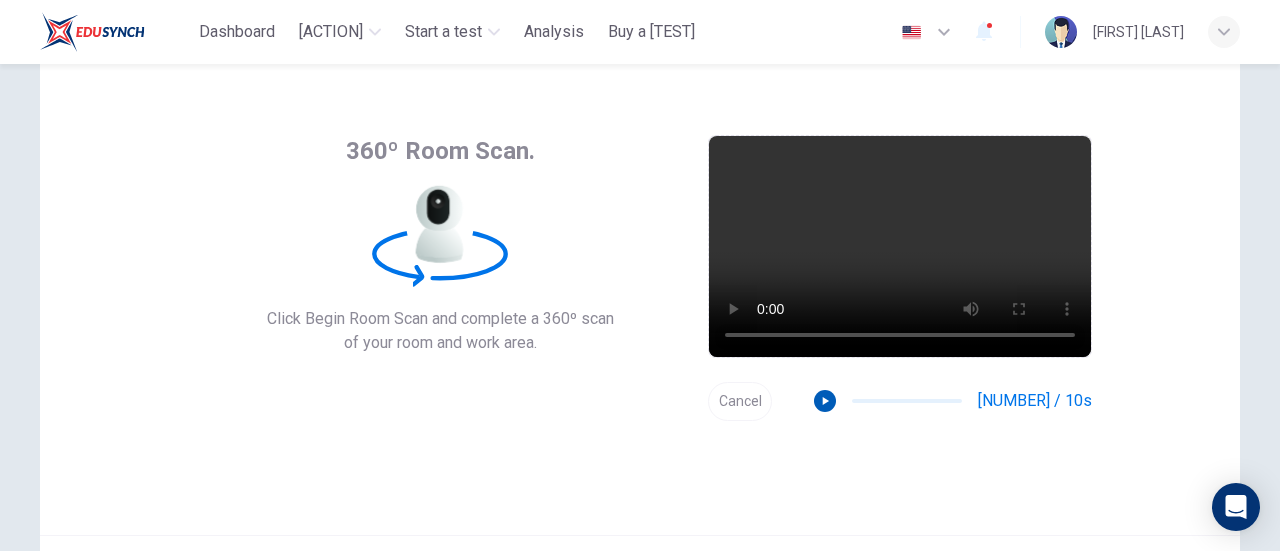 click at bounding box center [826, 401] 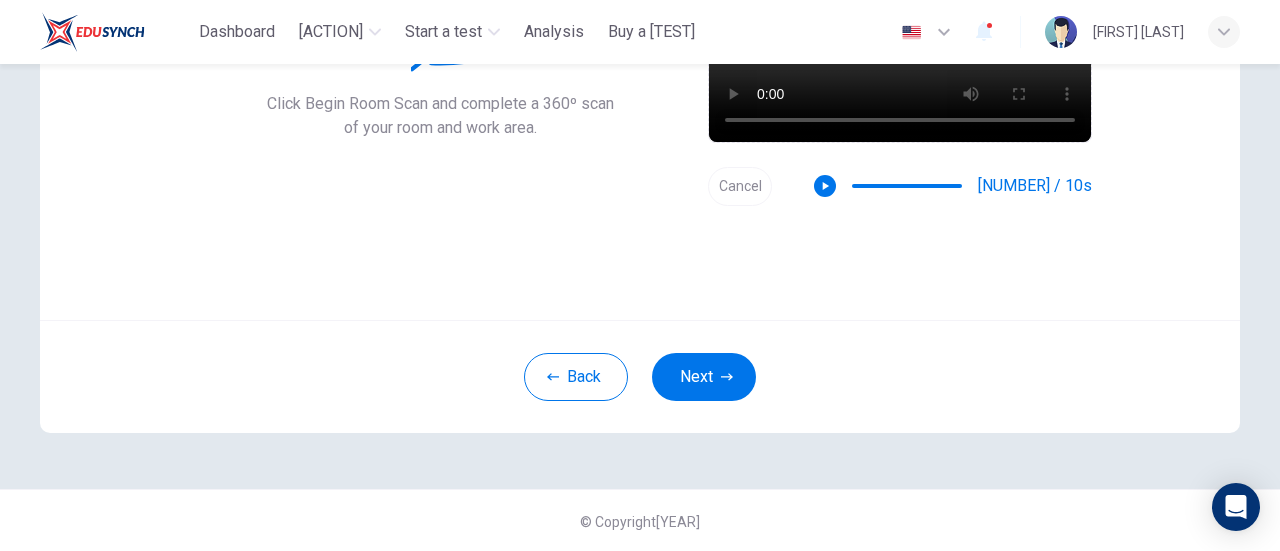 scroll, scrollTop: 281, scrollLeft: 0, axis: vertical 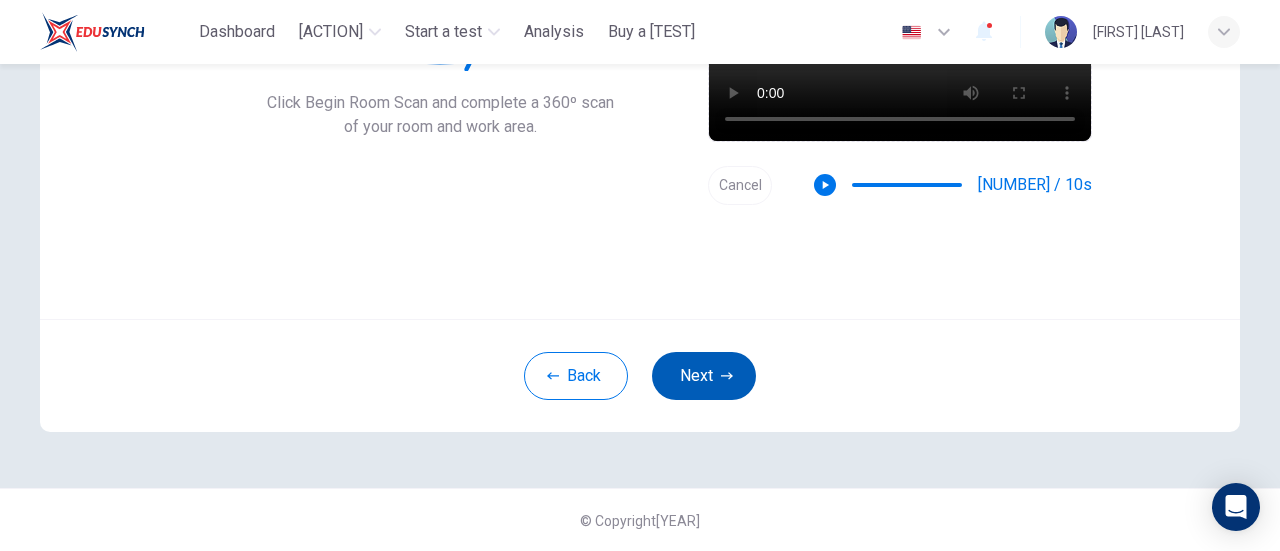 click on "Next" at bounding box center [704, 376] 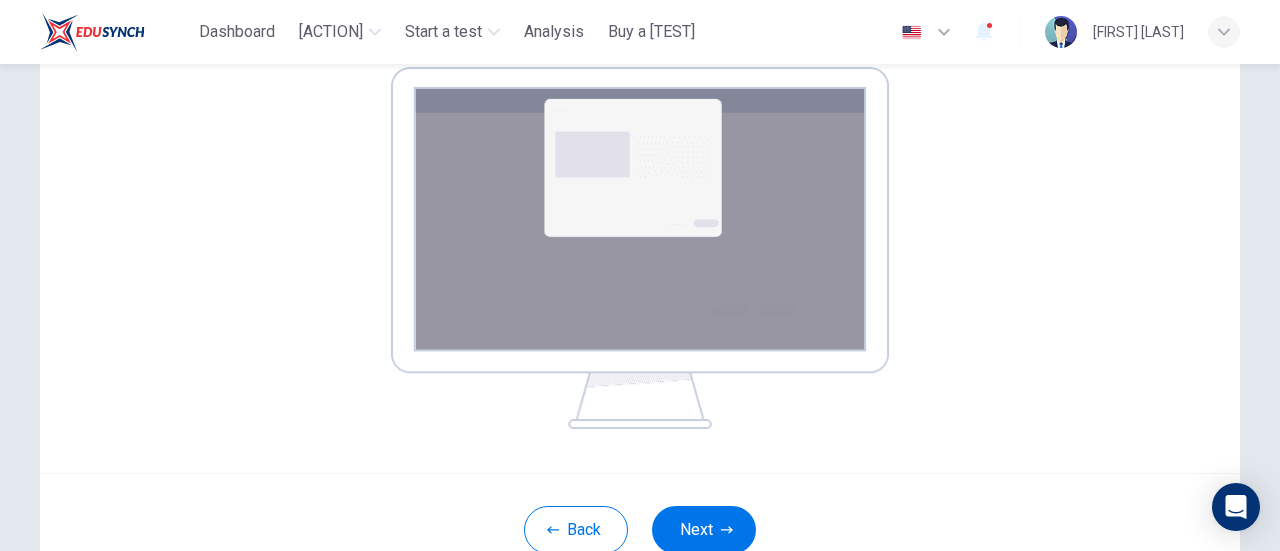 scroll, scrollTop: 381, scrollLeft: 0, axis: vertical 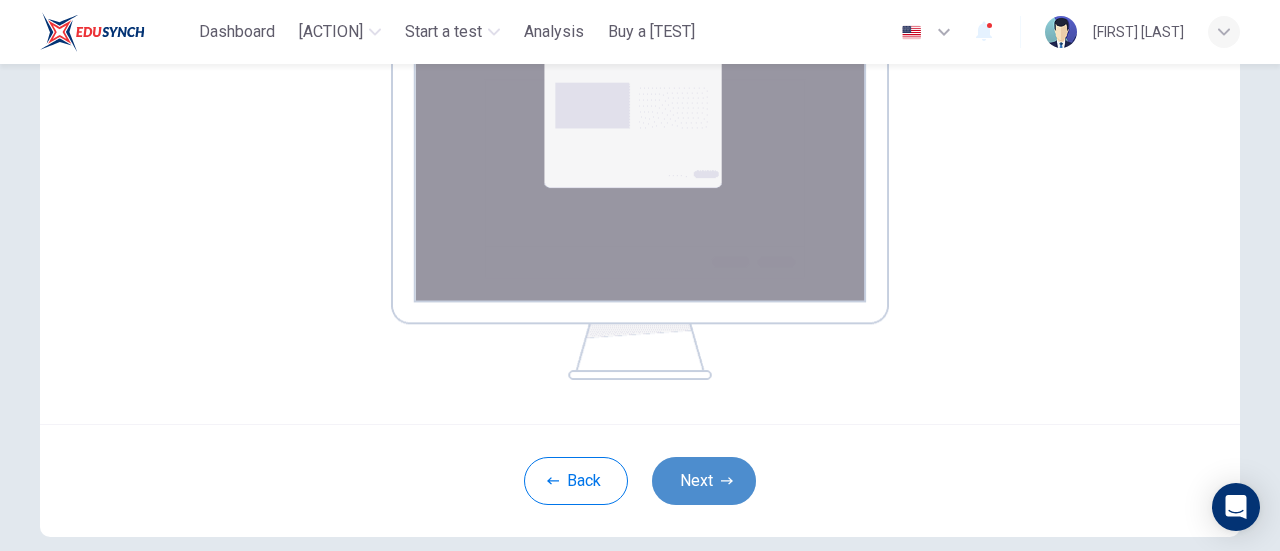 click on "Next" at bounding box center (704, 481) 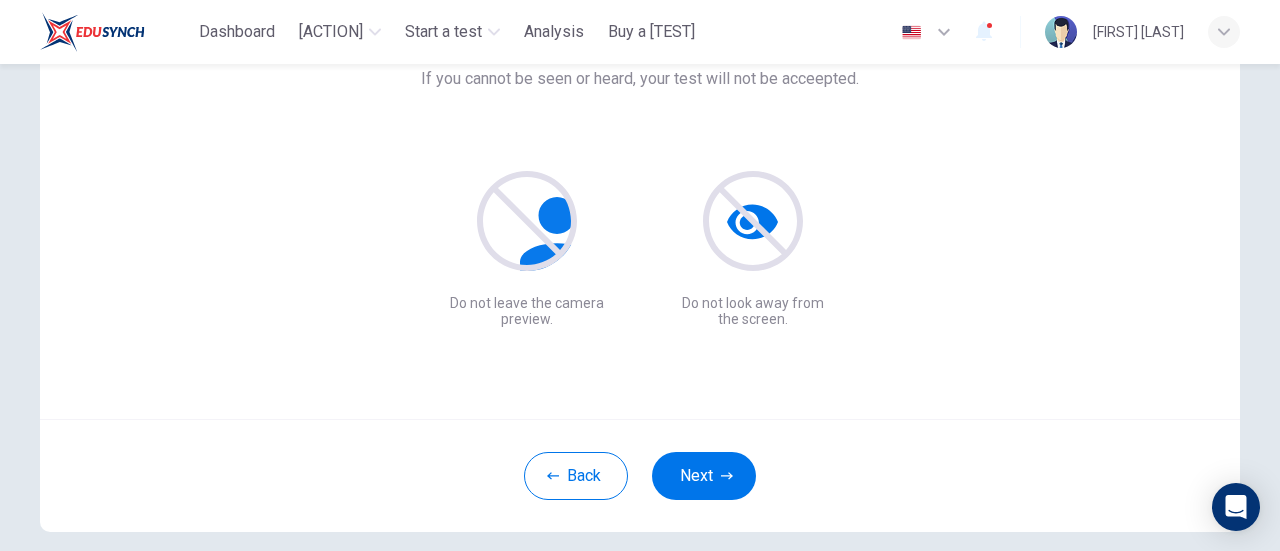 scroll, scrollTop: 281, scrollLeft: 0, axis: vertical 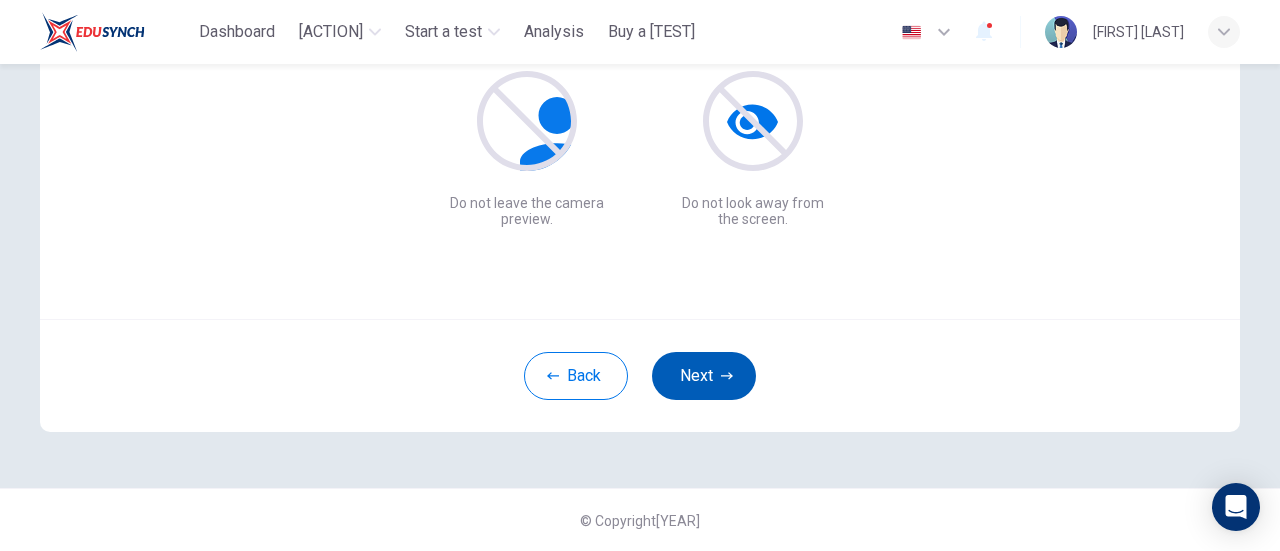 click on "Next" at bounding box center [704, 376] 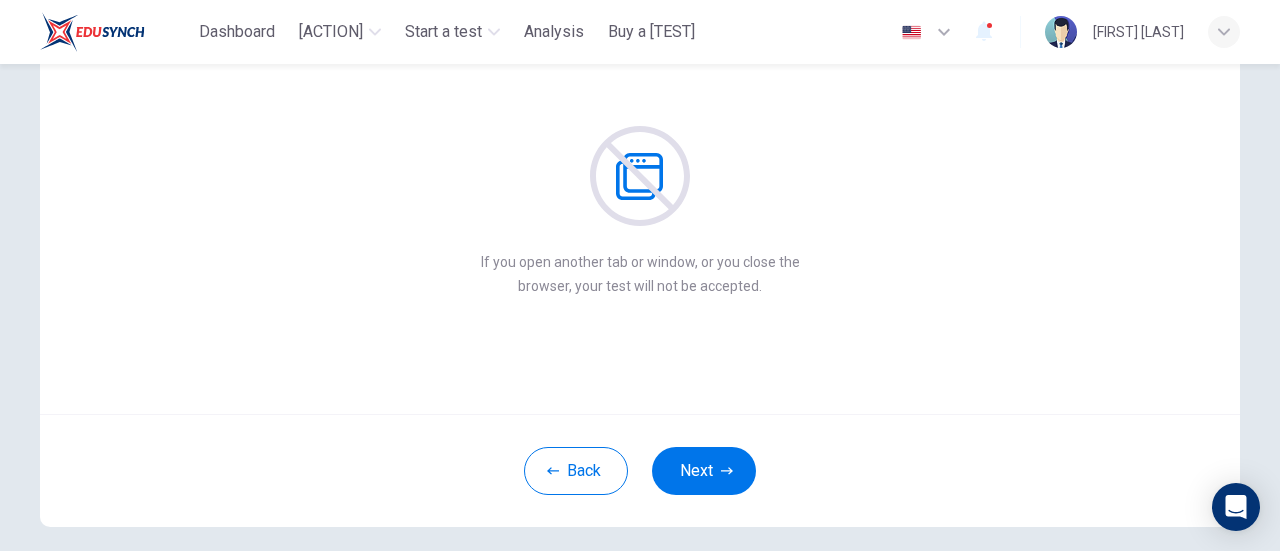 scroll, scrollTop: 281, scrollLeft: 0, axis: vertical 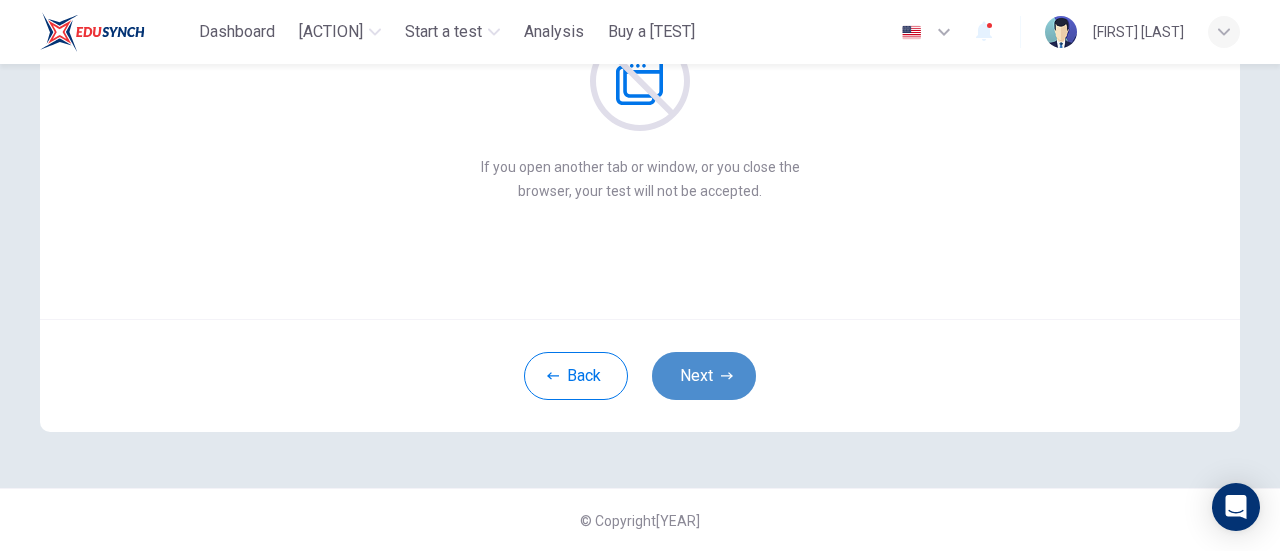 click on "Next" at bounding box center (704, 376) 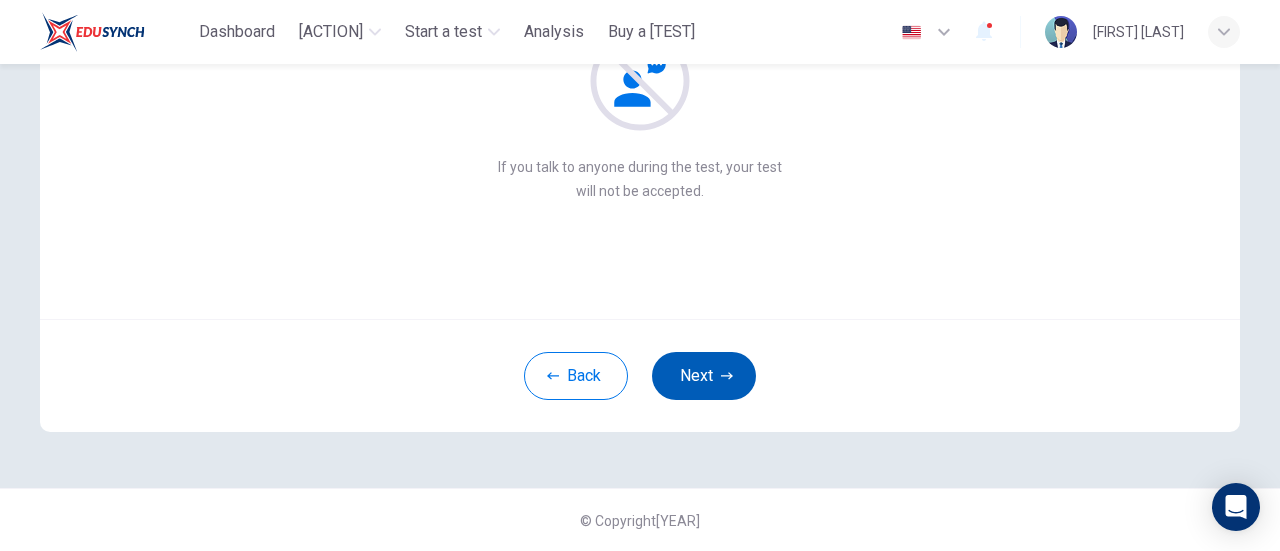 click on "Next" at bounding box center [704, 376] 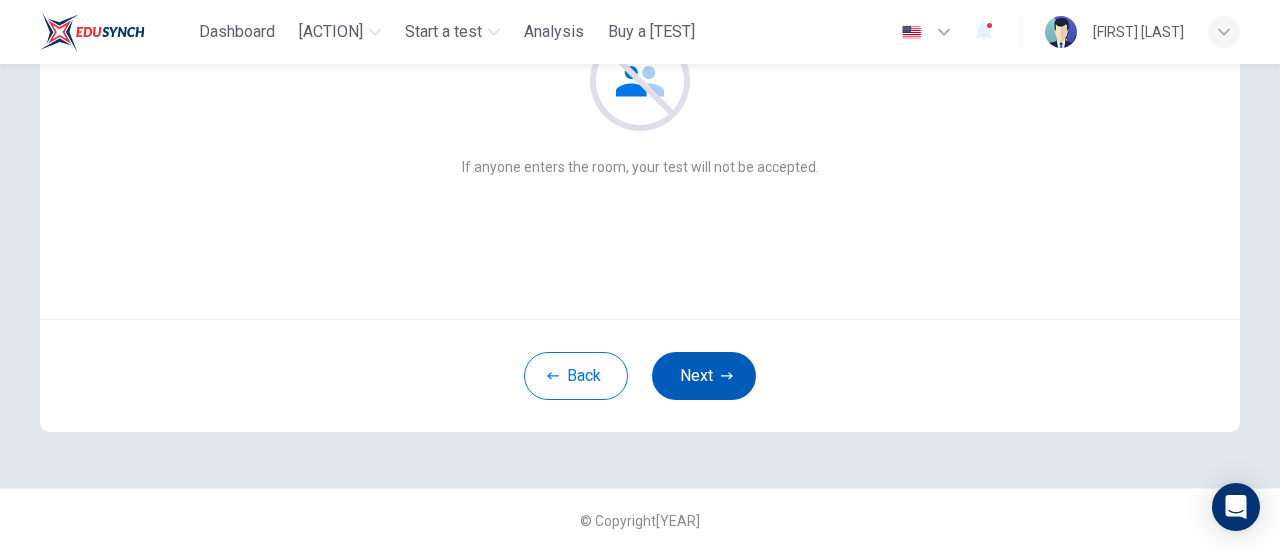 click on "Next" at bounding box center [704, 376] 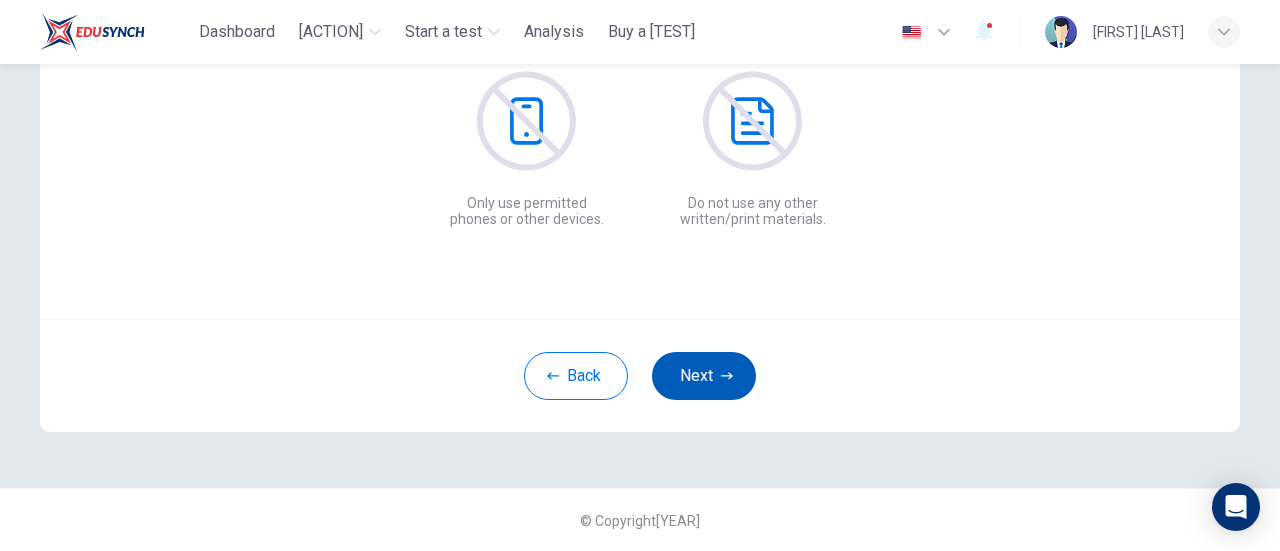 click on "Next" at bounding box center [704, 376] 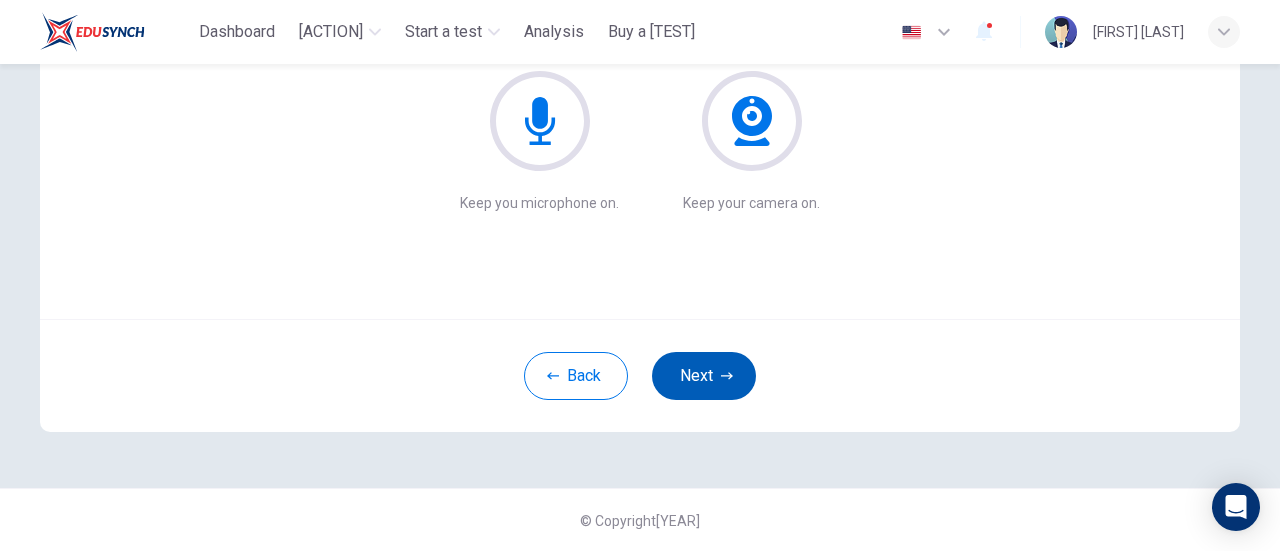 click on "Next" at bounding box center [704, 376] 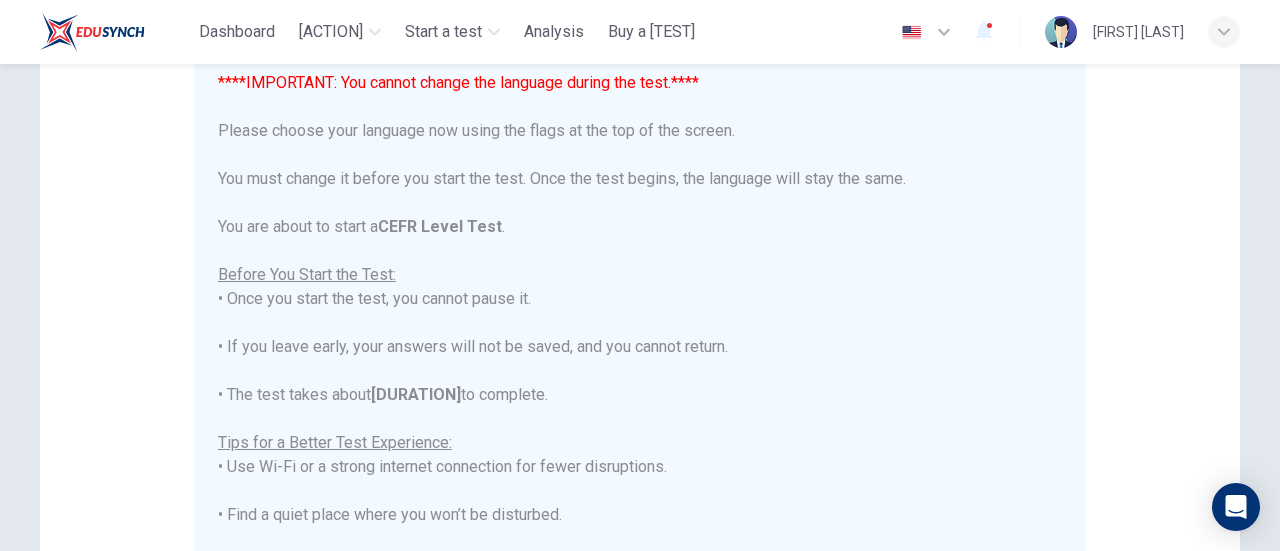 scroll, scrollTop: 81, scrollLeft: 0, axis: vertical 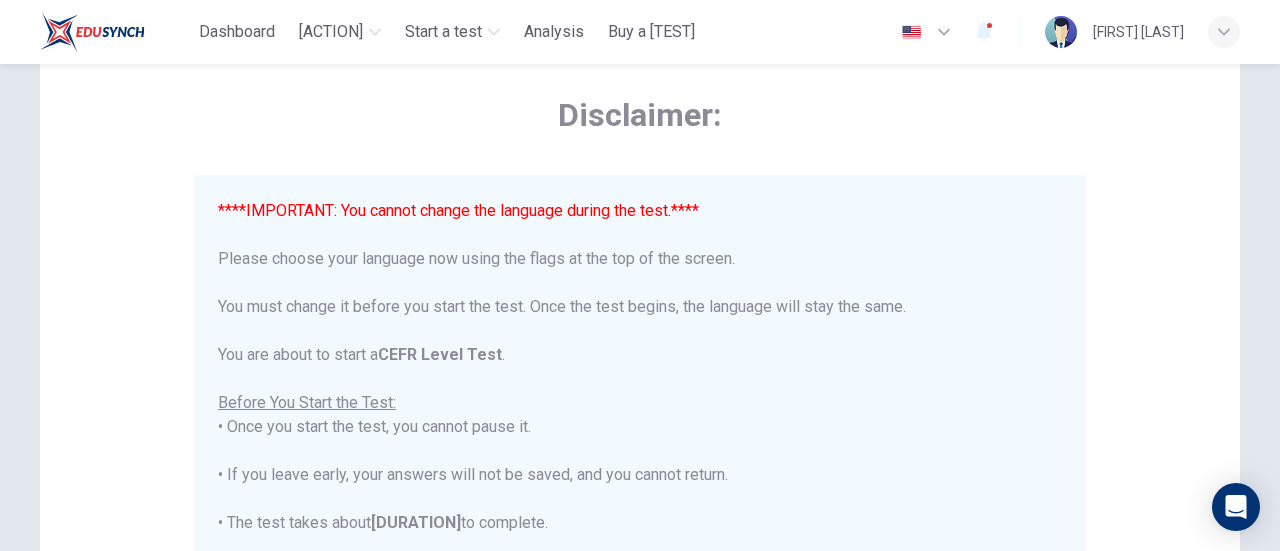 click at bounding box center [944, 32] 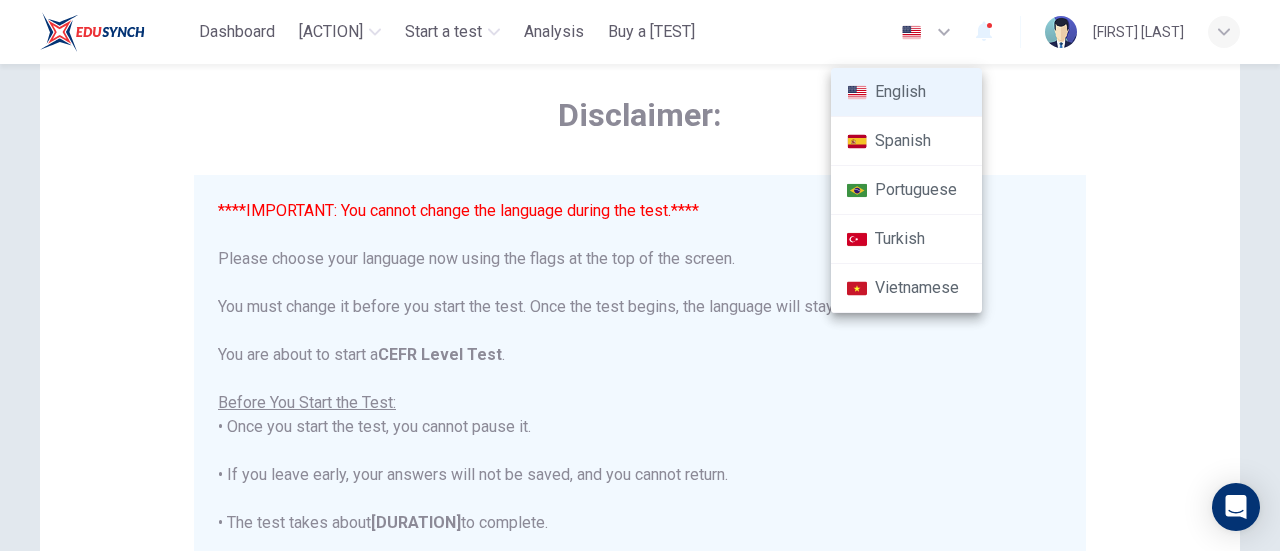 click at bounding box center (640, 275) 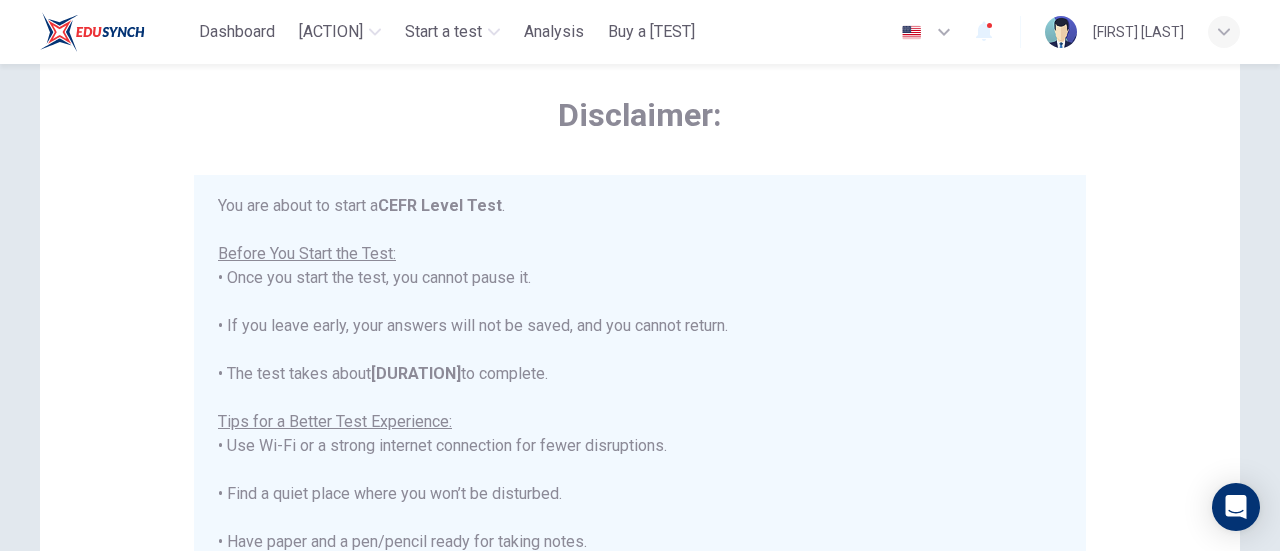 scroll, scrollTop: 190, scrollLeft: 0, axis: vertical 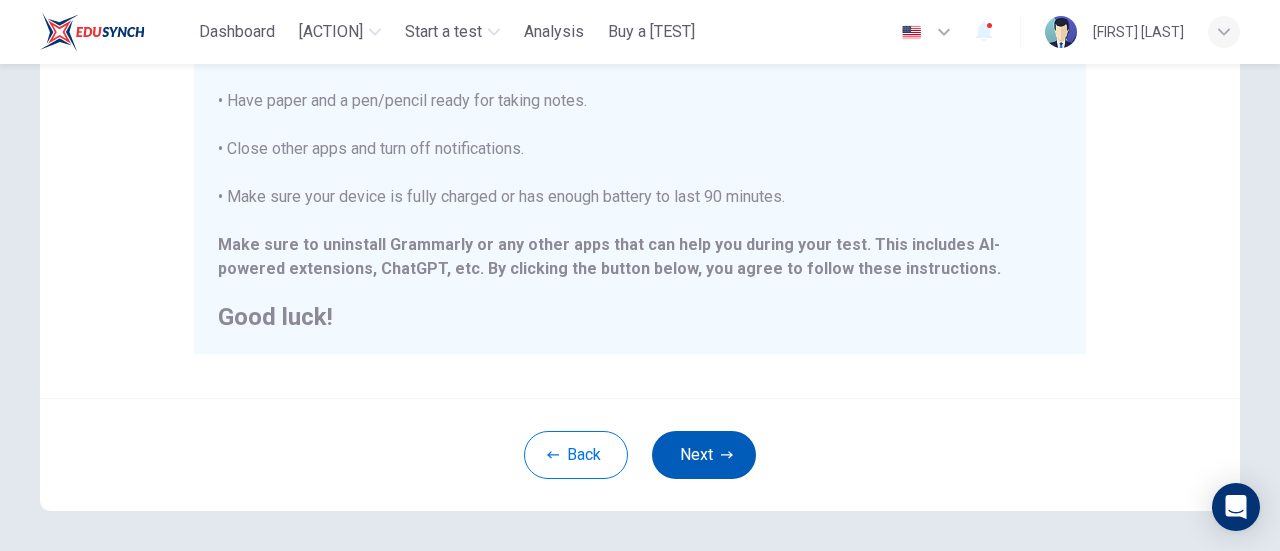 click on "Next" at bounding box center [704, 455] 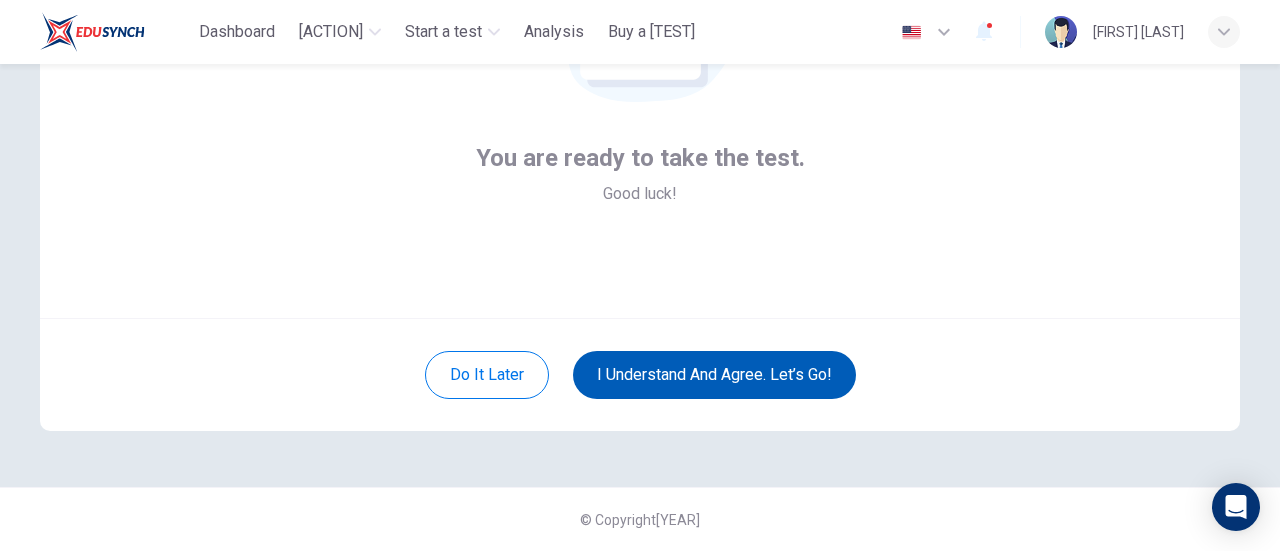 scroll, scrollTop: 281, scrollLeft: 0, axis: vertical 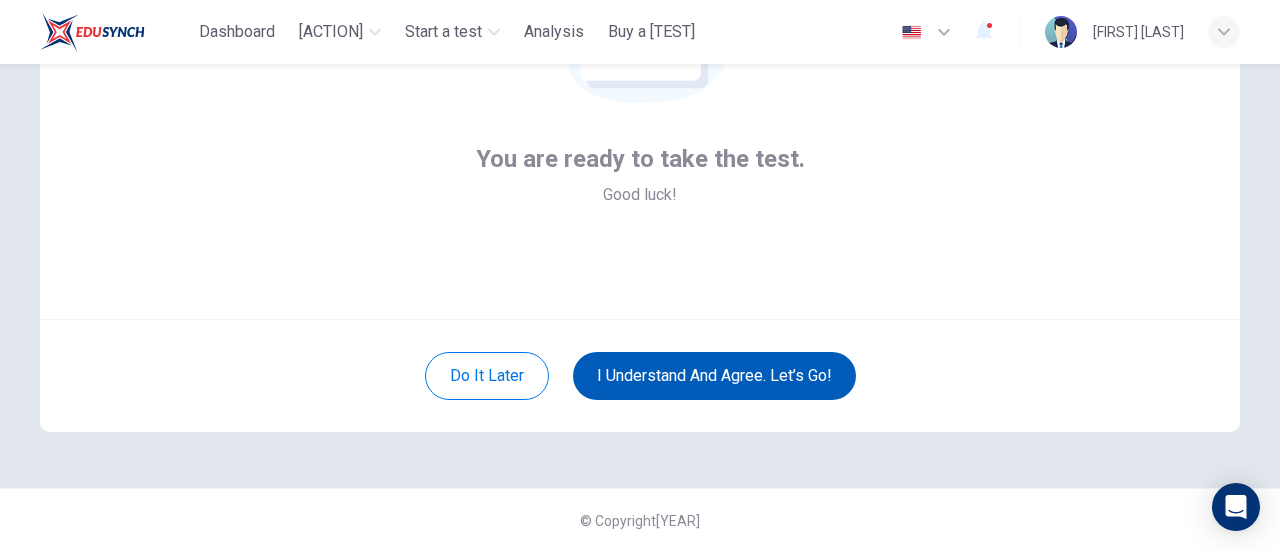 click on "I understand and agree. Let’s go!" at bounding box center [714, 376] 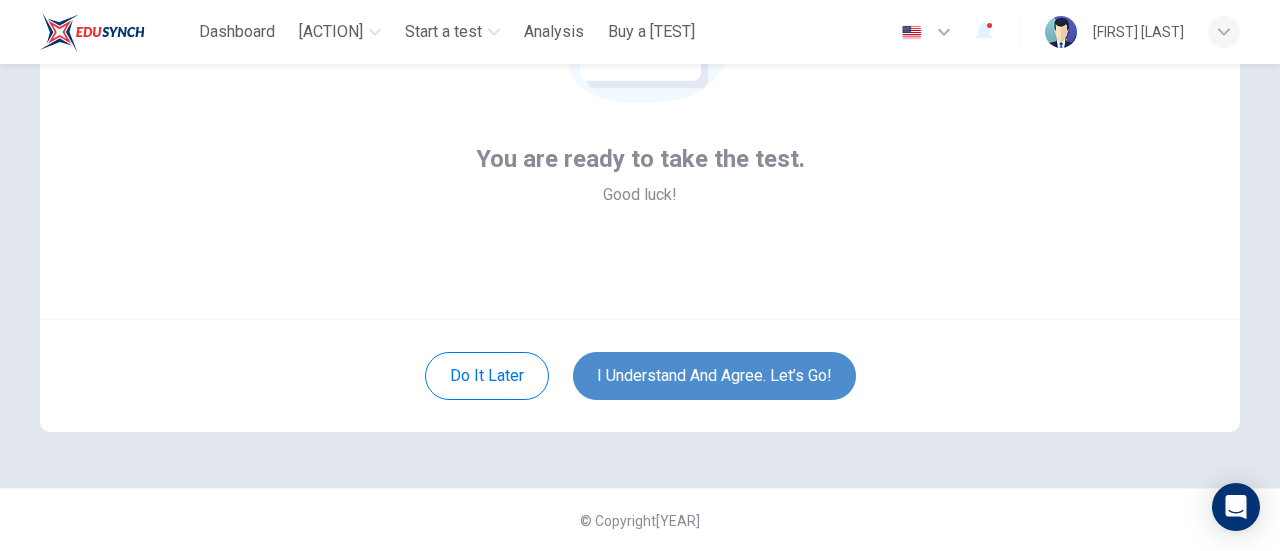 click on "I understand and agree. Let’s go!" at bounding box center (714, 376) 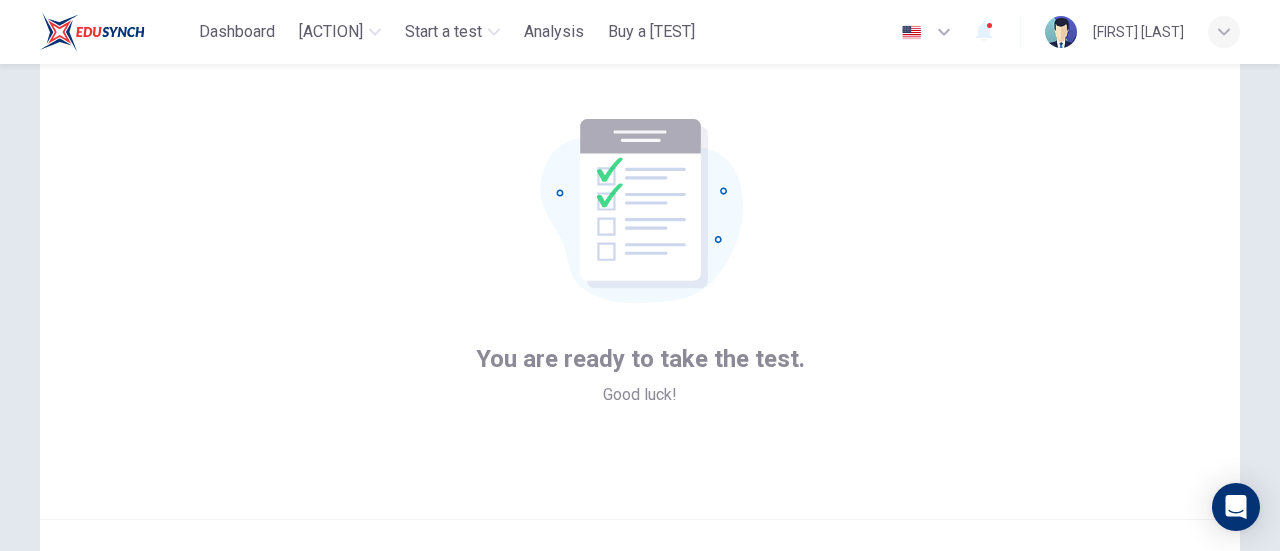 scroll, scrollTop: 281, scrollLeft: 0, axis: vertical 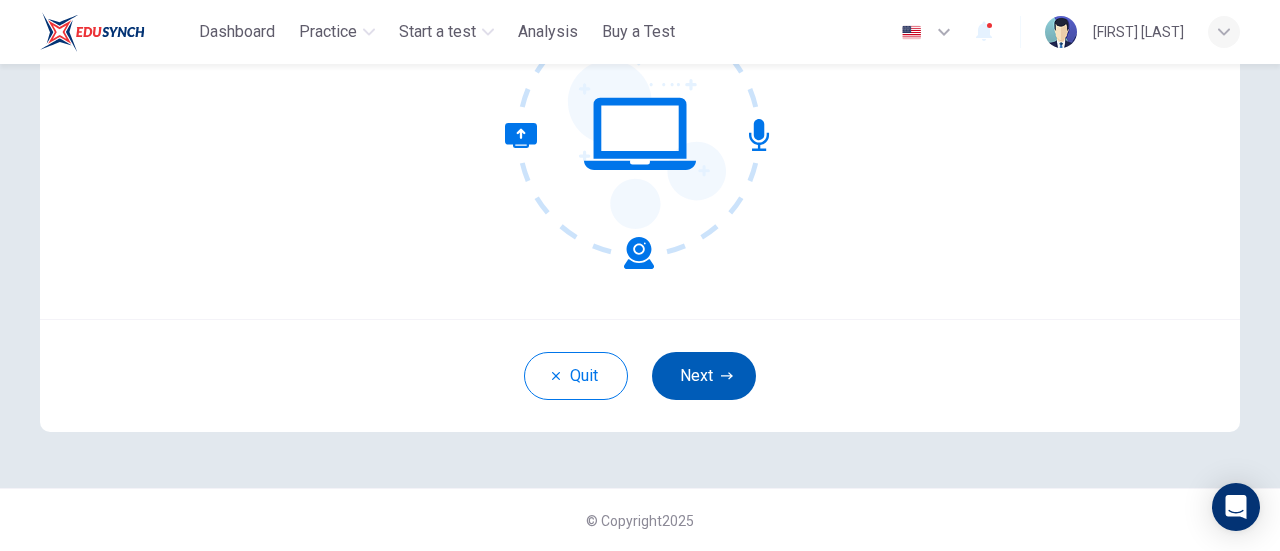 click on "Next" at bounding box center (704, 376) 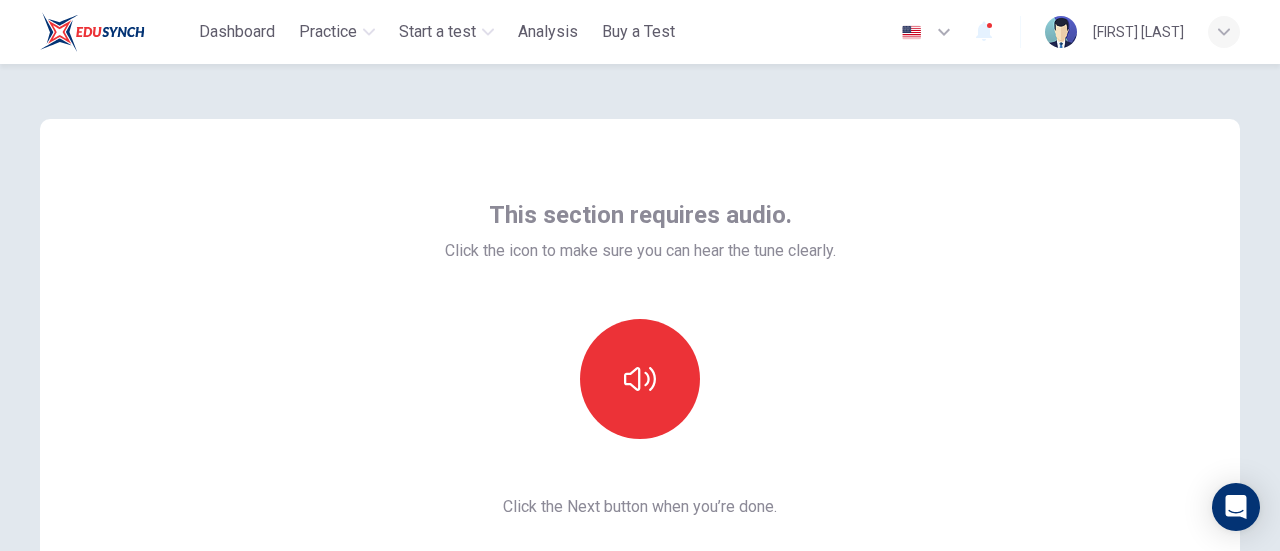 scroll, scrollTop: 0, scrollLeft: 0, axis: both 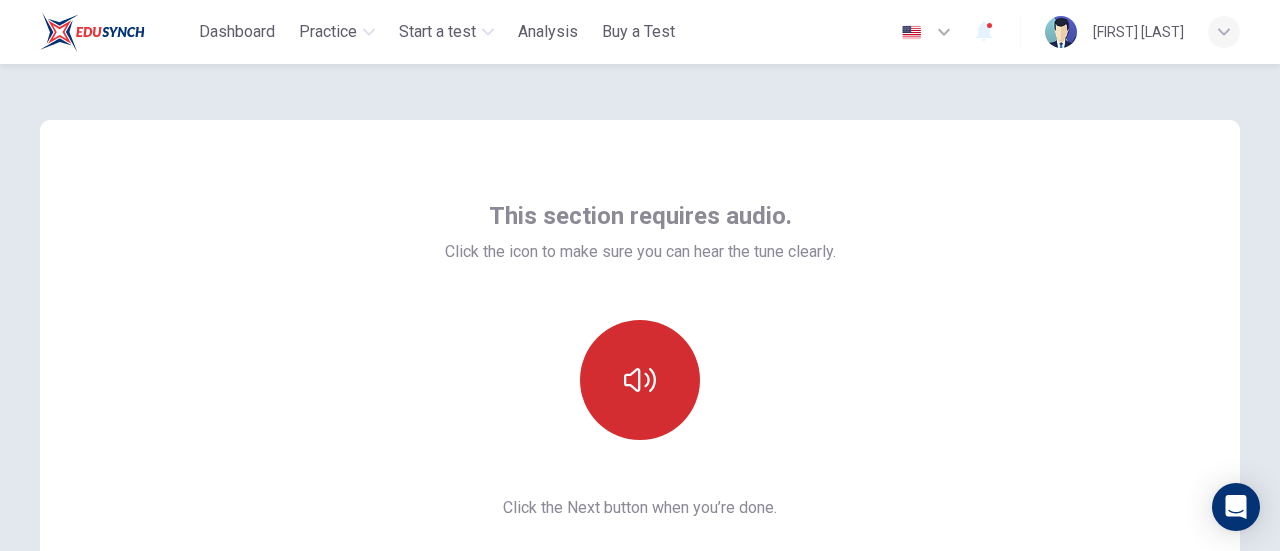 click at bounding box center (640, 380) 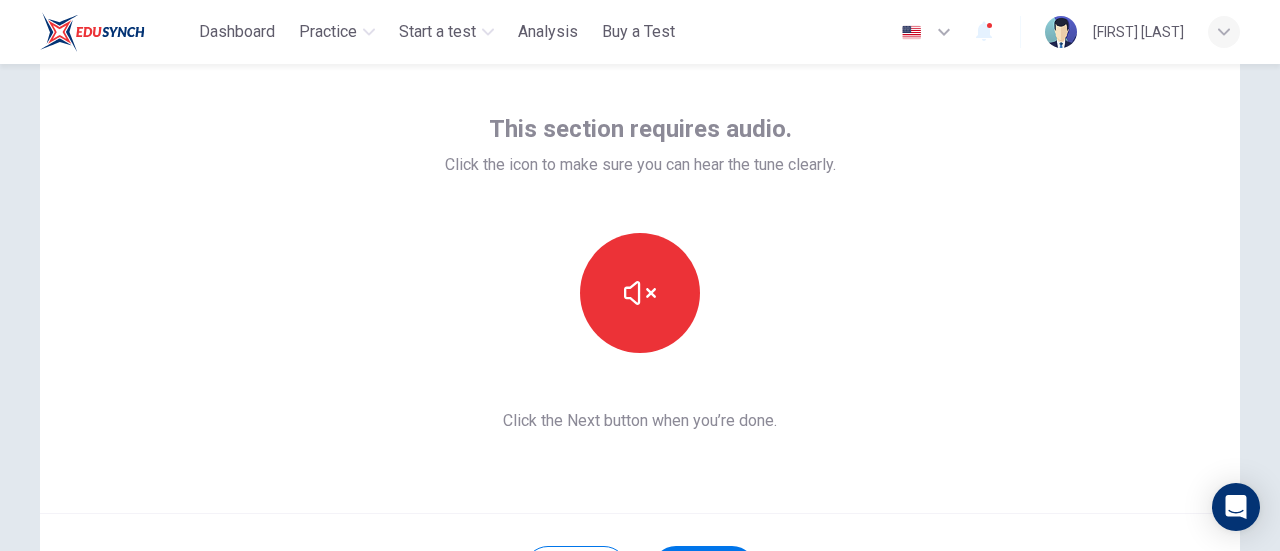 scroll, scrollTop: 200, scrollLeft: 0, axis: vertical 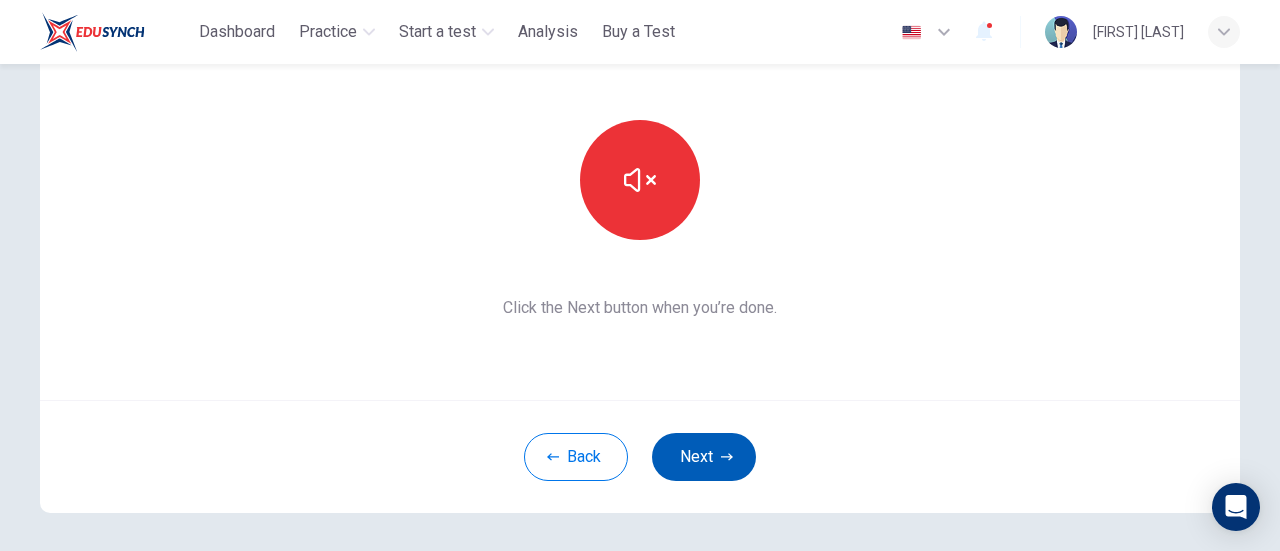 click at bounding box center [727, 457] 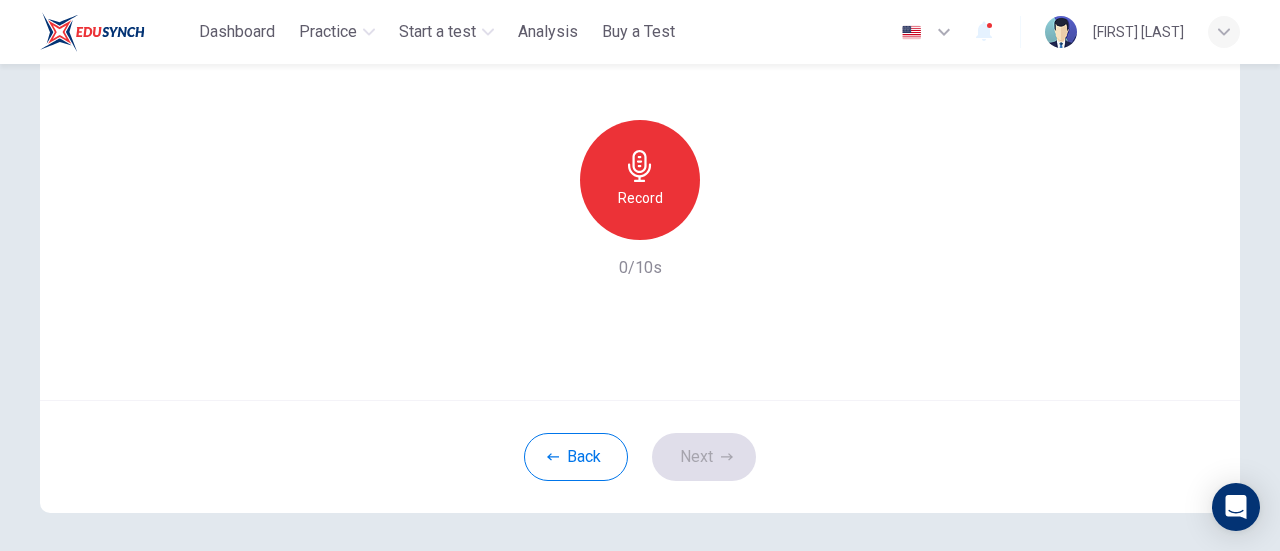click on "Record" at bounding box center [640, 198] 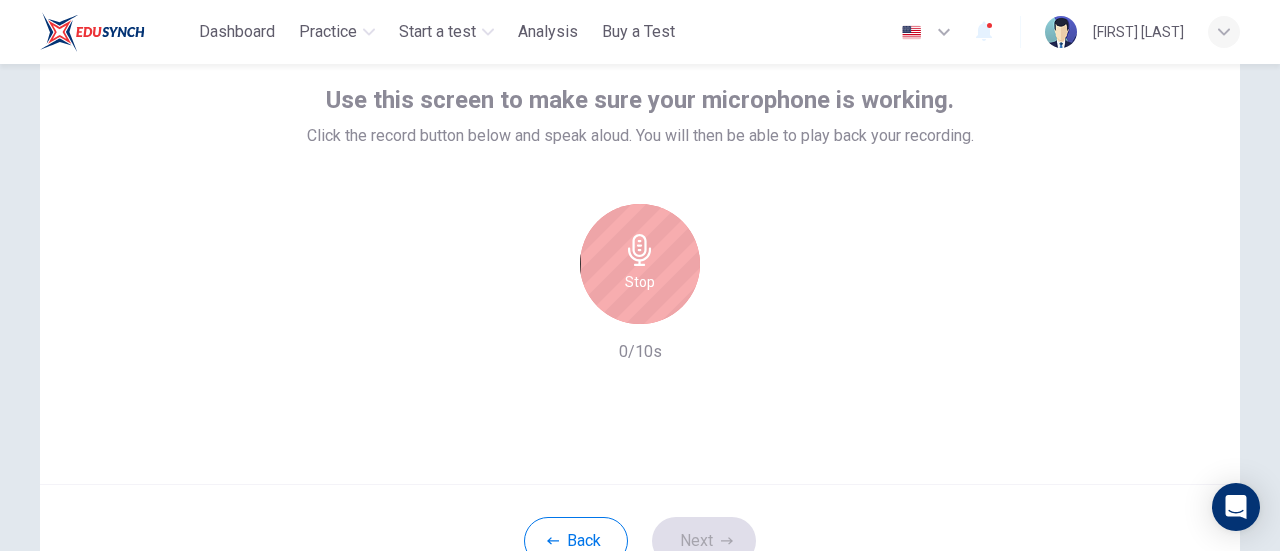 scroll, scrollTop: 0, scrollLeft: 0, axis: both 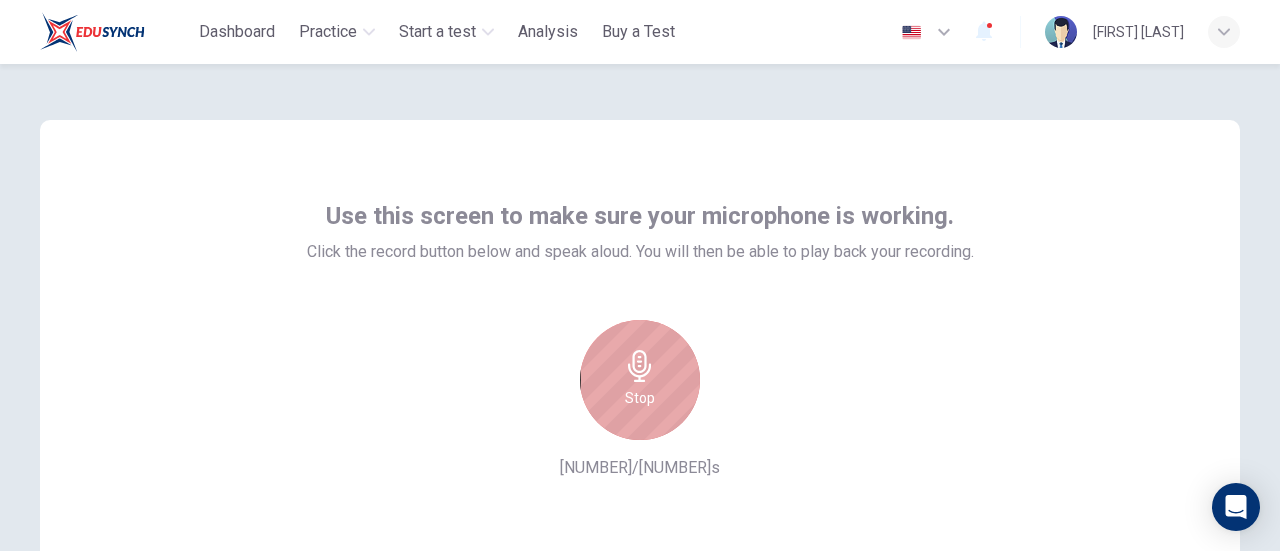 click on "Stop" at bounding box center (640, 380) 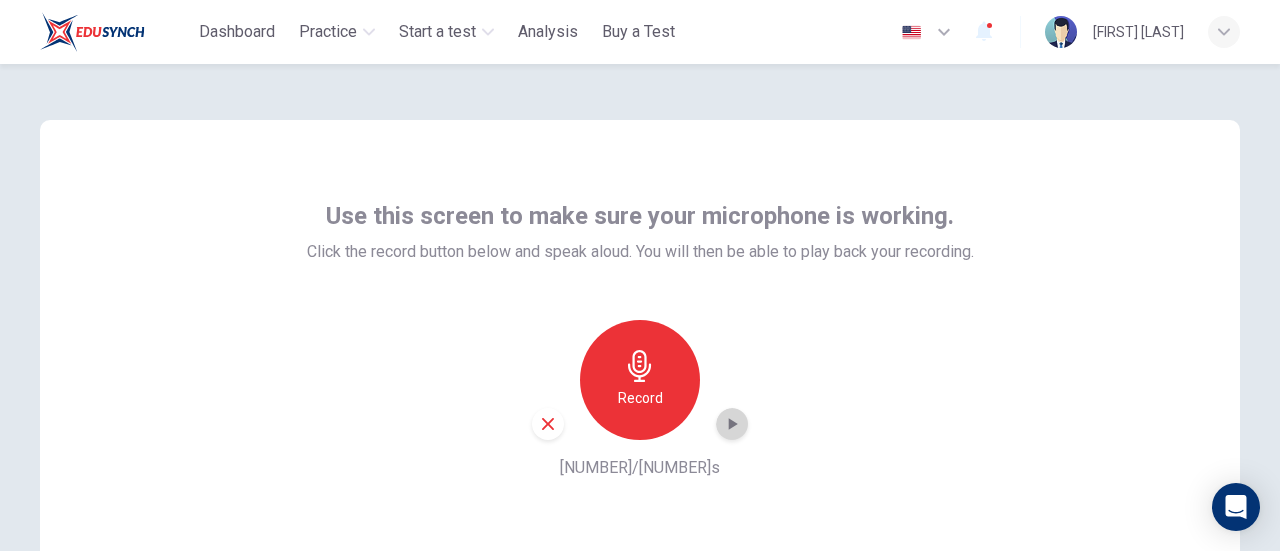 click at bounding box center [732, 424] 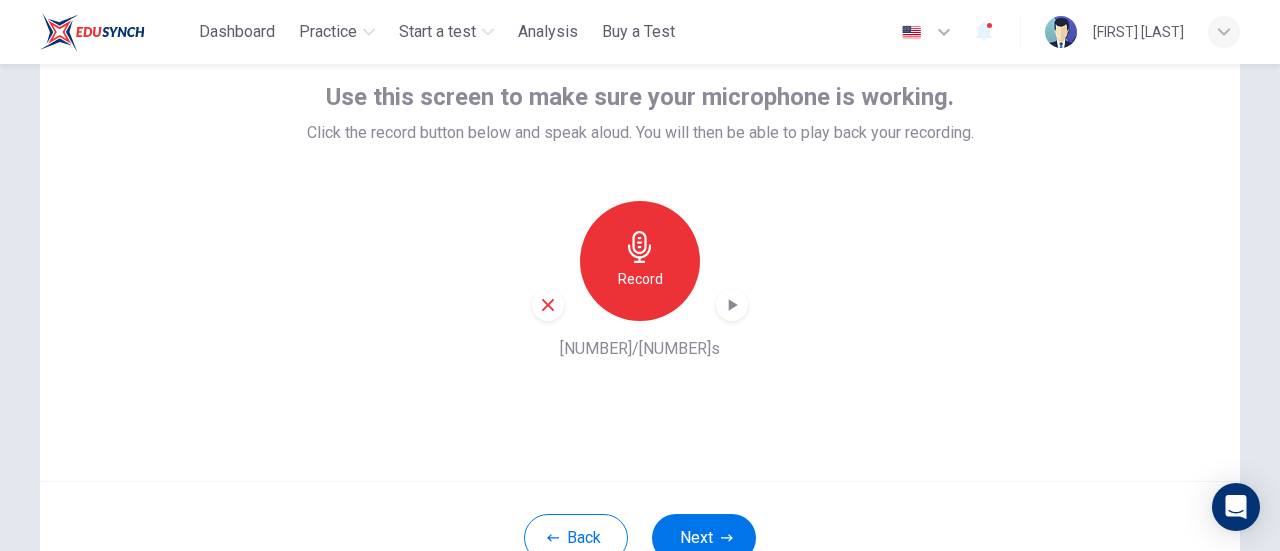 scroll, scrollTop: 281, scrollLeft: 0, axis: vertical 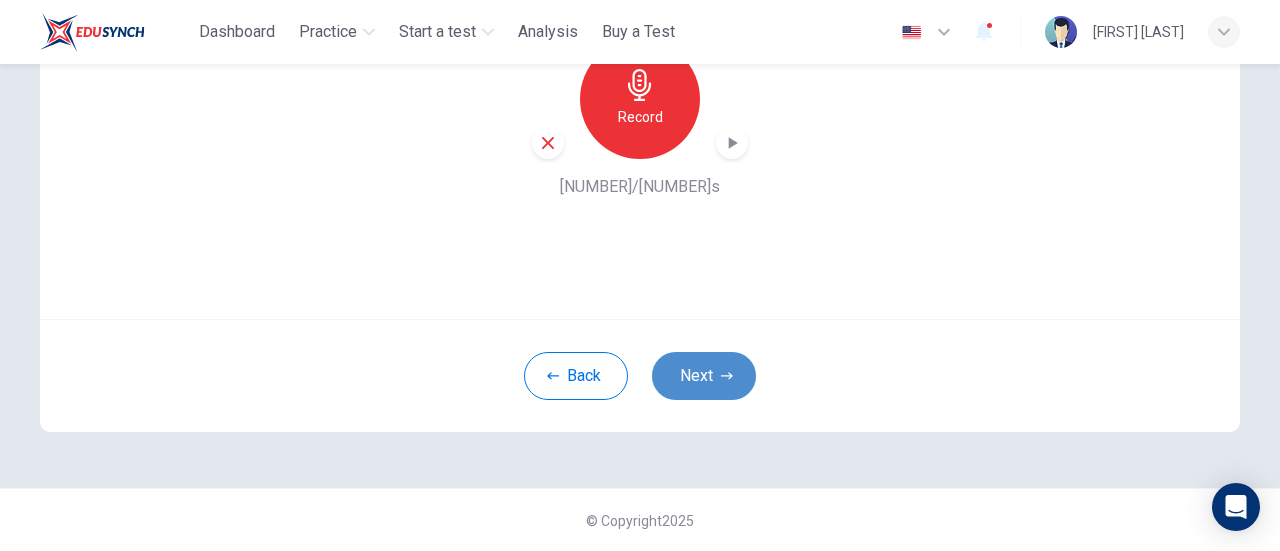 click on "Next" at bounding box center (704, 376) 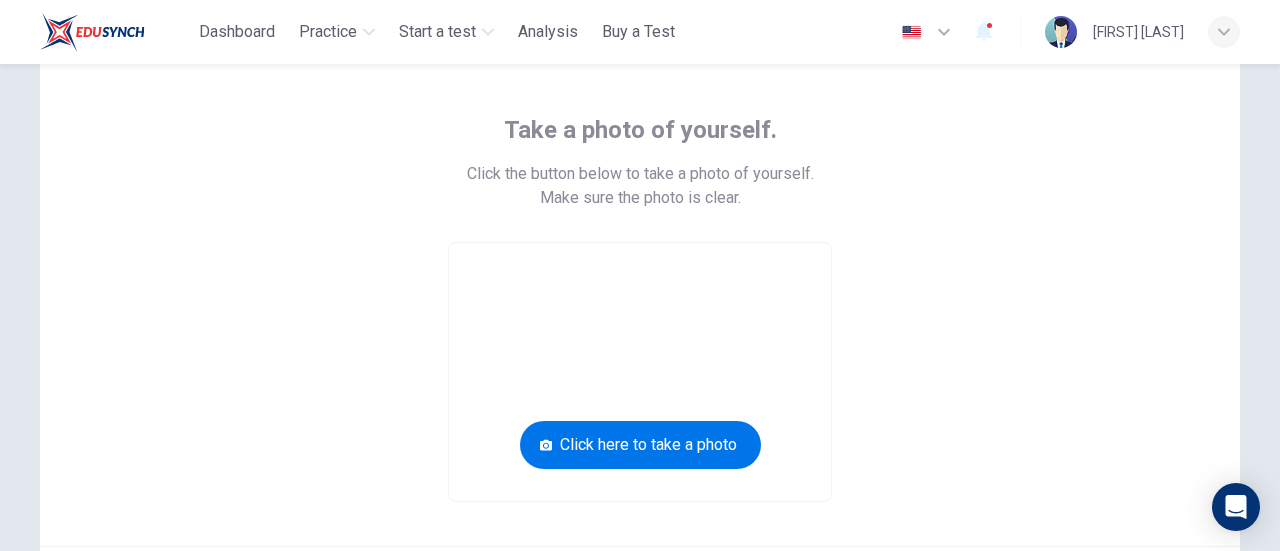 scroll, scrollTop: 81, scrollLeft: 0, axis: vertical 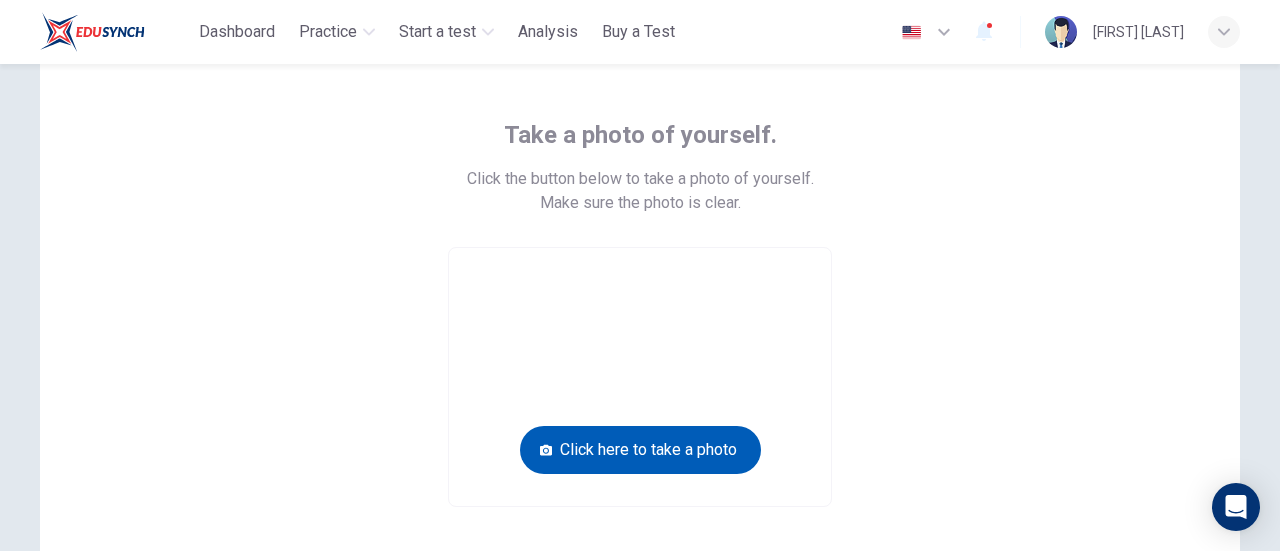 click on "Click here to take a photo" at bounding box center [640, 450] 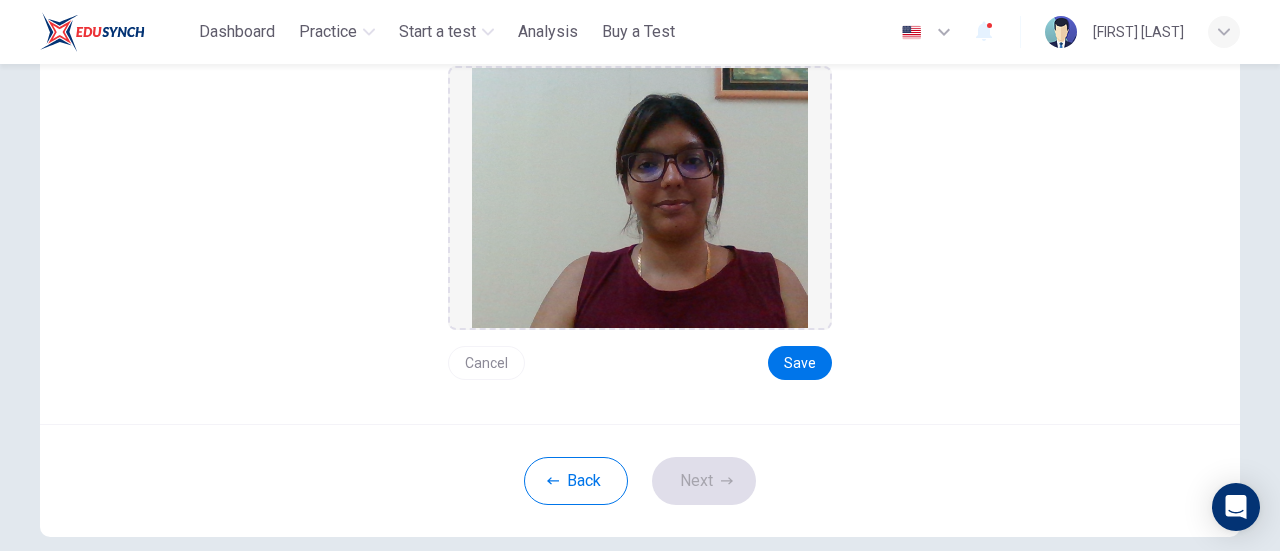 scroll, scrollTop: 281, scrollLeft: 0, axis: vertical 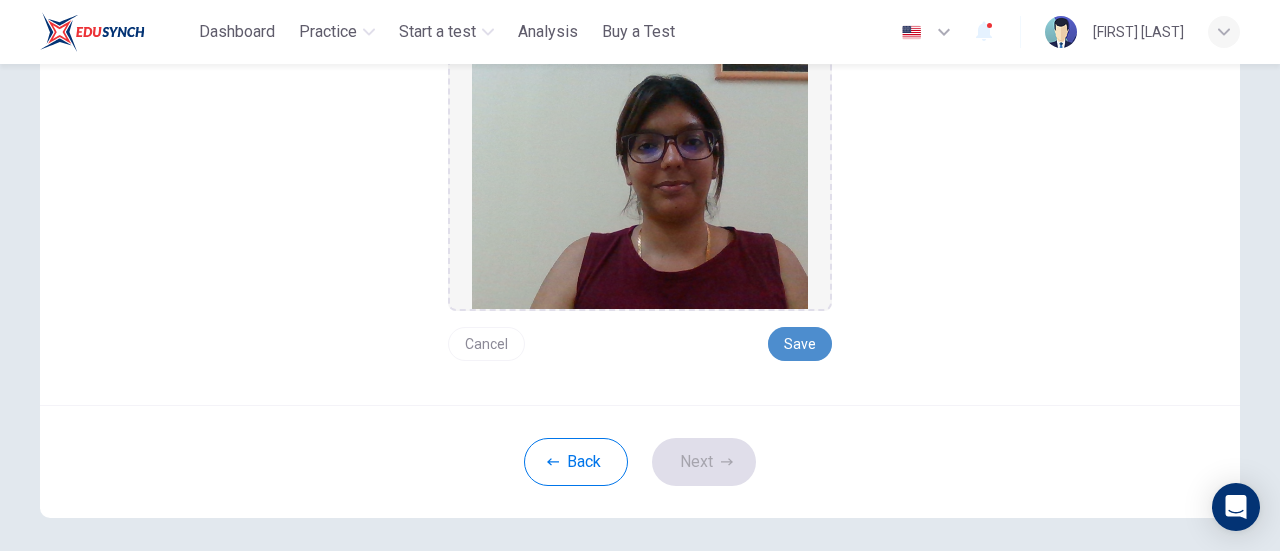 click on "Save" at bounding box center (800, 344) 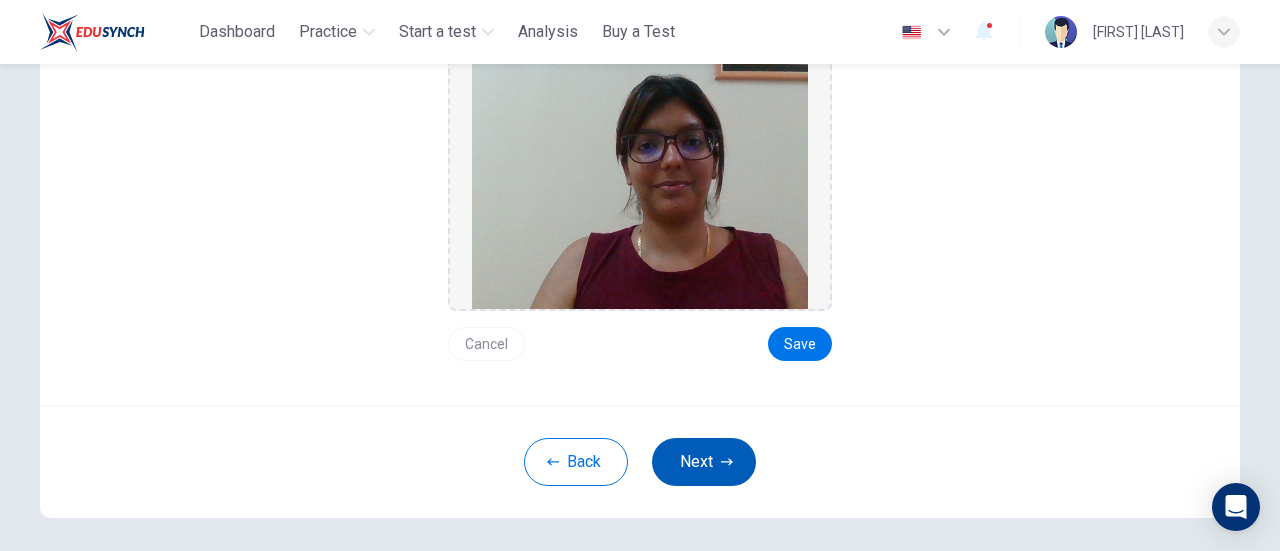 click on "Next" at bounding box center [704, 462] 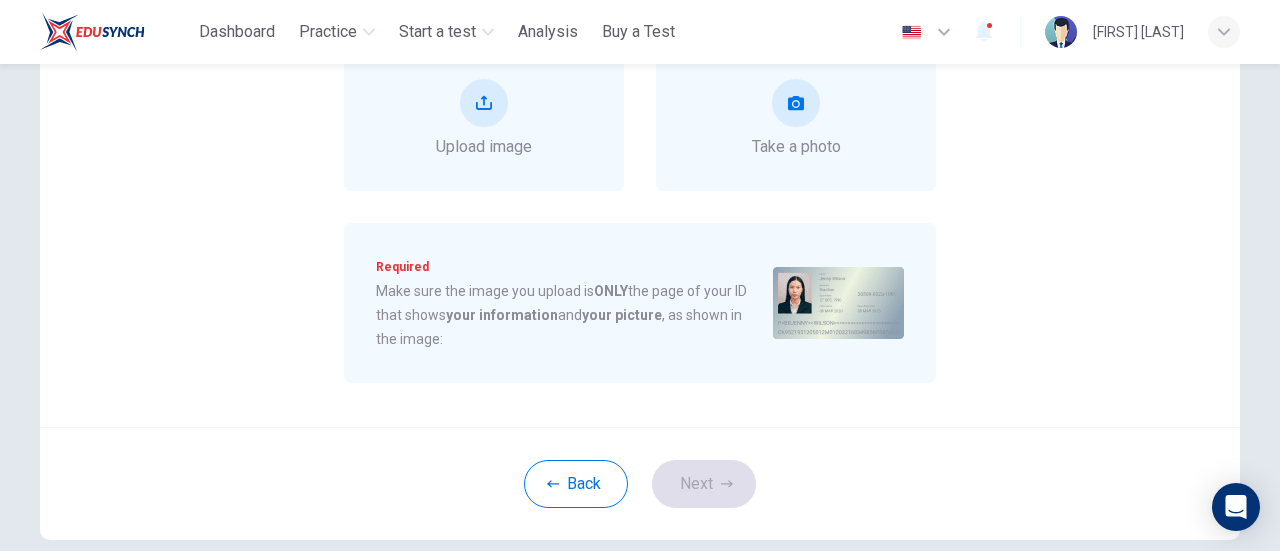 scroll, scrollTop: 81, scrollLeft: 0, axis: vertical 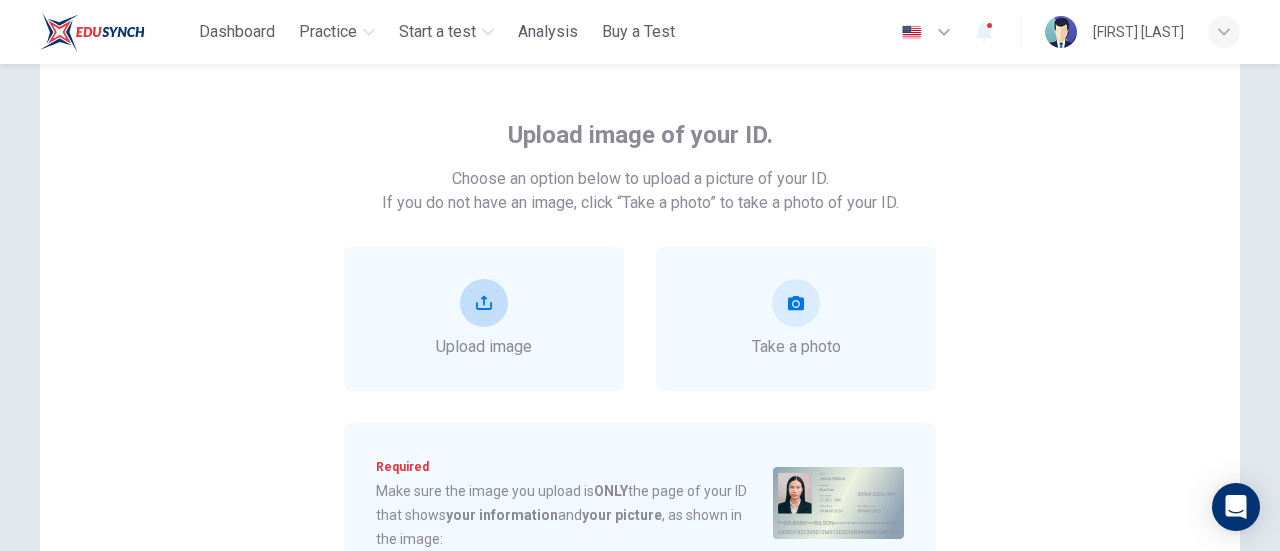 click at bounding box center (484, 303) 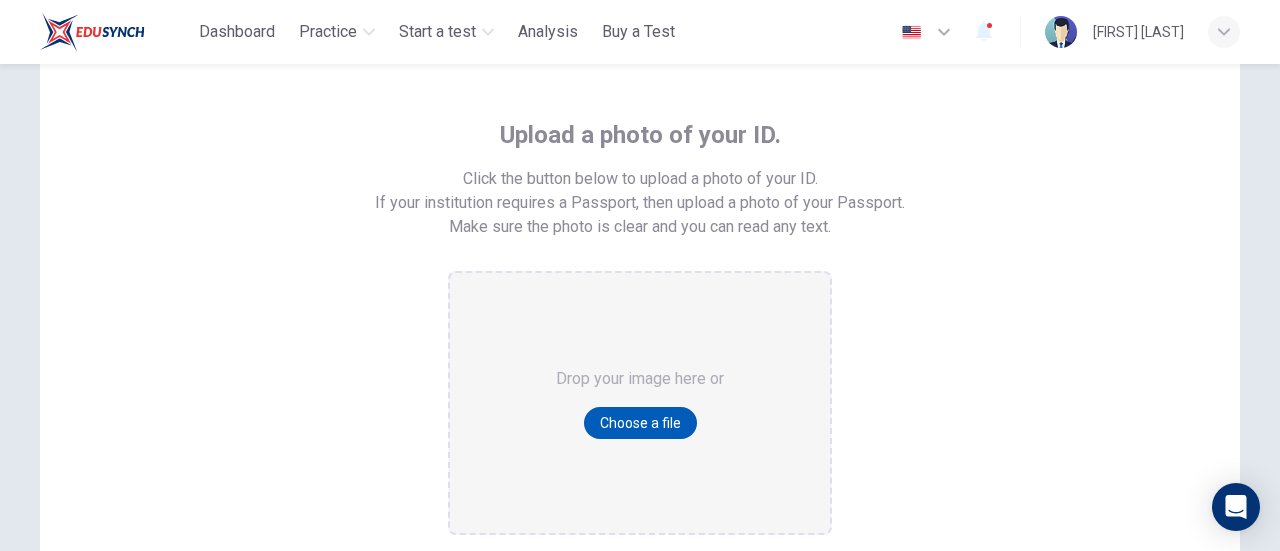 click on "Choose a file" at bounding box center [640, 423] 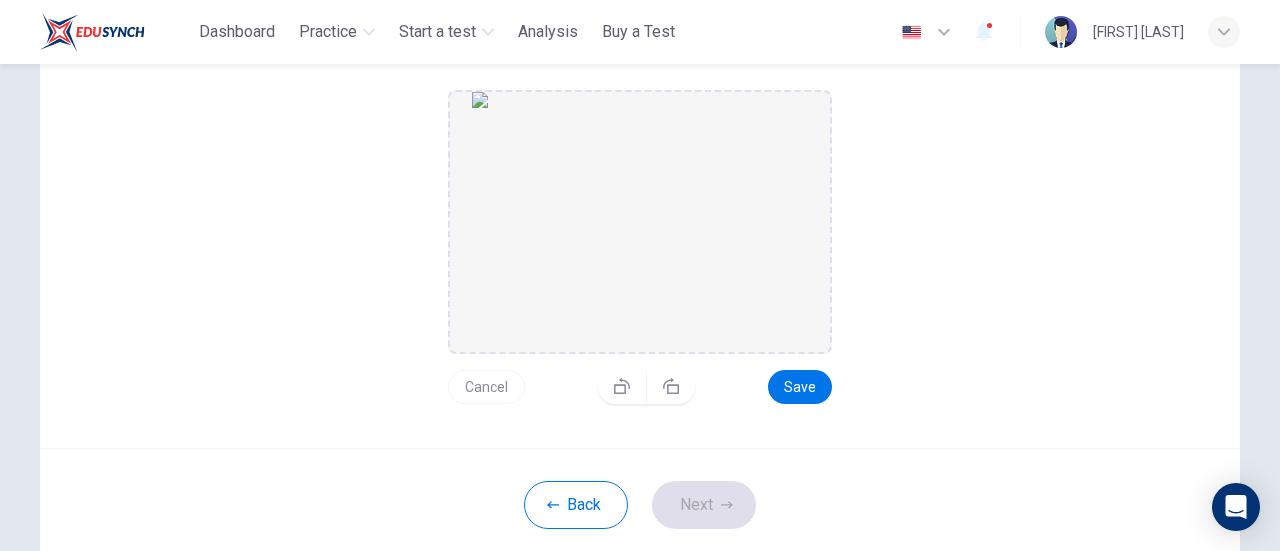 scroll, scrollTop: 381, scrollLeft: 0, axis: vertical 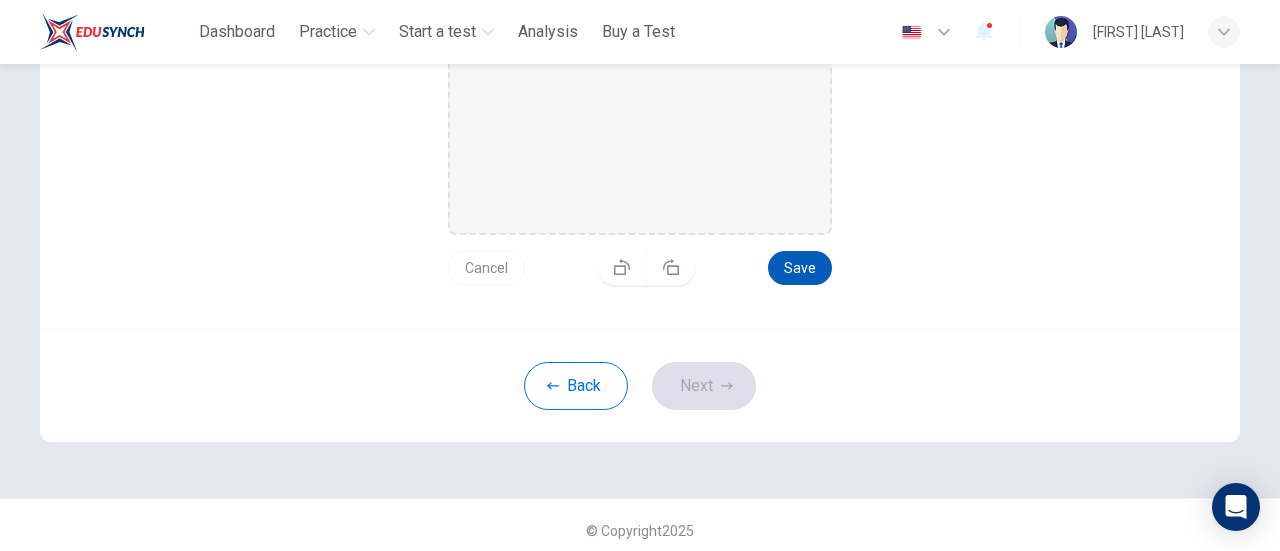 click on "Save" at bounding box center [800, 268] 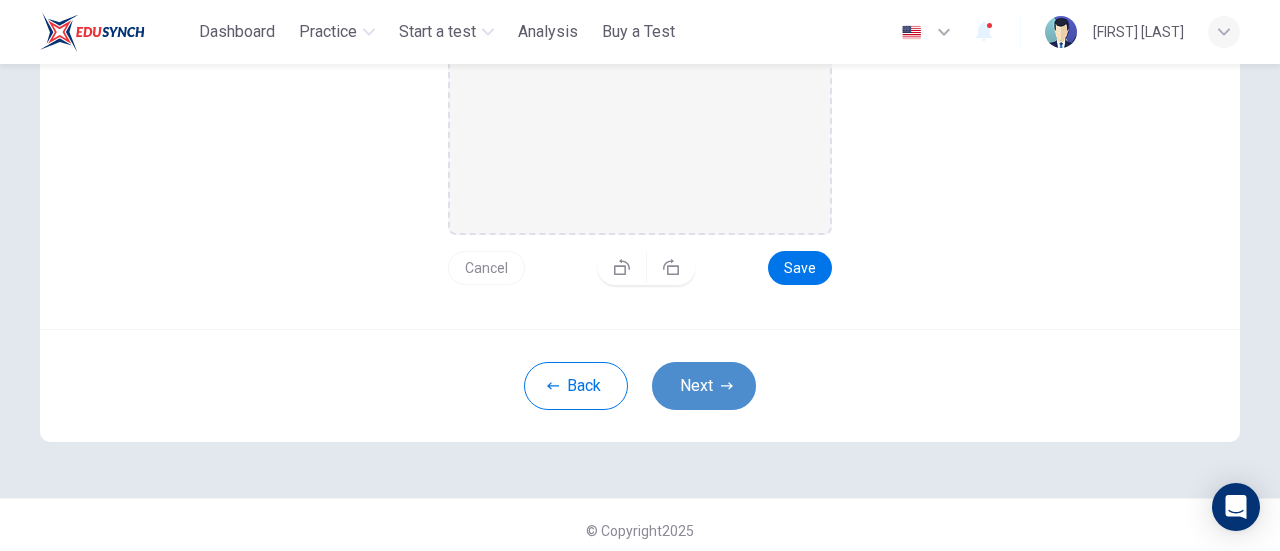 click at bounding box center [727, 386] 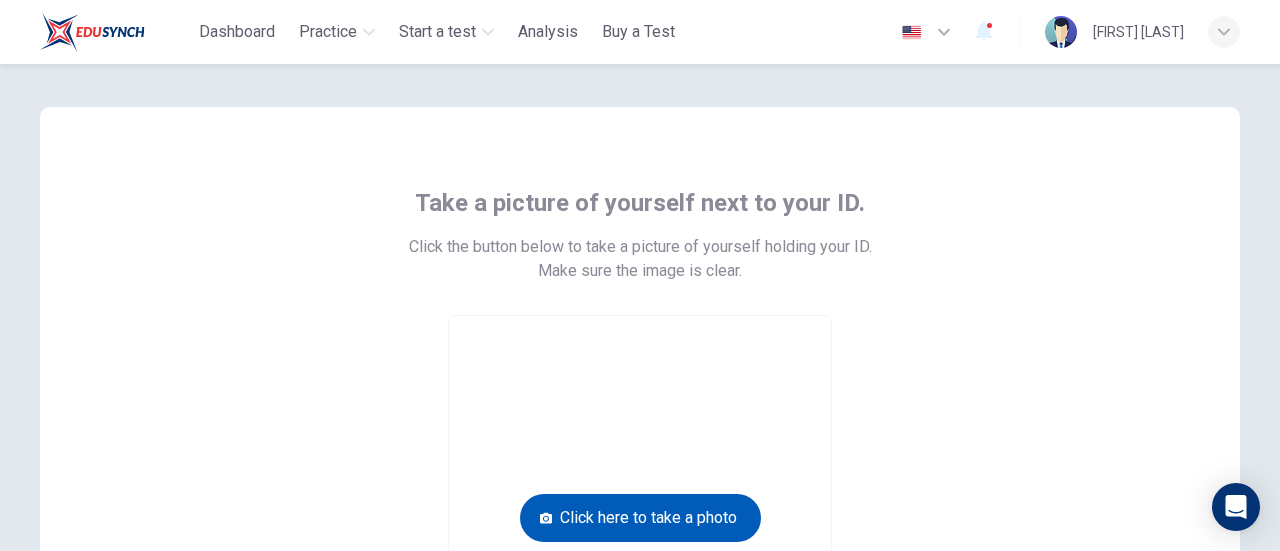 scroll, scrollTop: 113, scrollLeft: 0, axis: vertical 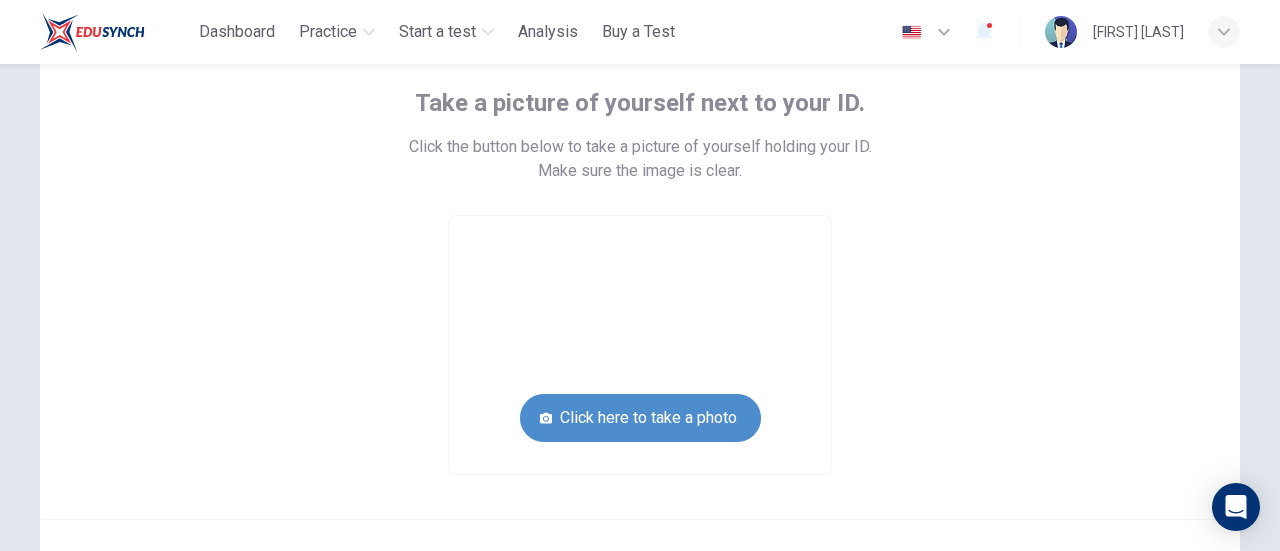 click on "Click here to take a photo" at bounding box center [640, 418] 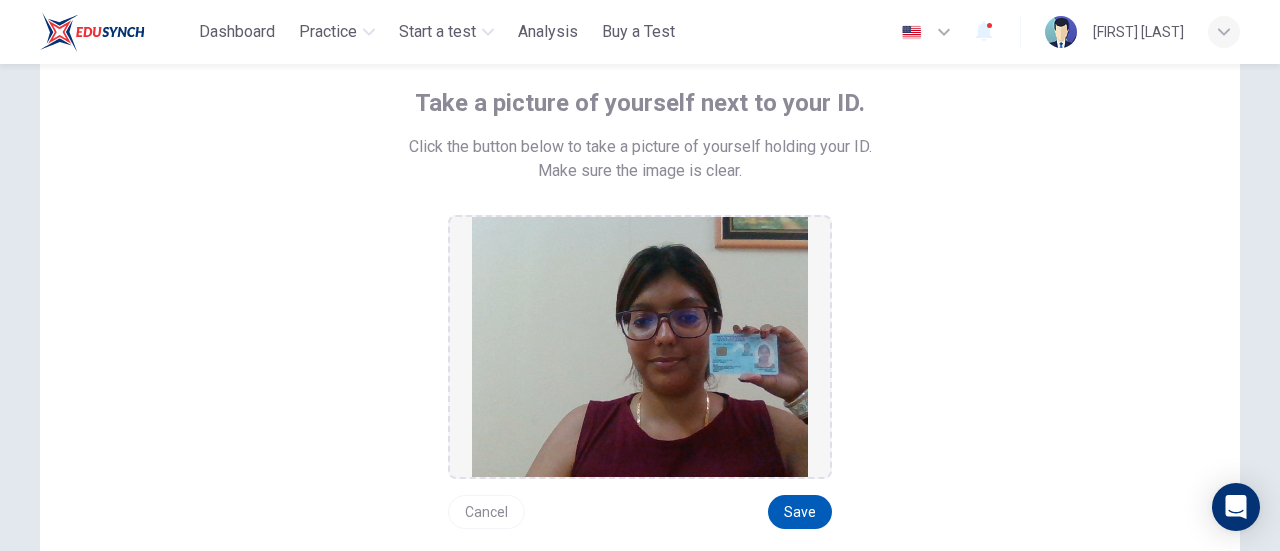 click on "Save" at bounding box center (800, 512) 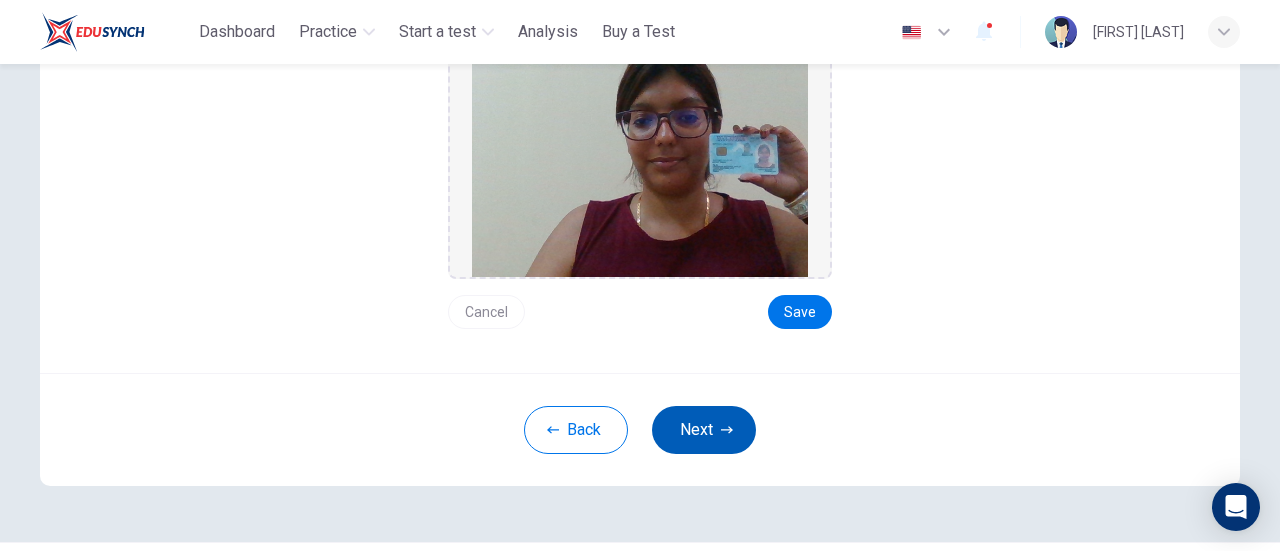 click on "Next" at bounding box center [704, 430] 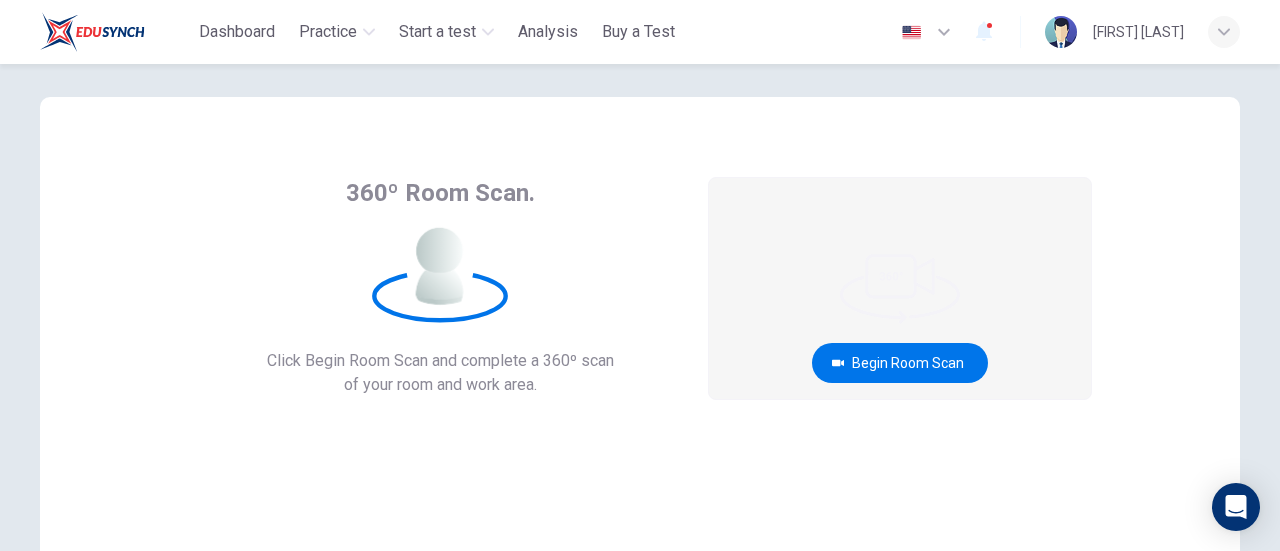scroll, scrollTop: 0, scrollLeft: 0, axis: both 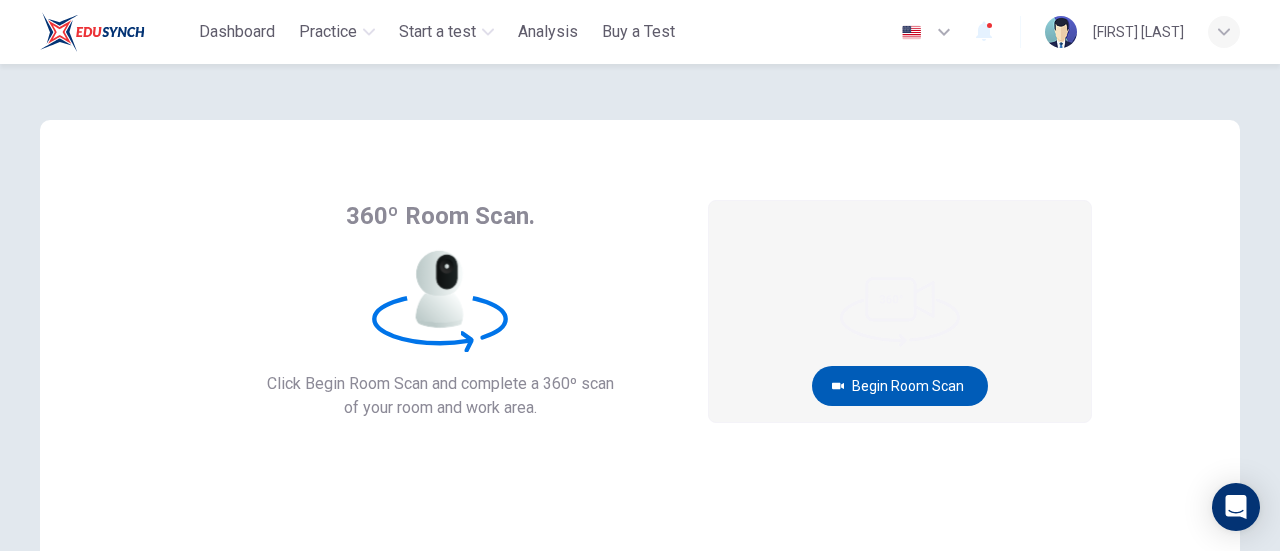 click on "Begin Room Scan" at bounding box center (900, 386) 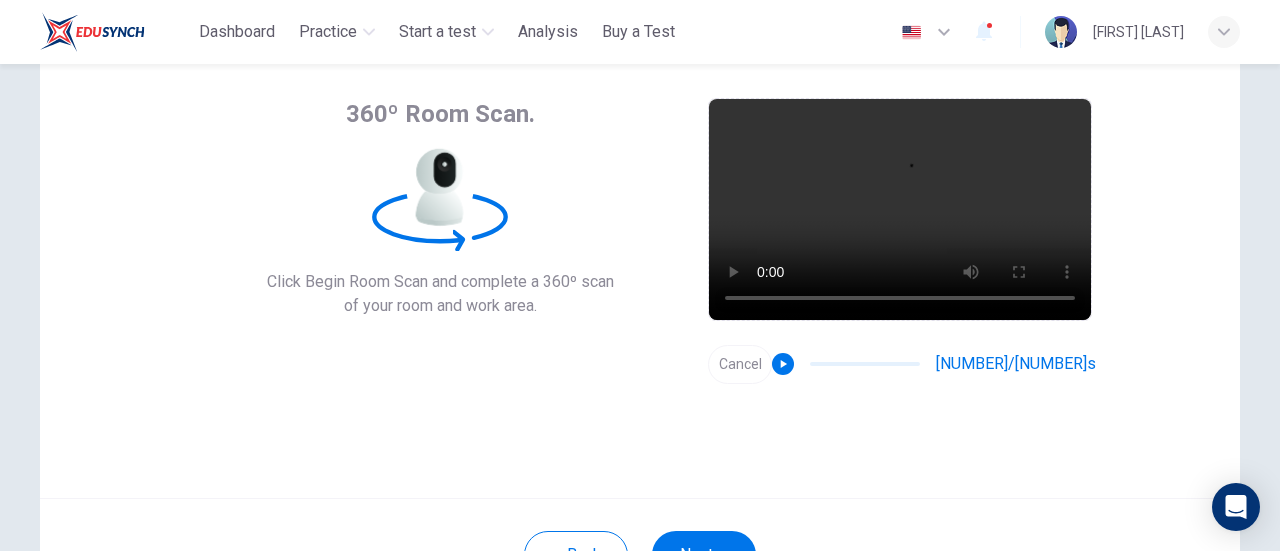 scroll, scrollTop: 200, scrollLeft: 0, axis: vertical 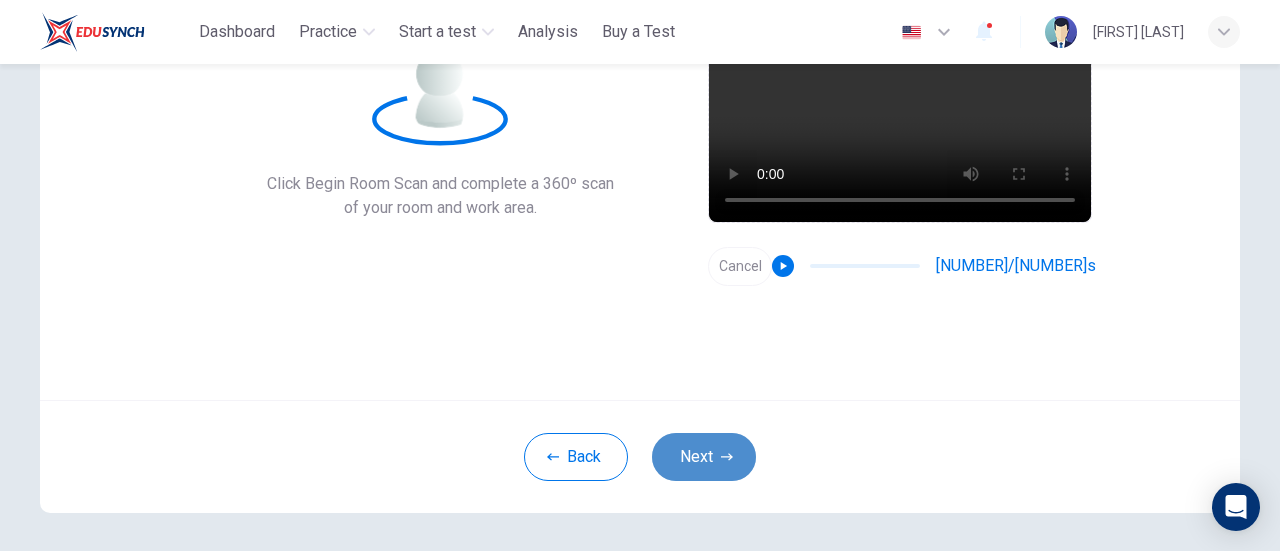 click on "Next" at bounding box center [704, 457] 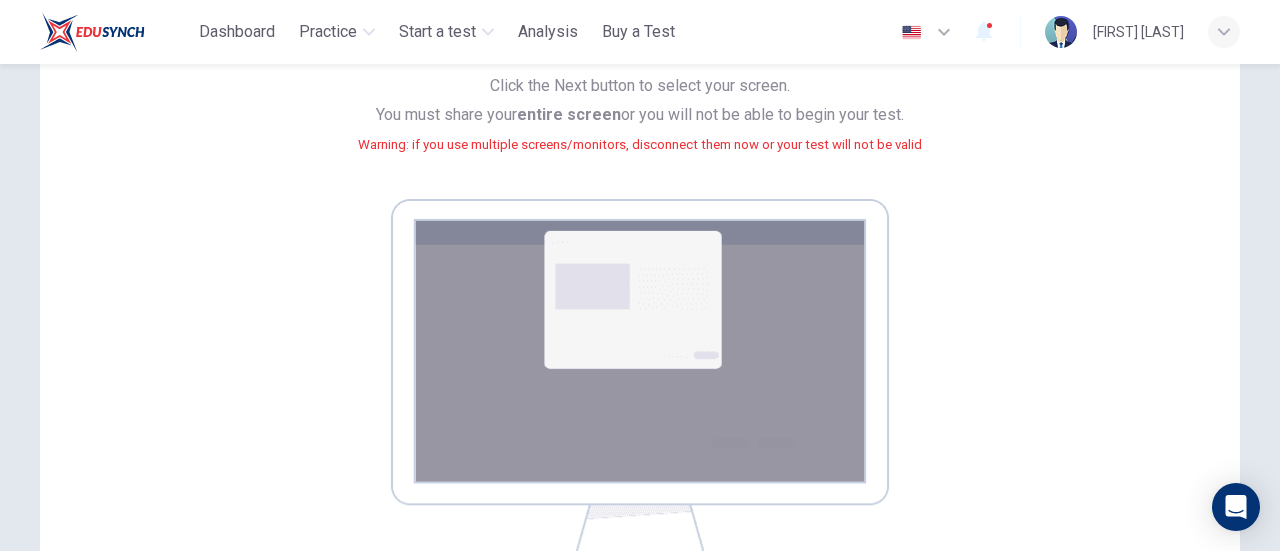 scroll, scrollTop: 400, scrollLeft: 0, axis: vertical 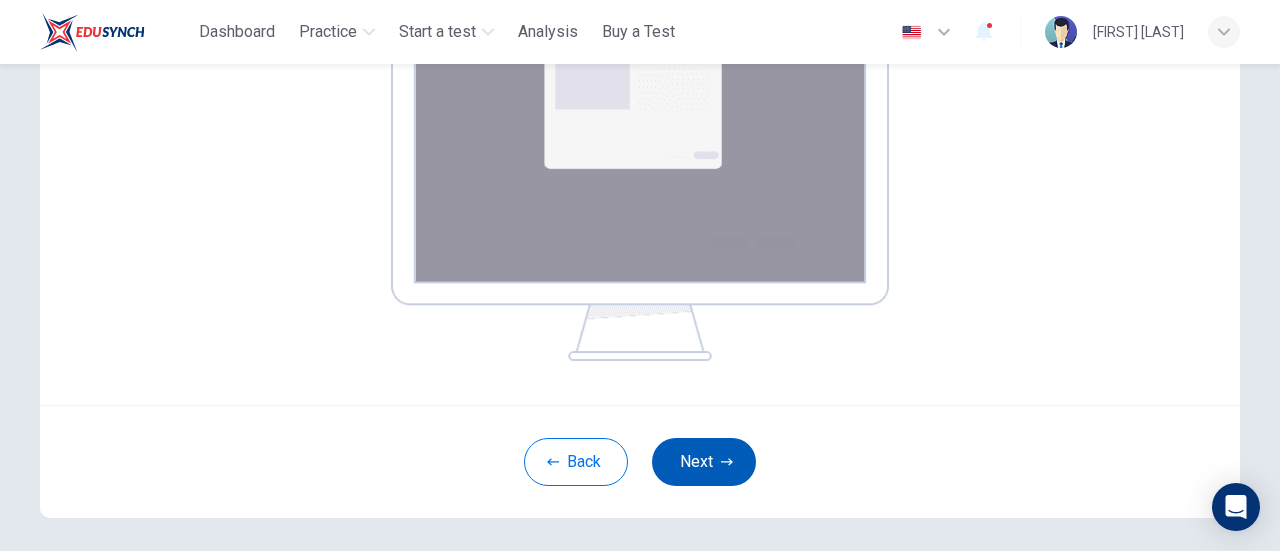 click on "Next" at bounding box center (704, 462) 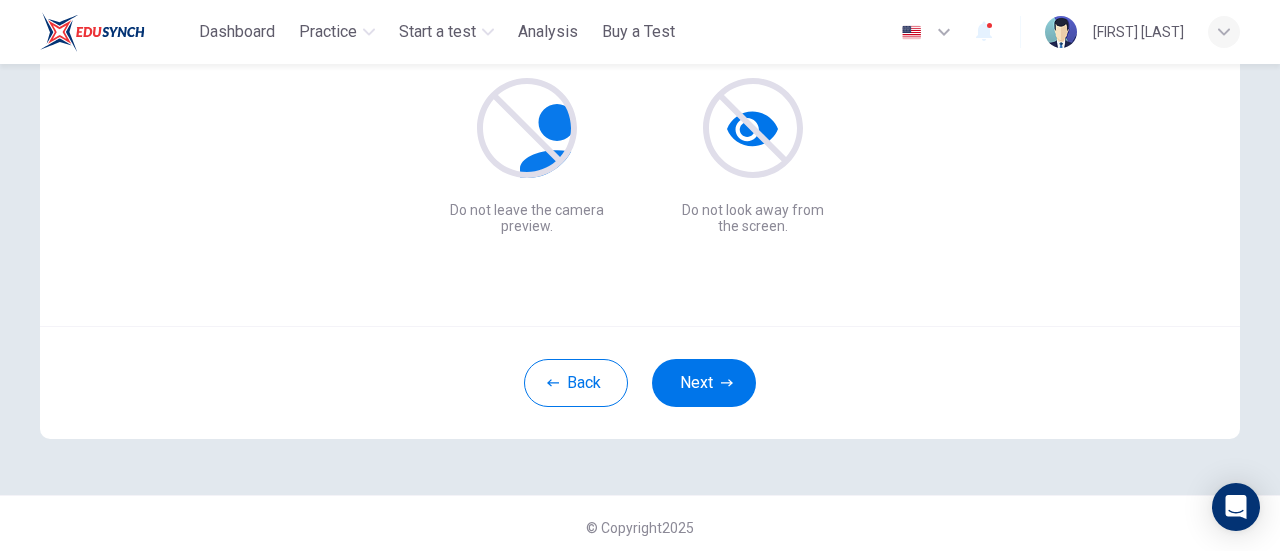scroll, scrollTop: 281, scrollLeft: 0, axis: vertical 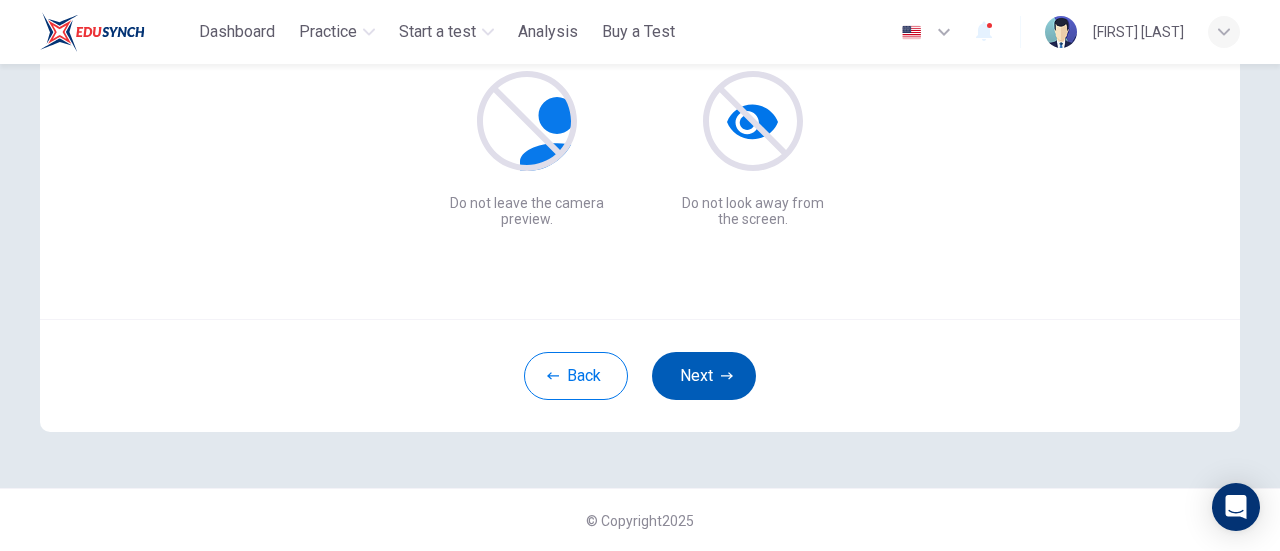 click on "Next" at bounding box center (704, 376) 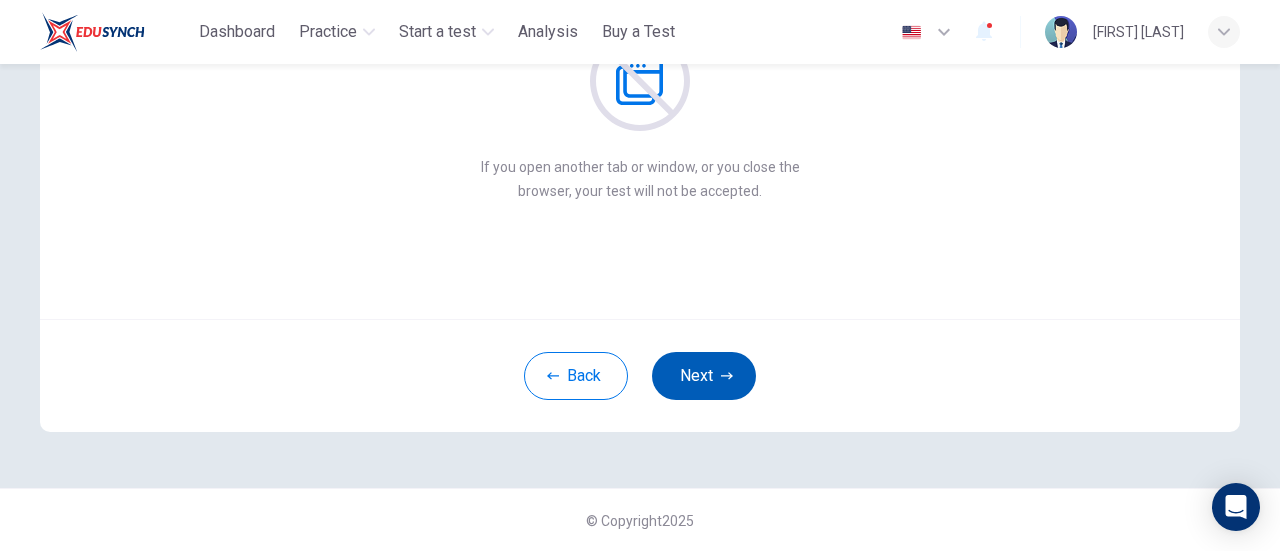 click on "Next" at bounding box center [704, 376] 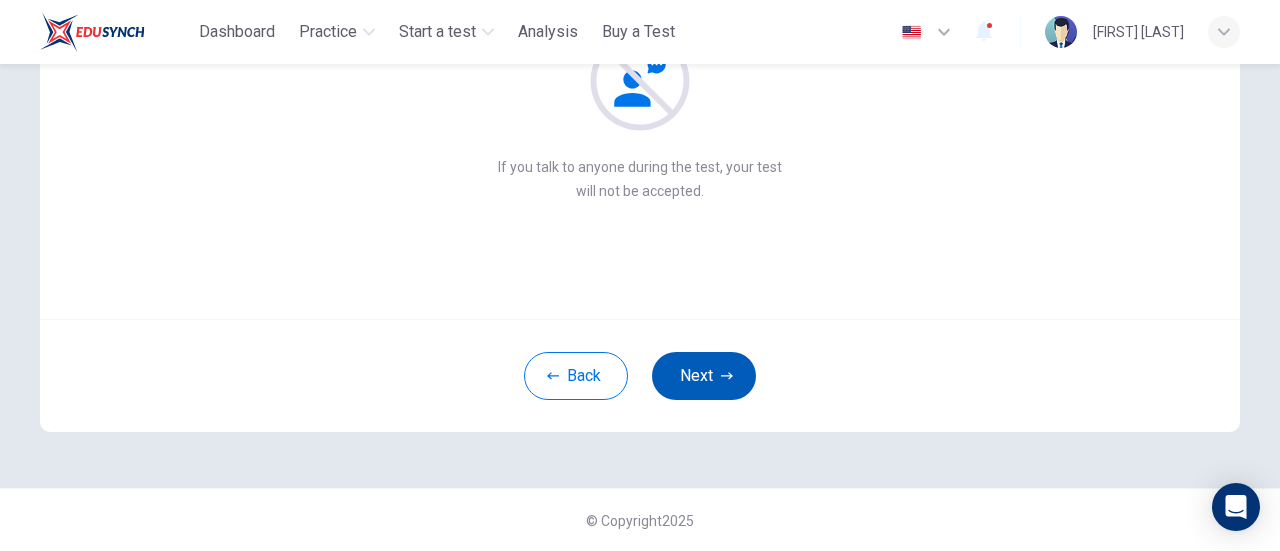 click on "Next" at bounding box center [704, 376] 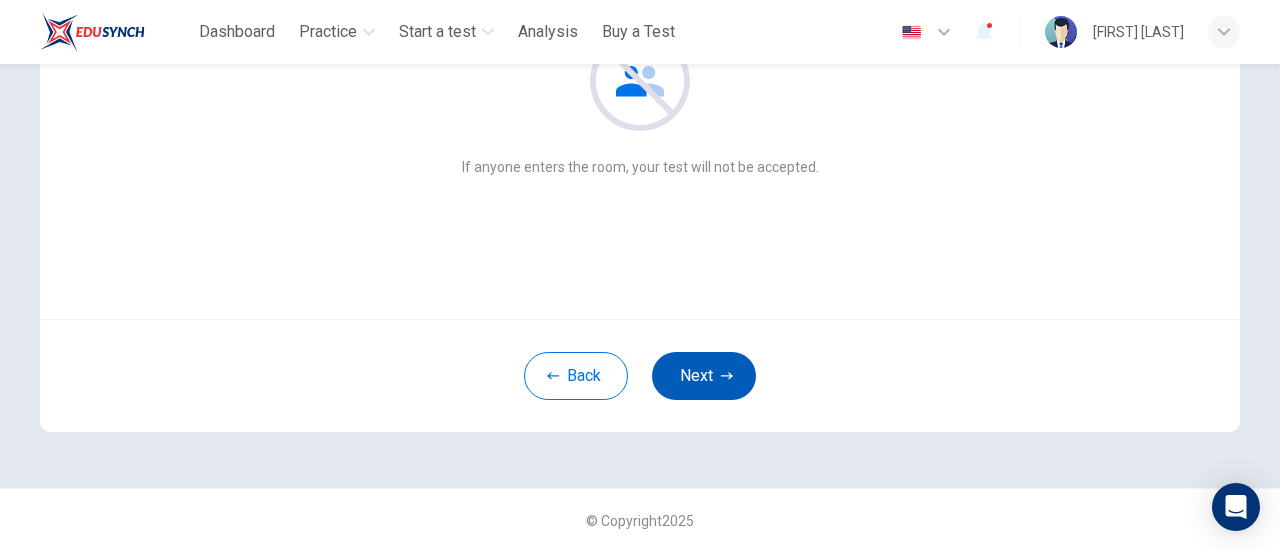 click on "Next" at bounding box center (704, 376) 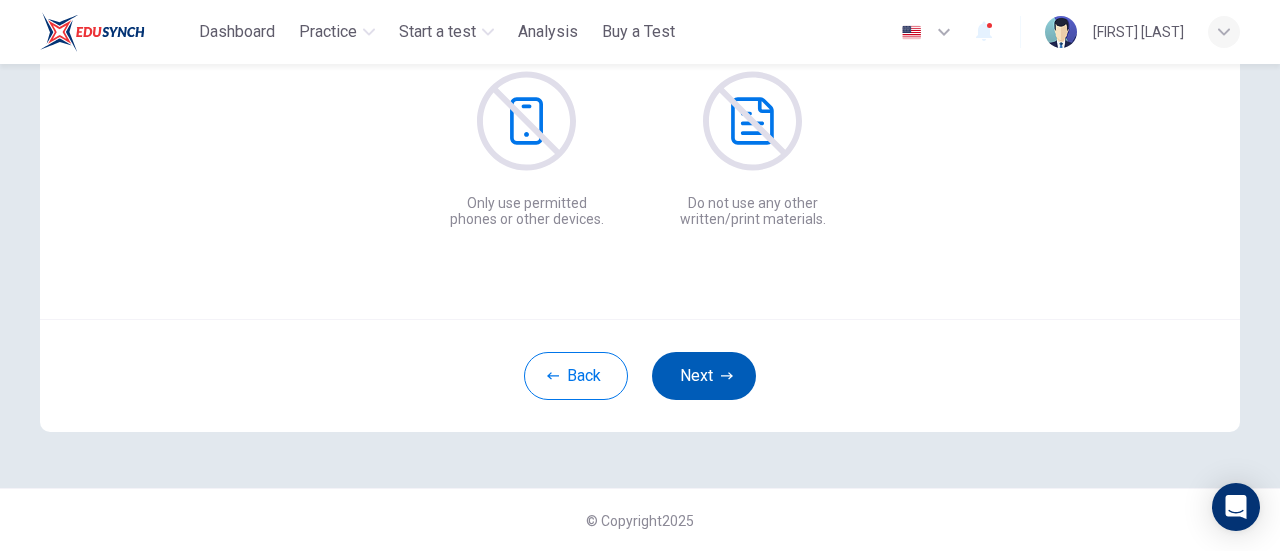 click on "Next" at bounding box center (704, 376) 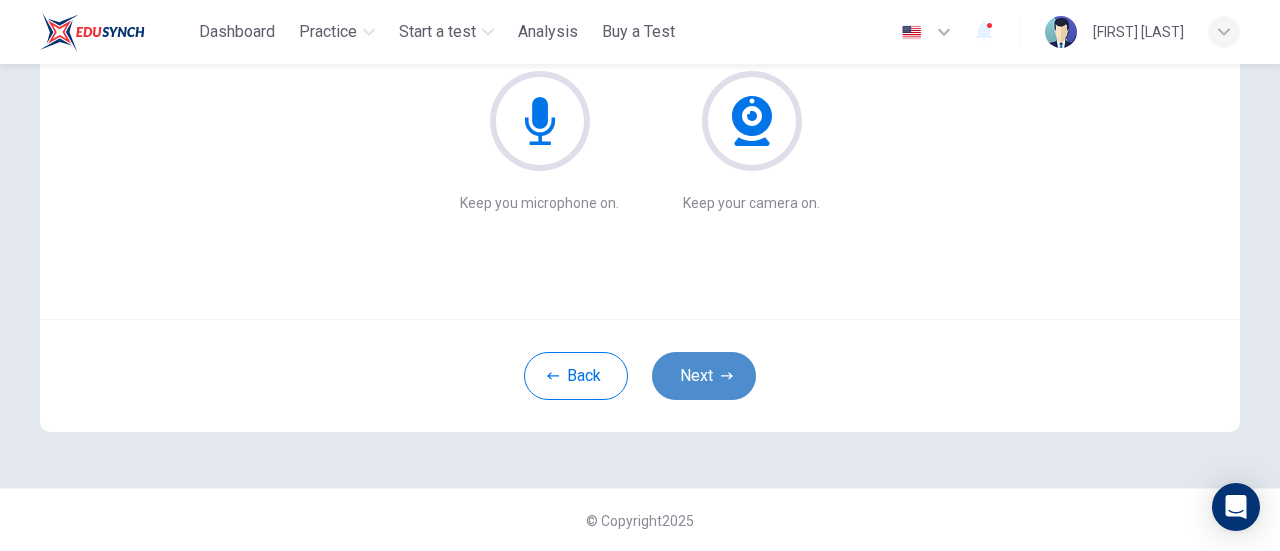 click on "Next" at bounding box center (704, 376) 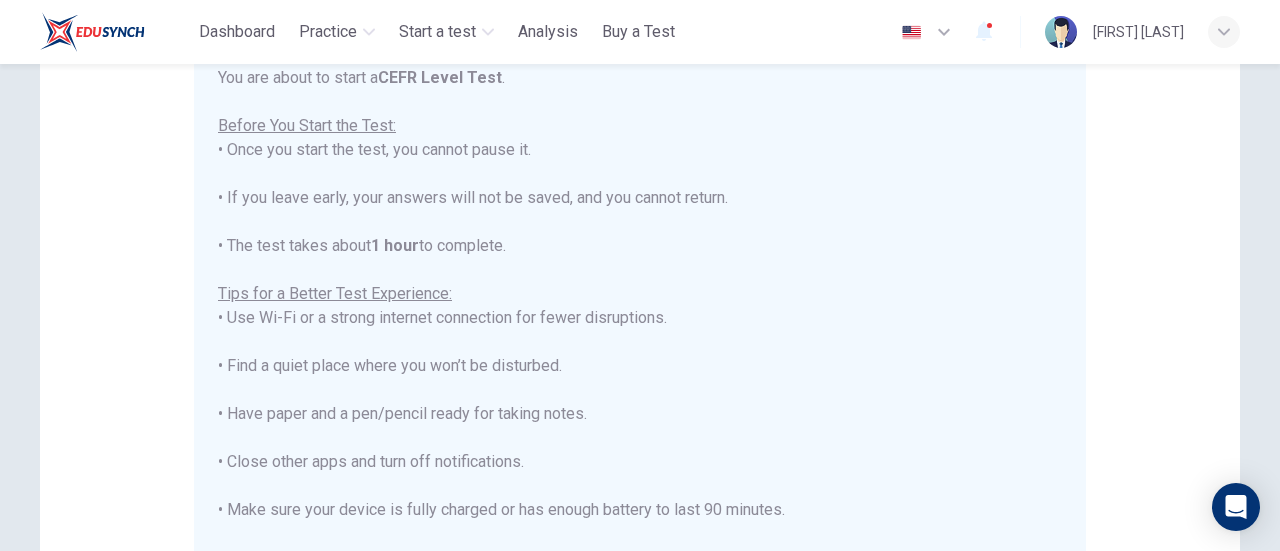 scroll, scrollTop: 190, scrollLeft: 0, axis: vertical 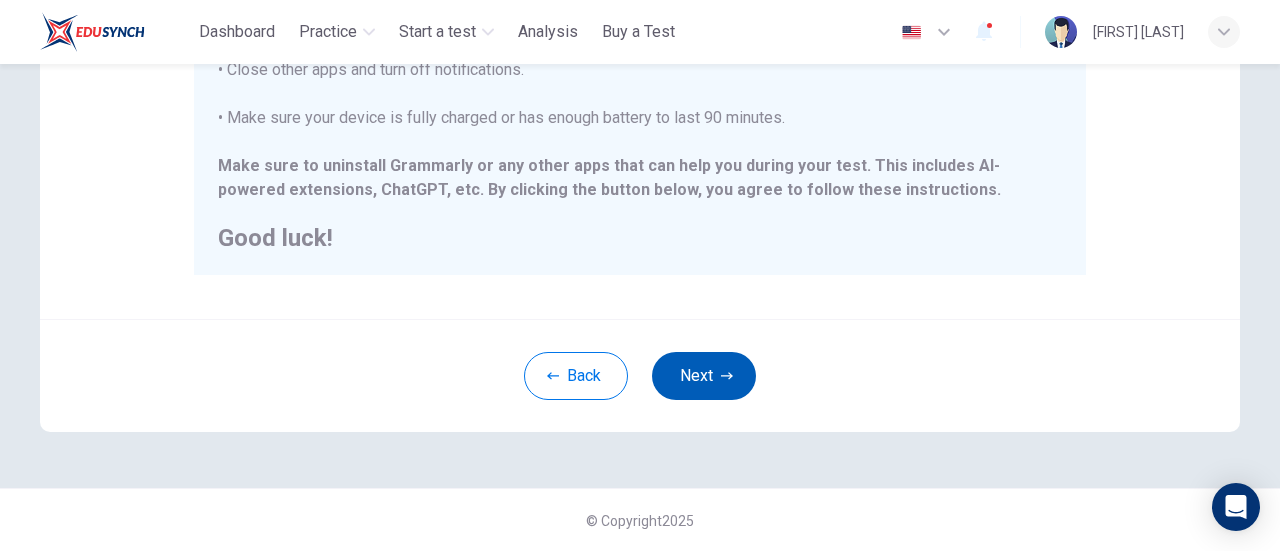 click on "Next" at bounding box center [704, 376] 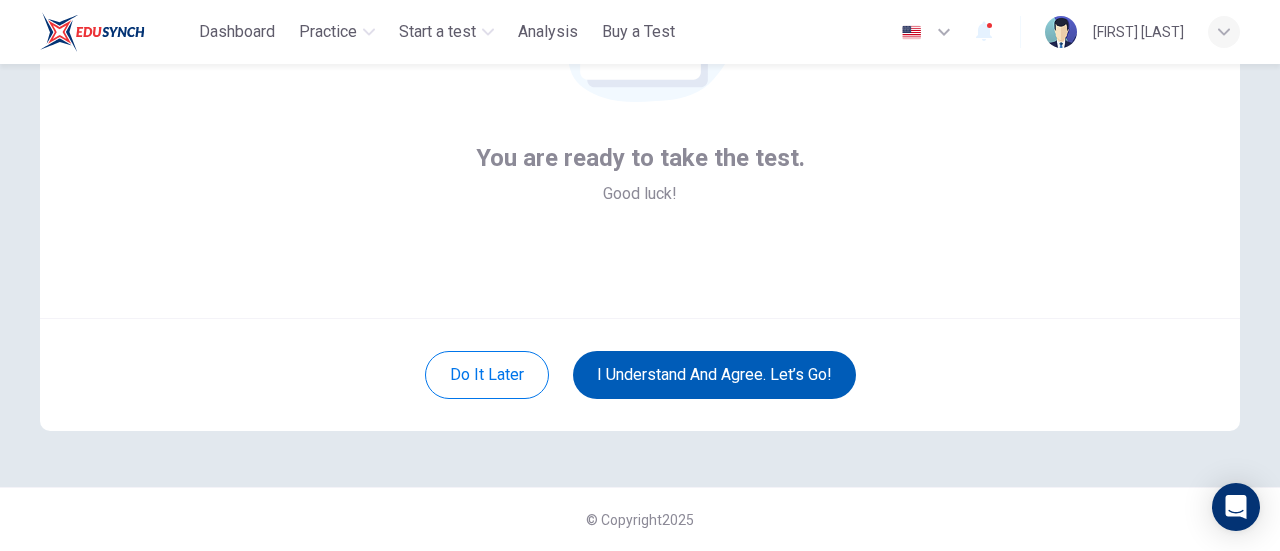 scroll, scrollTop: 281, scrollLeft: 0, axis: vertical 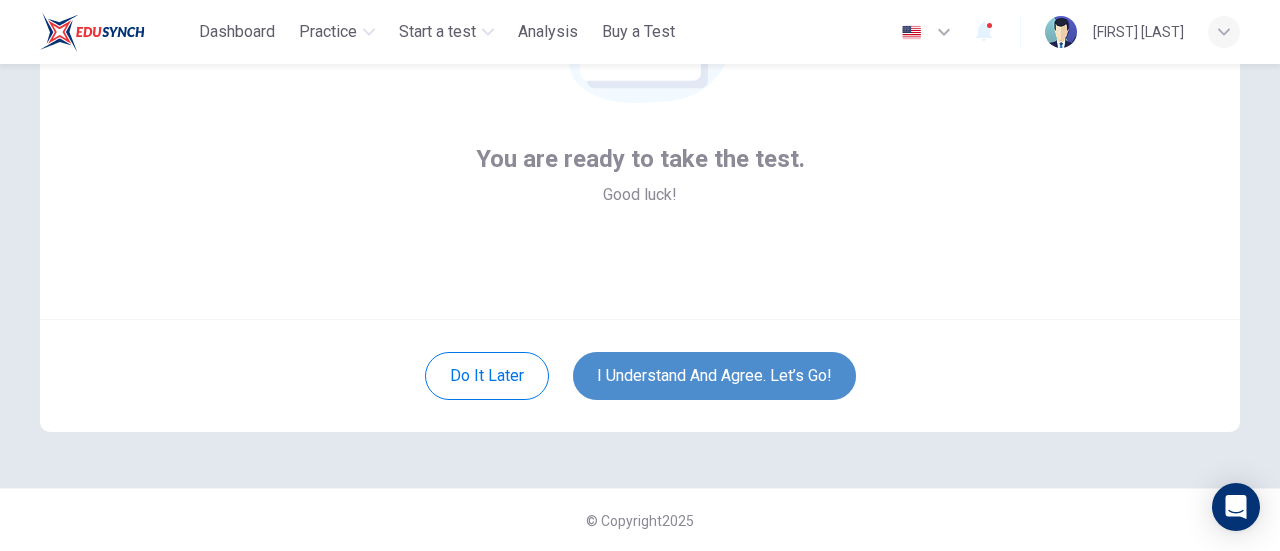 click on "I understand and agree. Let’s go!" at bounding box center [714, 376] 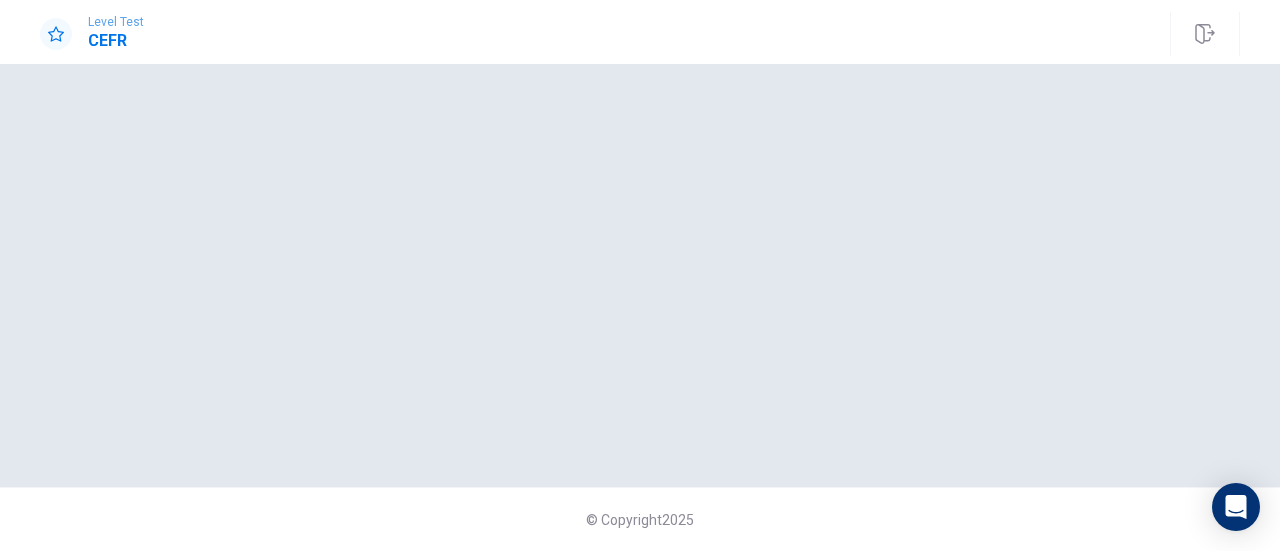click at bounding box center (640, 275) 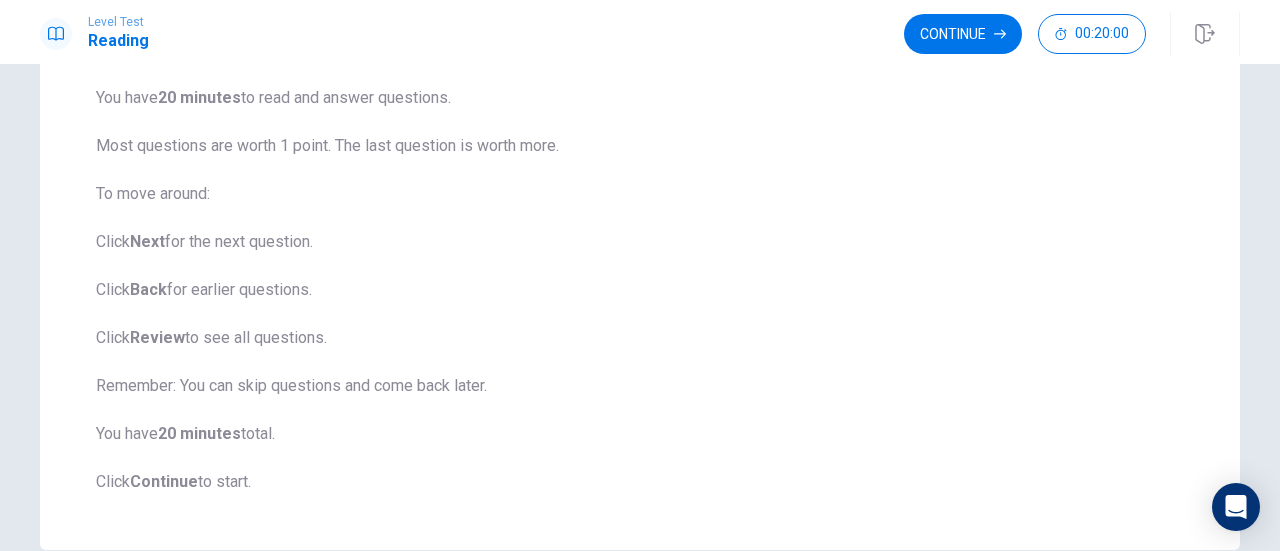 scroll, scrollTop: 104, scrollLeft: 0, axis: vertical 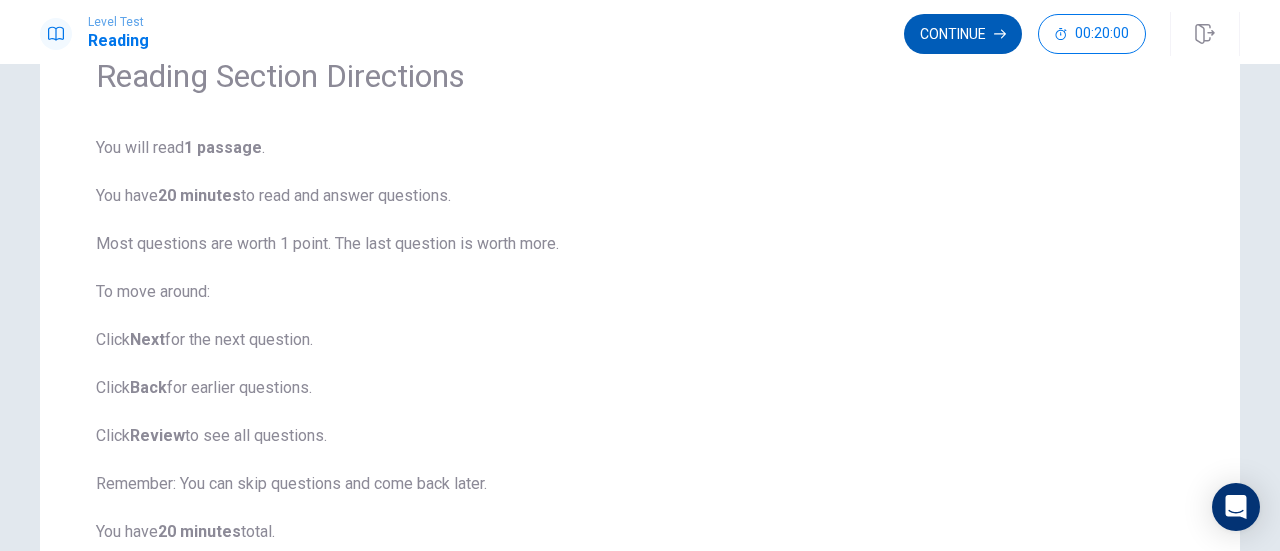 click on "Continue" at bounding box center [963, 34] 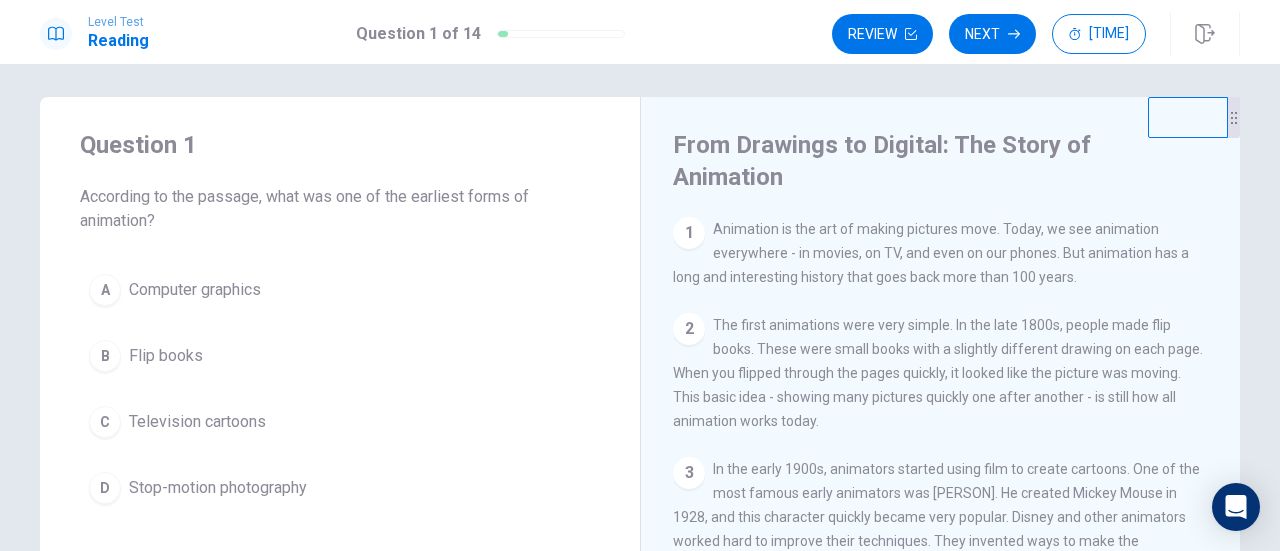 scroll, scrollTop: 0, scrollLeft: 0, axis: both 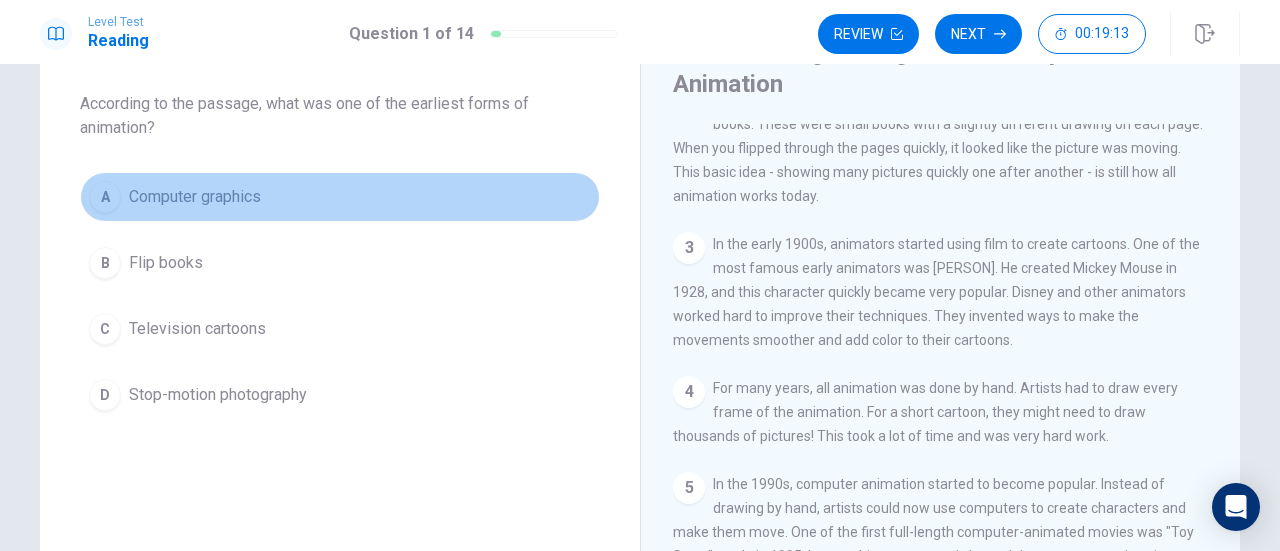 click on "A" at bounding box center (105, 197) 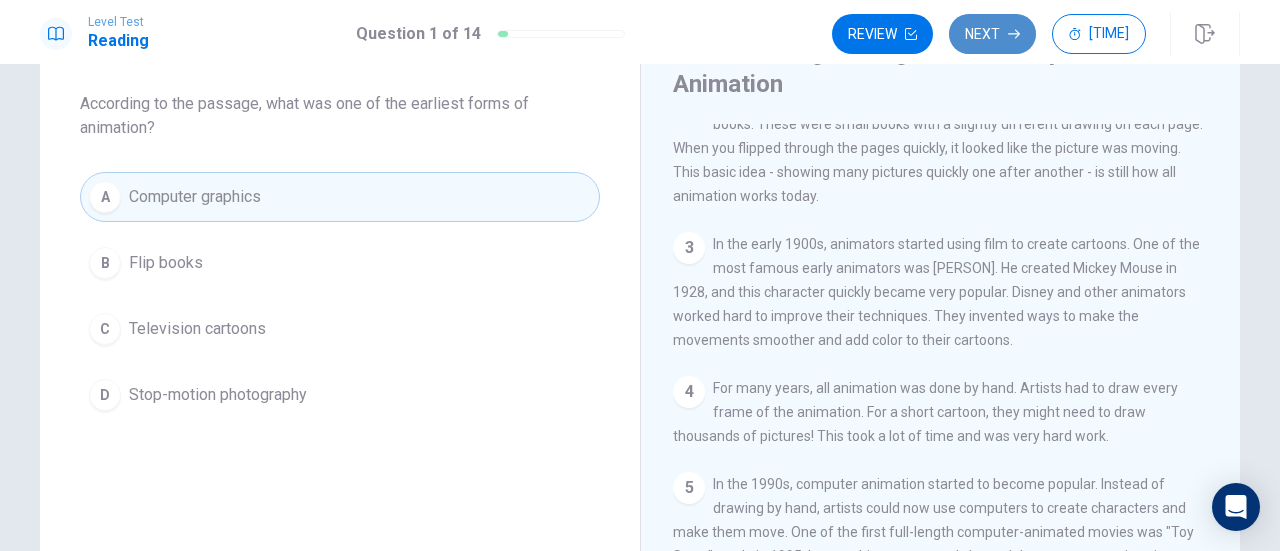 click on "Next" at bounding box center [992, 34] 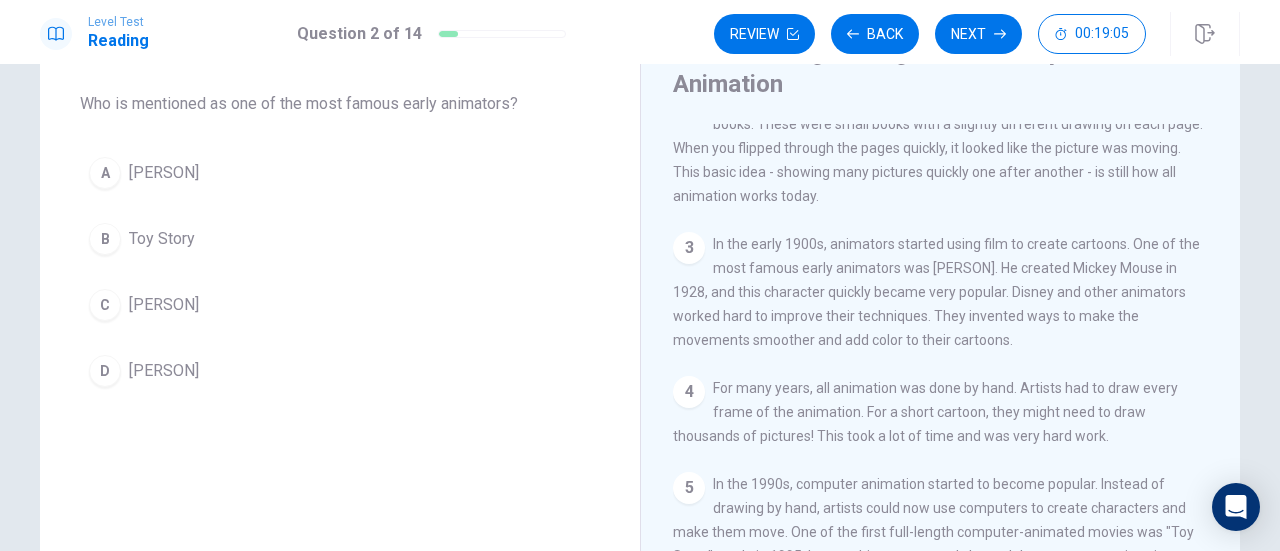 scroll, scrollTop: 0, scrollLeft: 0, axis: both 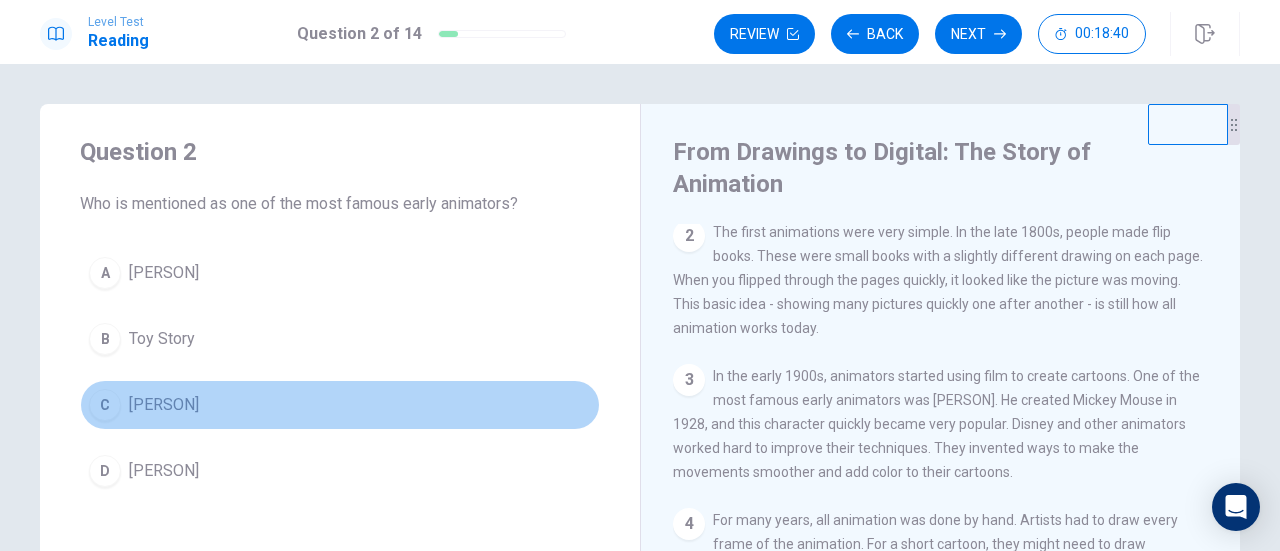 click on "C" at bounding box center (105, 273) 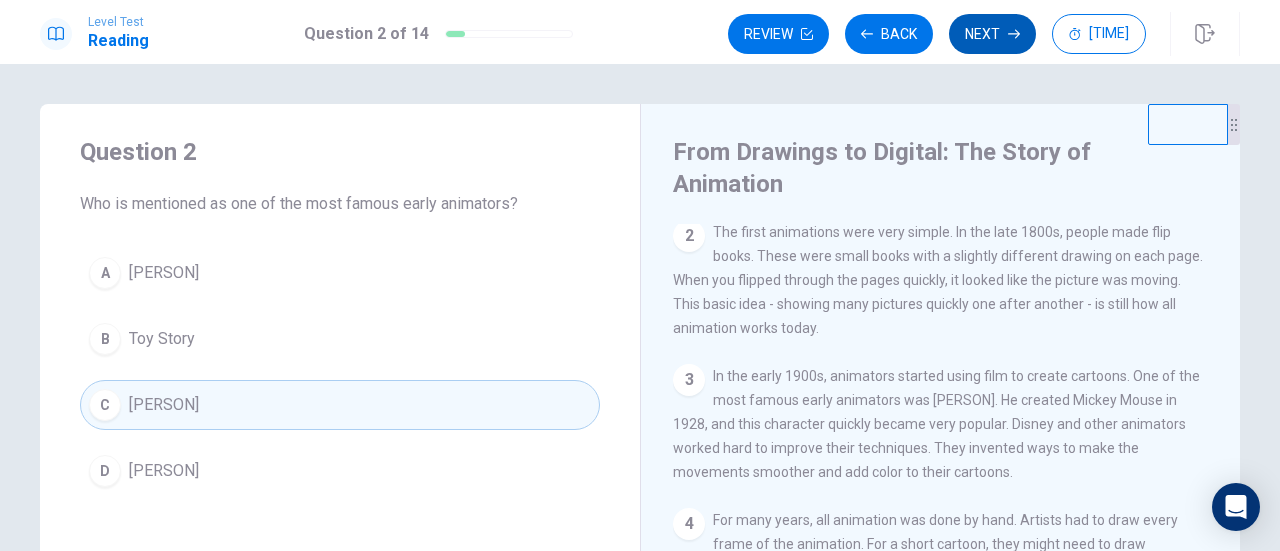 click on "Next" at bounding box center (992, 34) 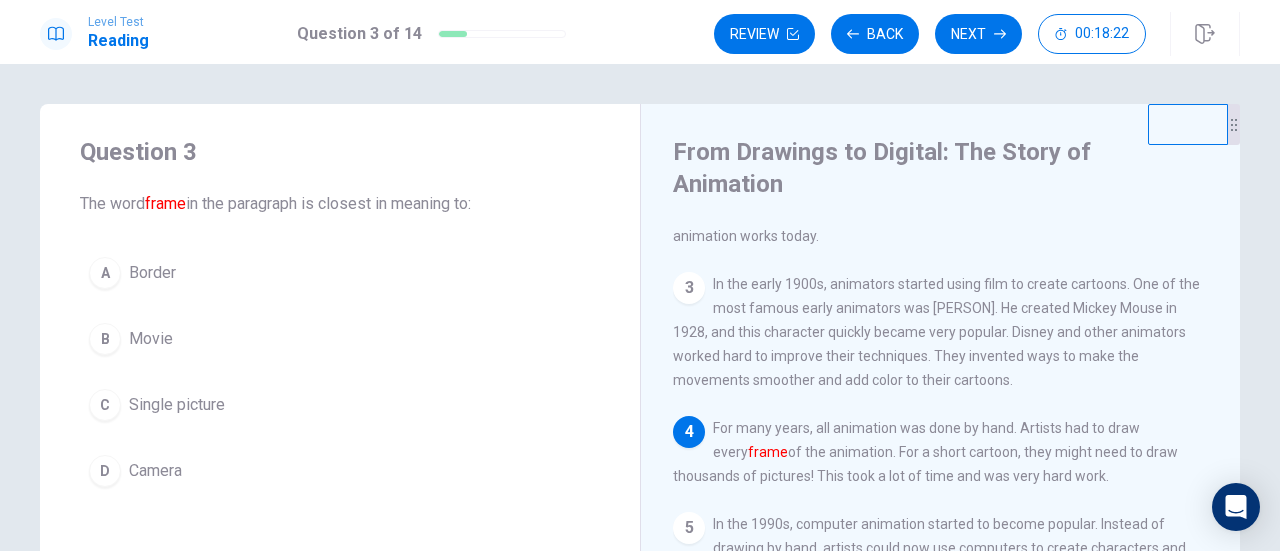 scroll, scrollTop: 292, scrollLeft: 0, axis: vertical 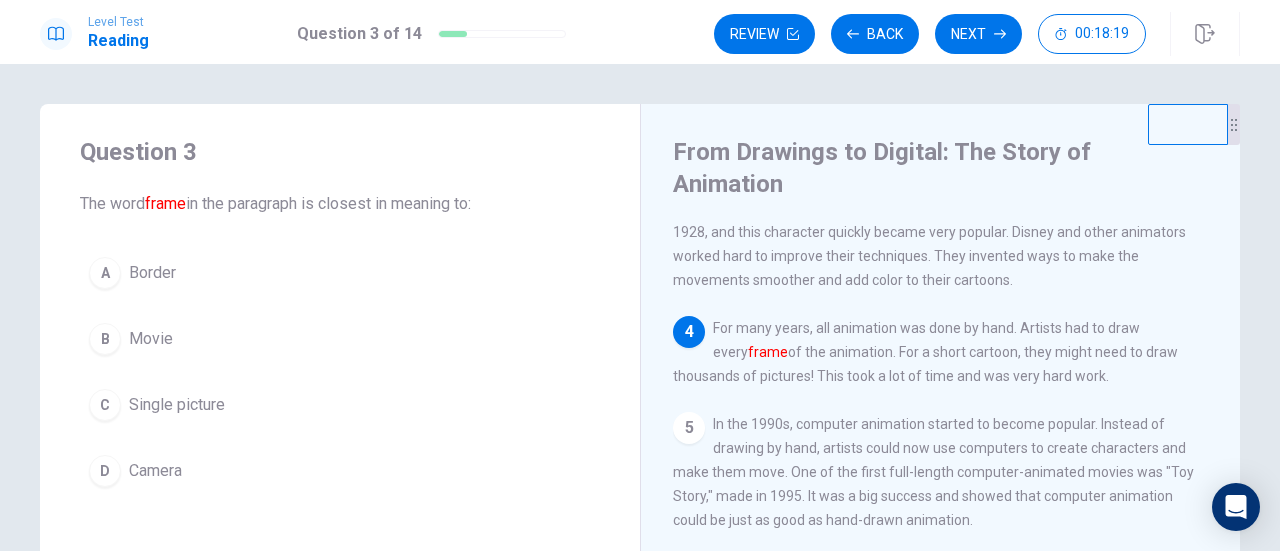 click on "Border" at bounding box center (152, 273) 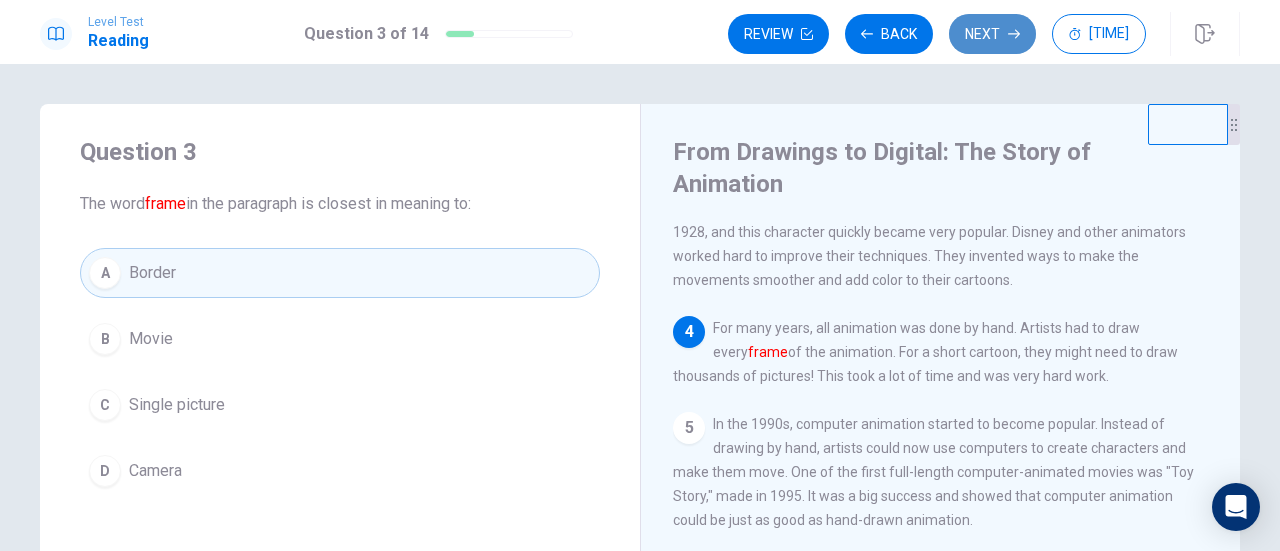 click on "Next" at bounding box center [992, 34] 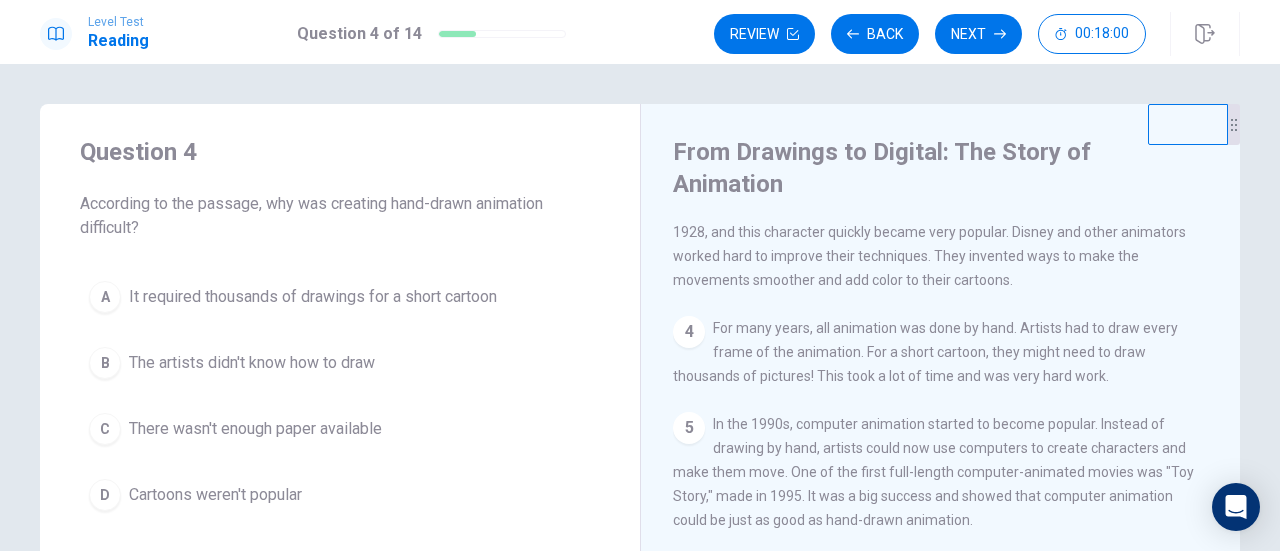 scroll, scrollTop: 332, scrollLeft: 0, axis: vertical 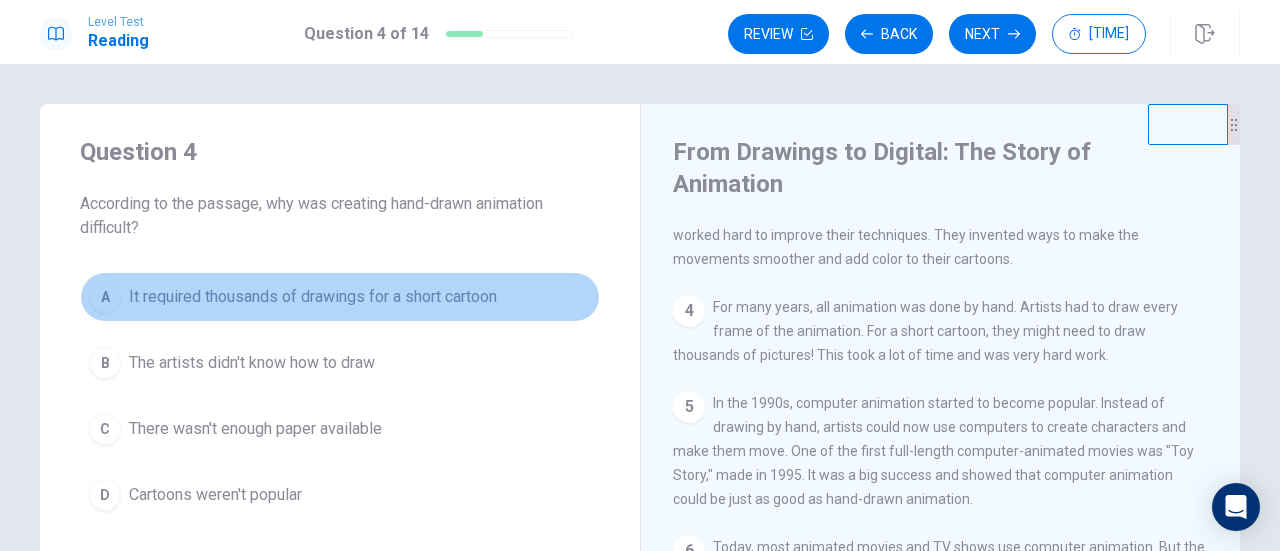click on "A" at bounding box center [105, 297] 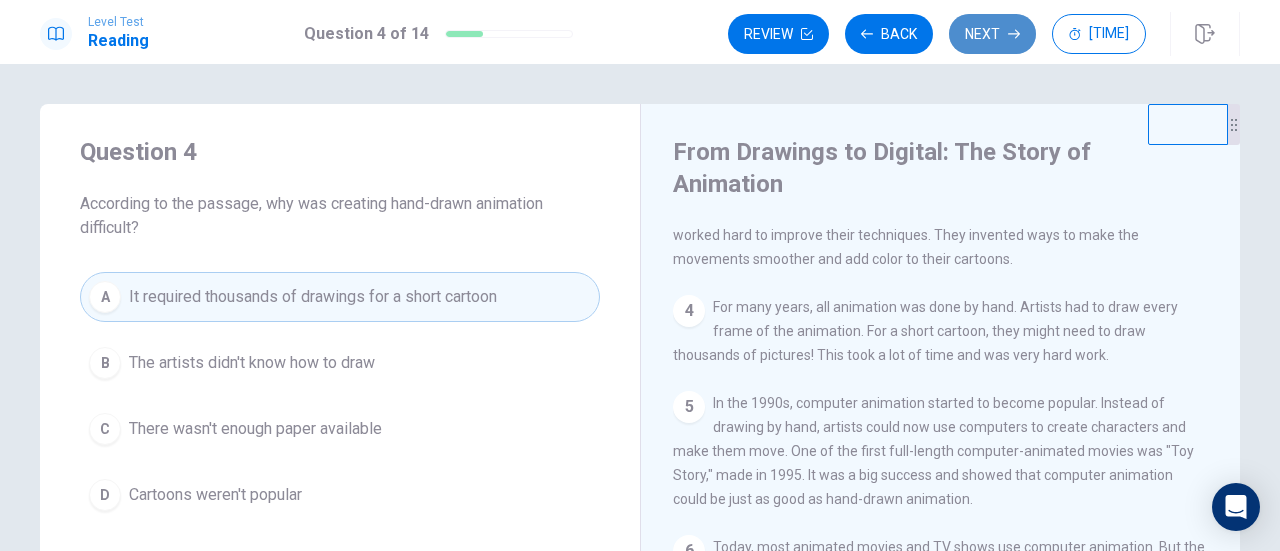 click on "Next" at bounding box center [992, 34] 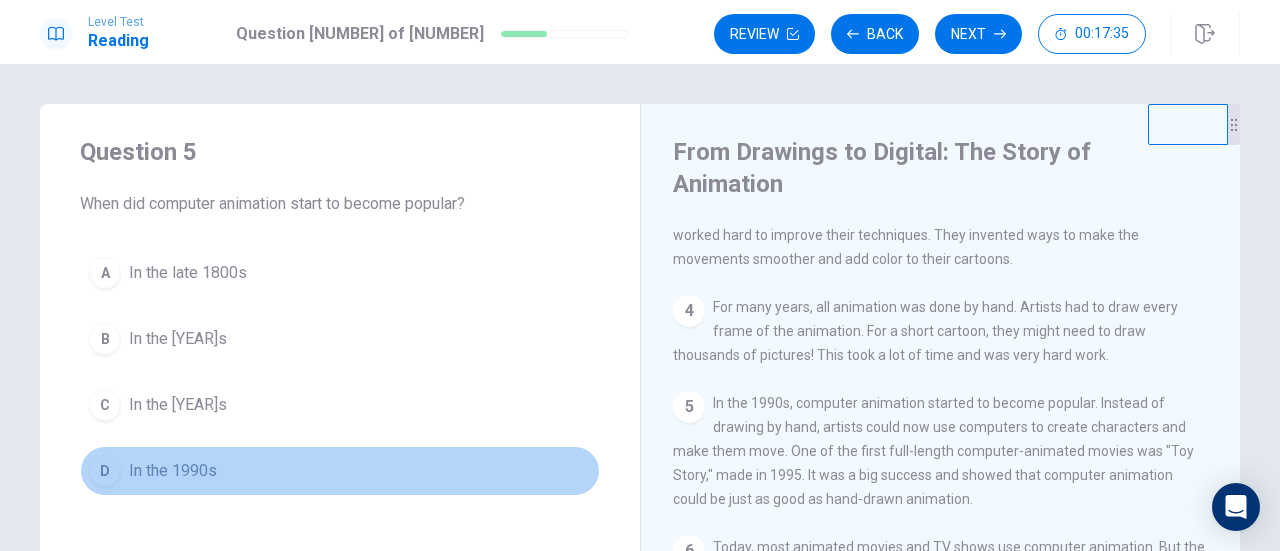 click on "D" at bounding box center [105, 273] 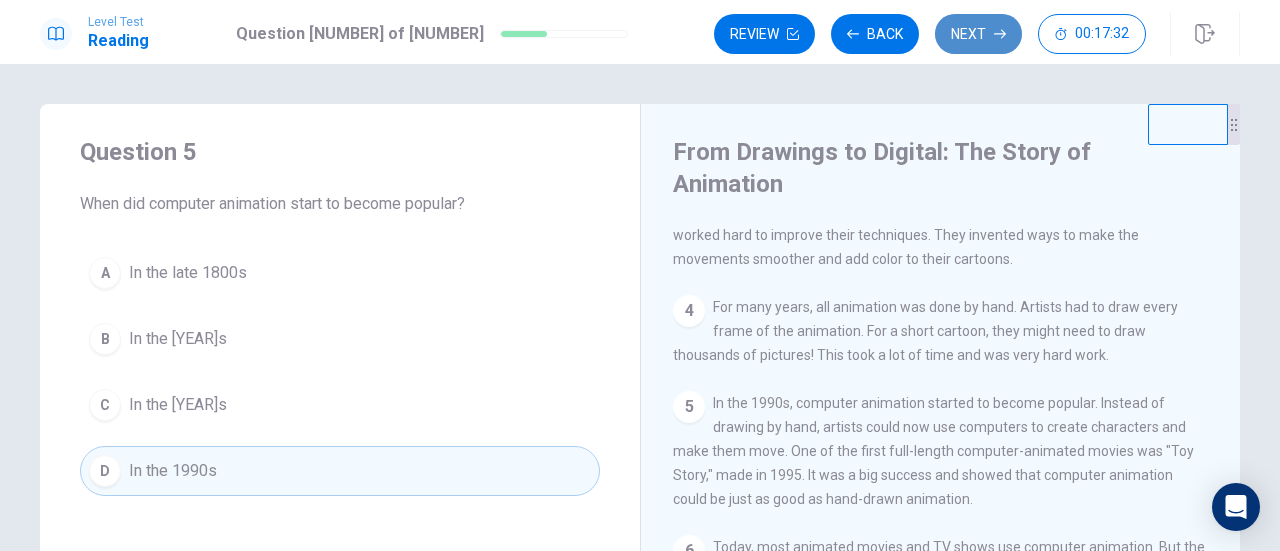 click on "Next" at bounding box center [978, 34] 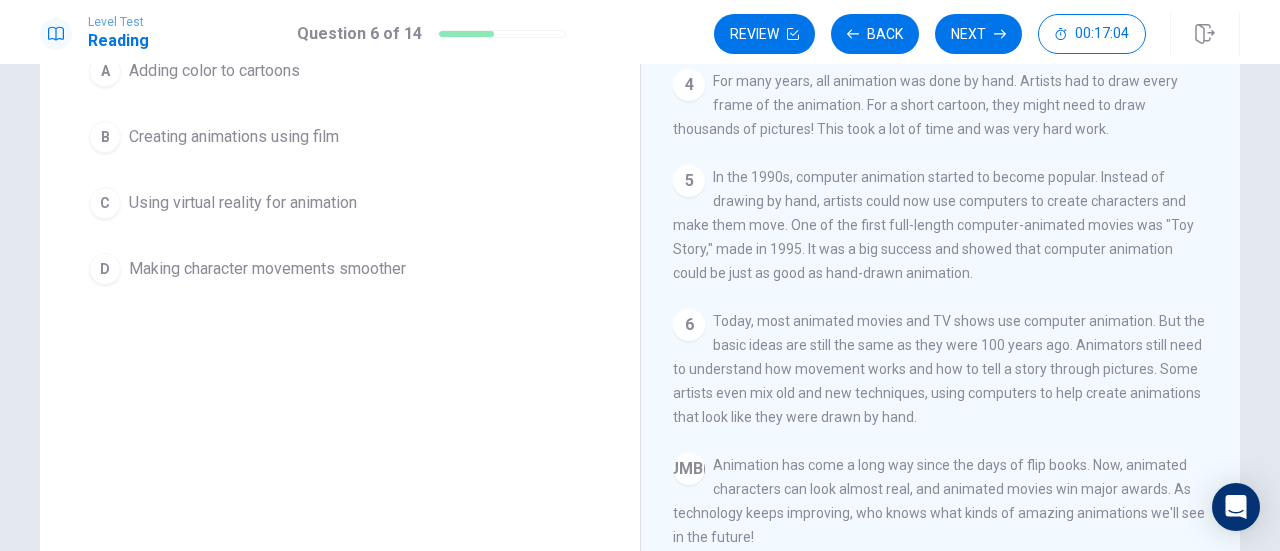 scroll, scrollTop: 300, scrollLeft: 0, axis: vertical 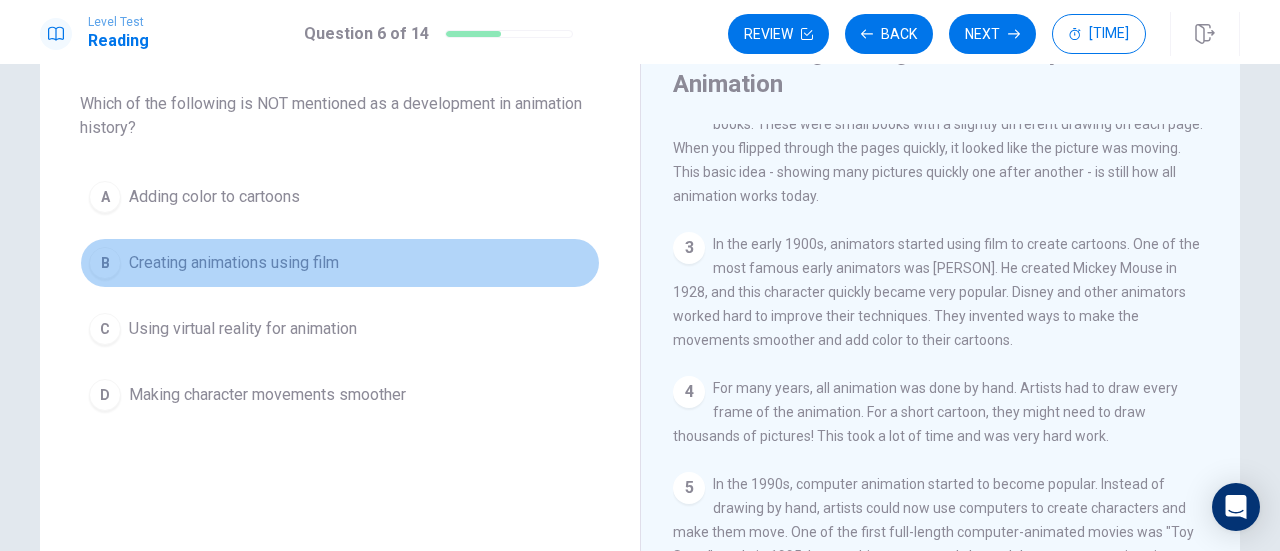 click on "Creating animations using film" at bounding box center (214, 197) 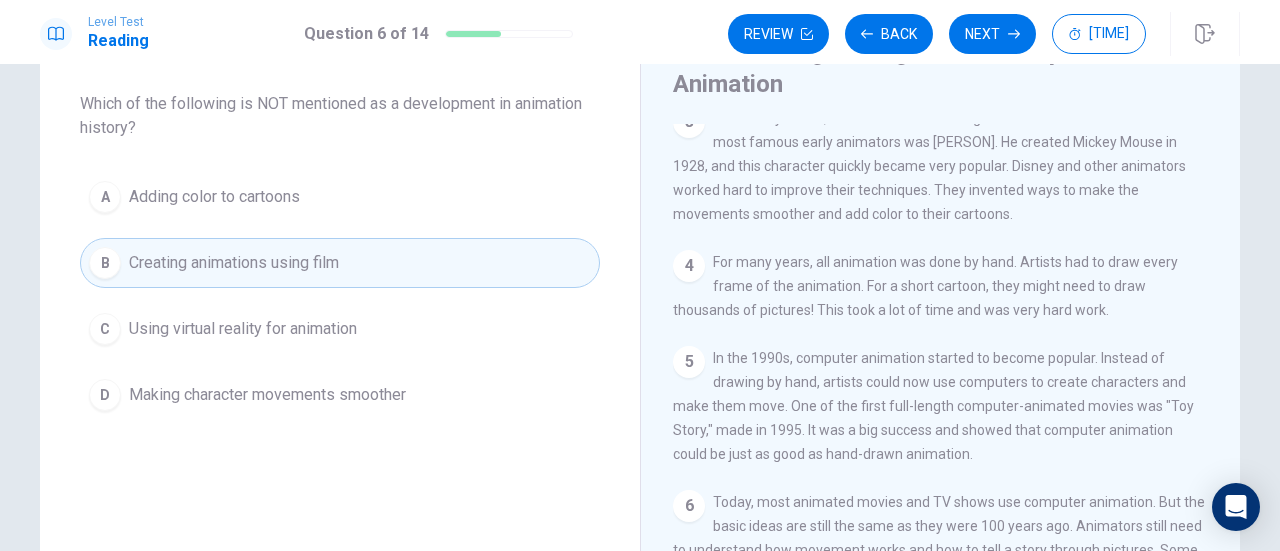 scroll, scrollTop: 132, scrollLeft: 0, axis: vertical 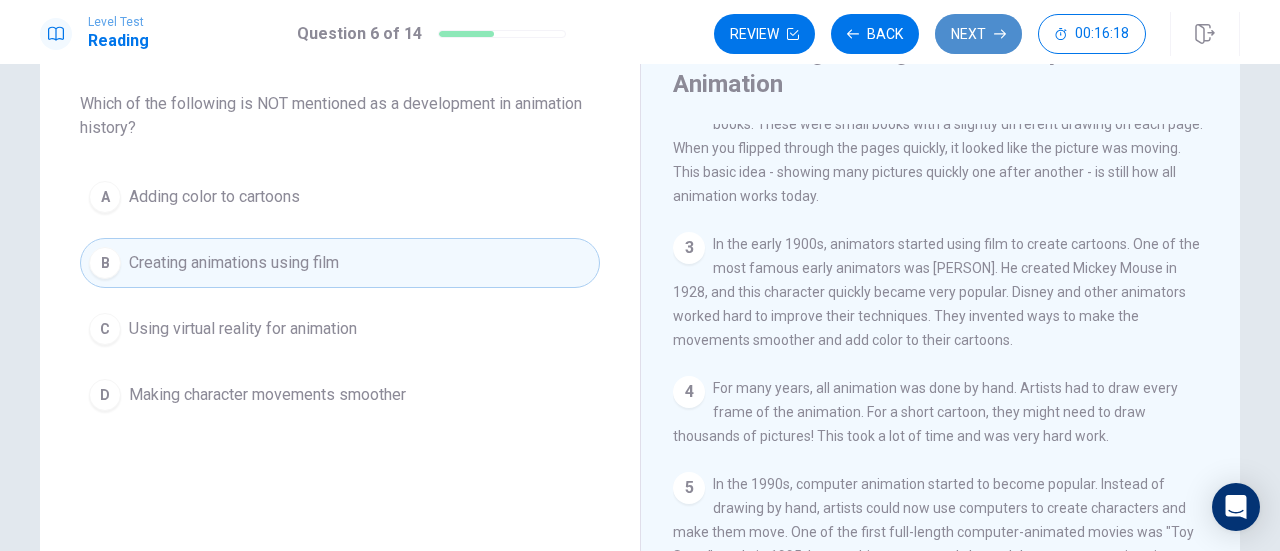 click on "Next" at bounding box center [978, 34] 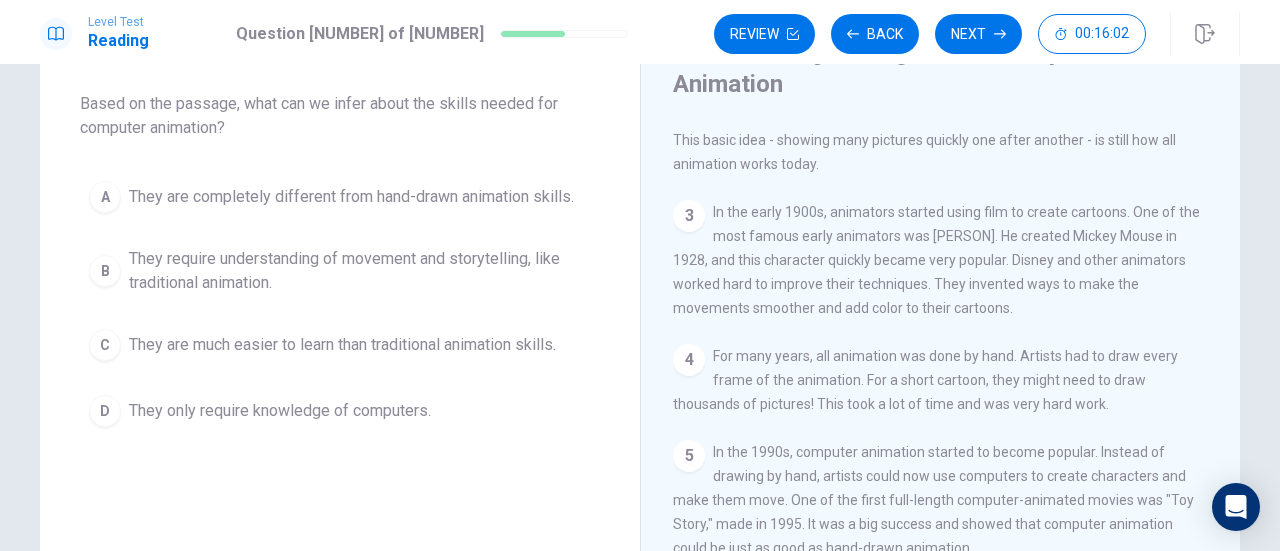 scroll, scrollTop: 232, scrollLeft: 0, axis: vertical 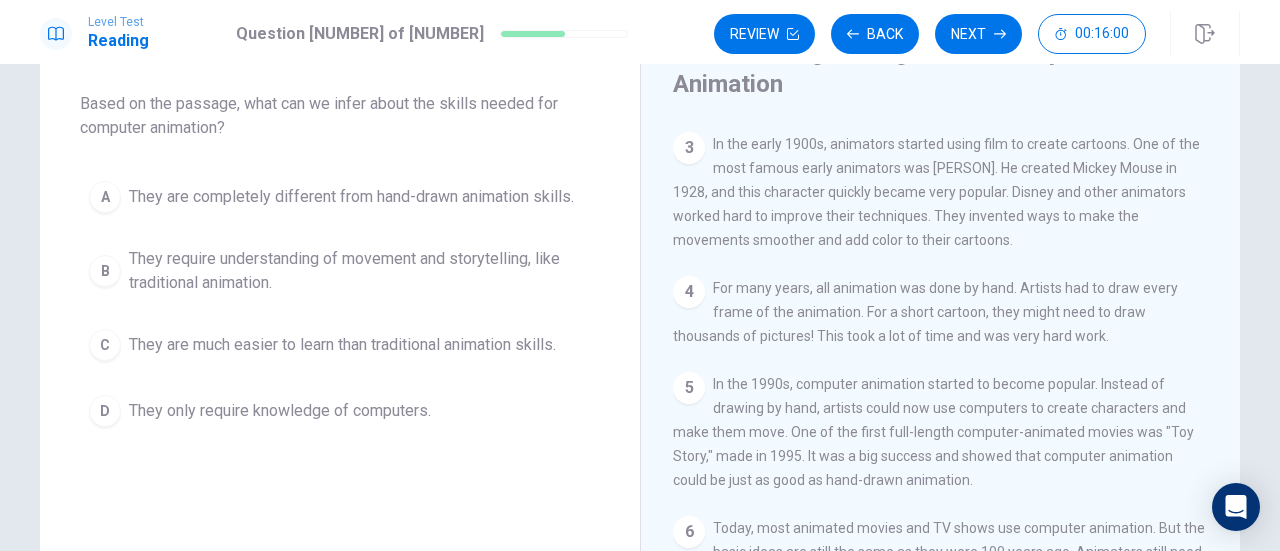 click on "They are completely different from hand-drawn animation skills." at bounding box center [351, 197] 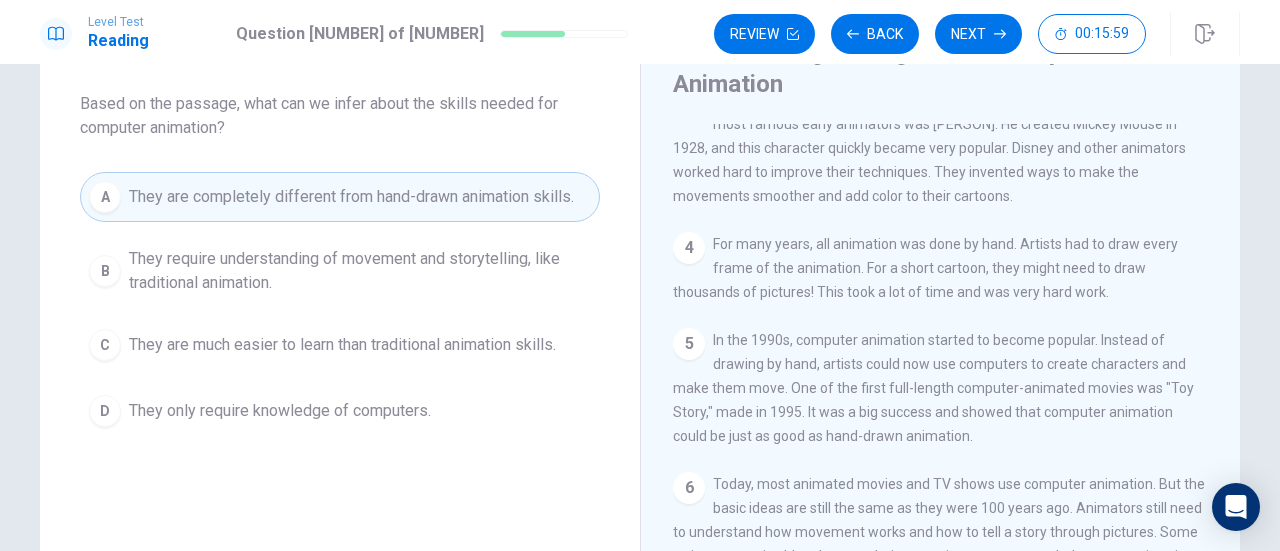 scroll, scrollTop: 332, scrollLeft: 0, axis: vertical 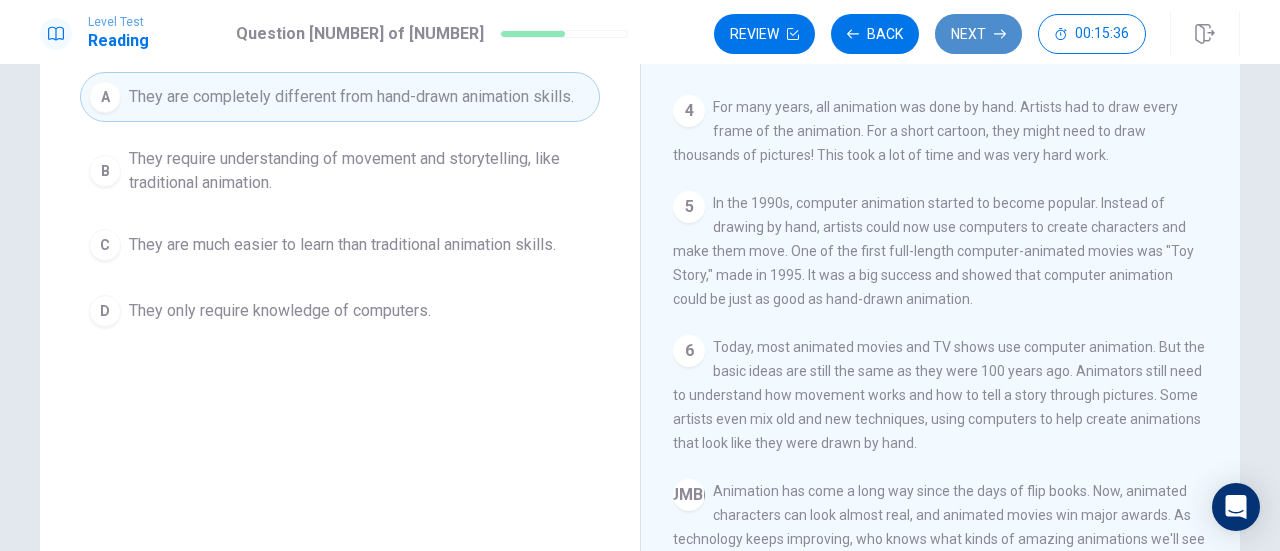 click on "Next" at bounding box center (978, 34) 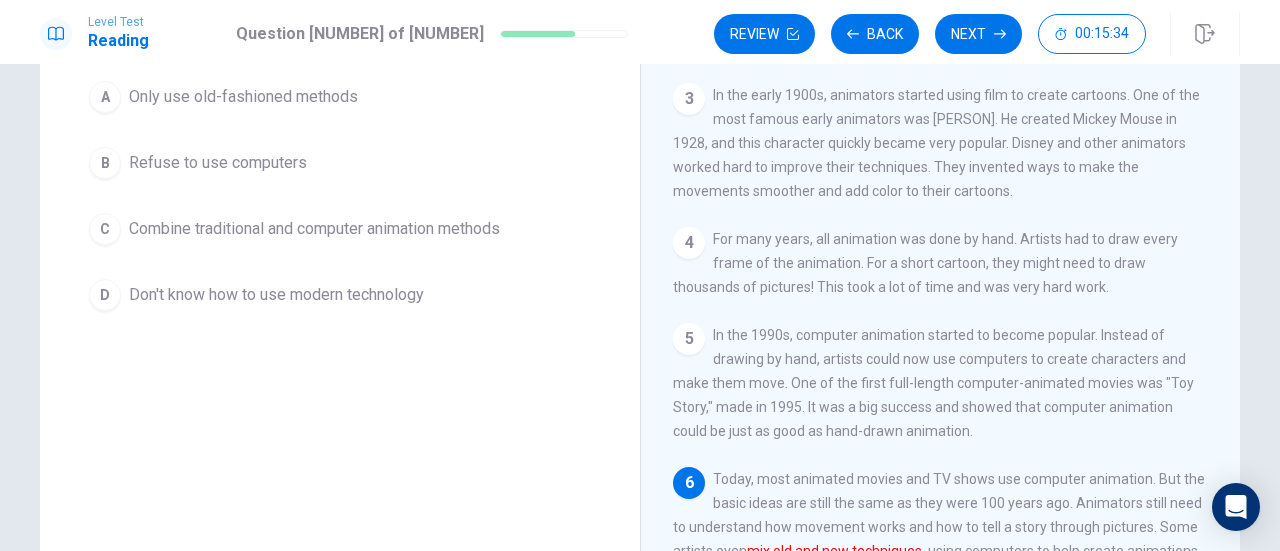 scroll, scrollTop: 132, scrollLeft: 0, axis: vertical 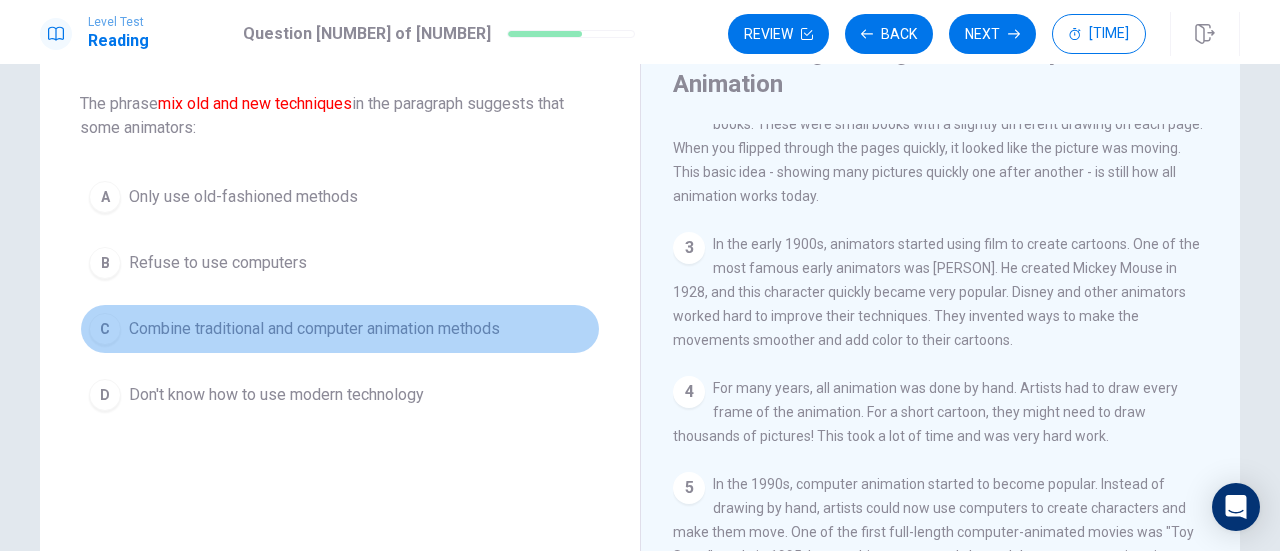 click on "Combine traditional and computer animation methods" at bounding box center [243, 197] 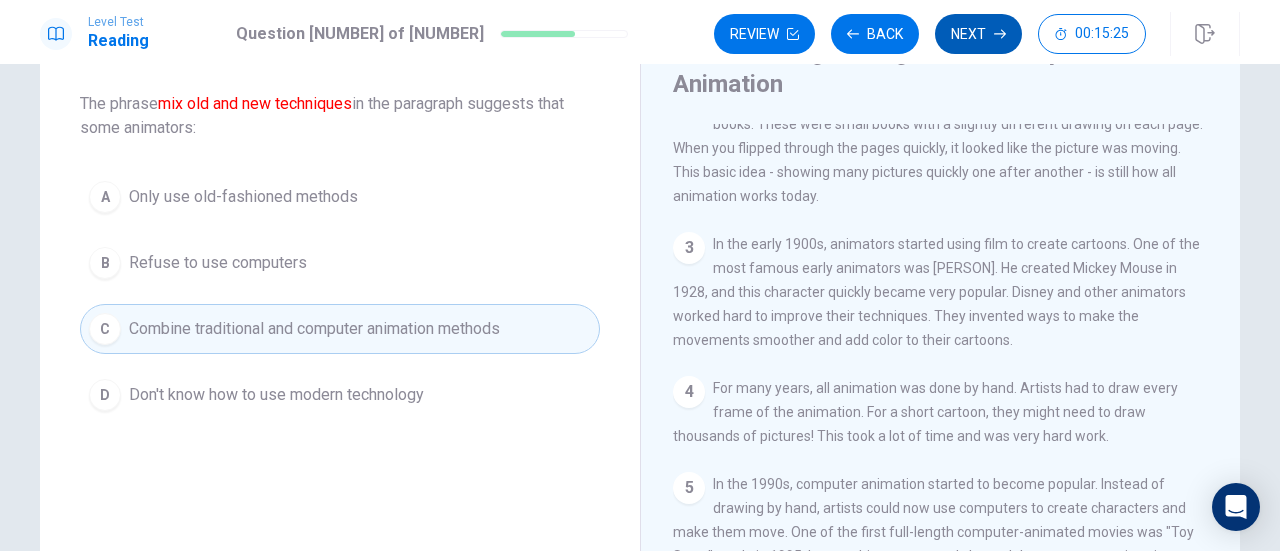 click on "Next" at bounding box center [978, 34] 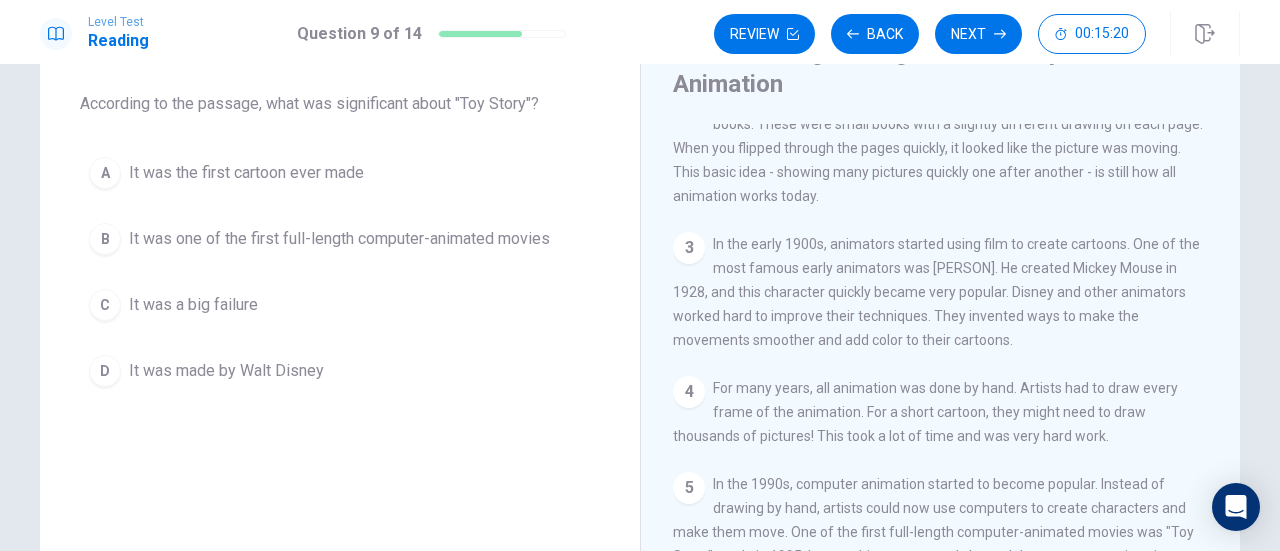 scroll, scrollTop: 232, scrollLeft: 0, axis: vertical 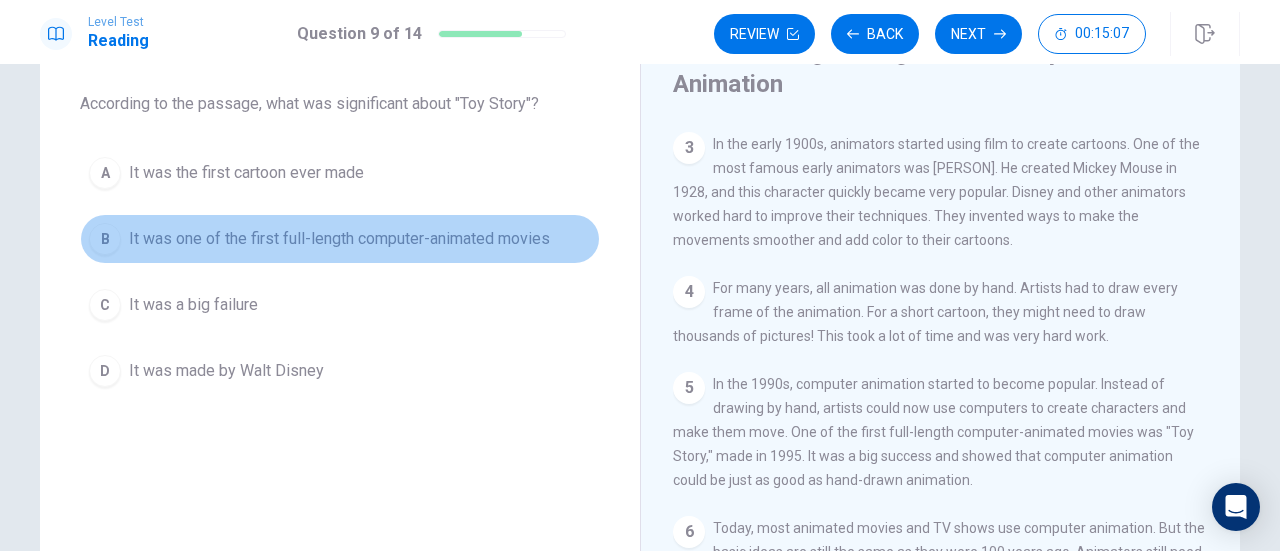 click on "It was one of the first full-length computer-animated movies" at bounding box center (246, 173) 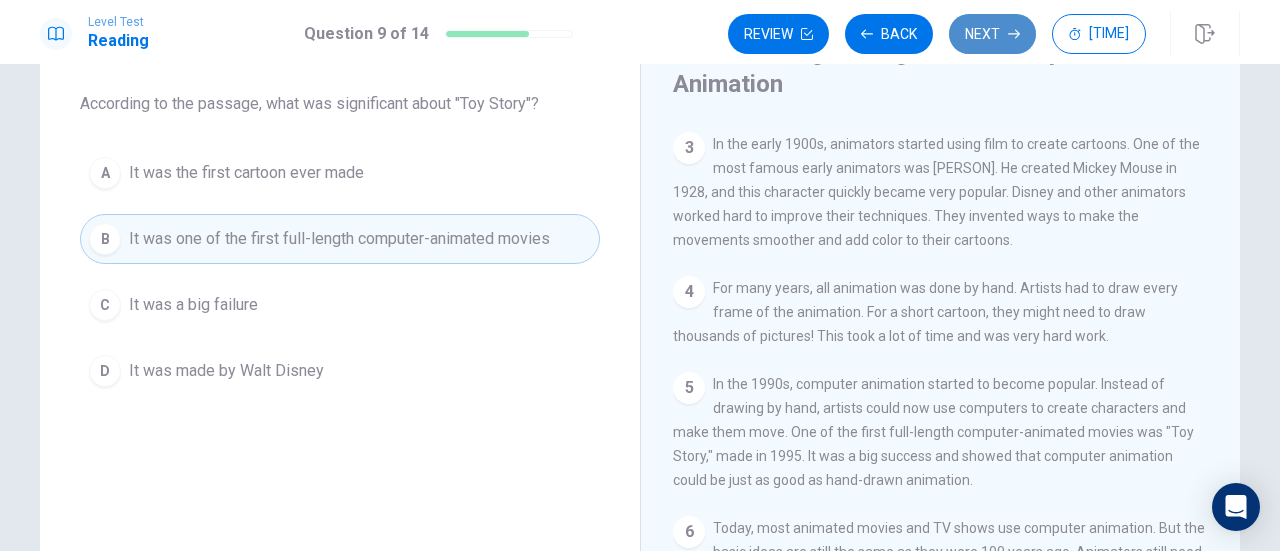 click on "Next" at bounding box center (992, 34) 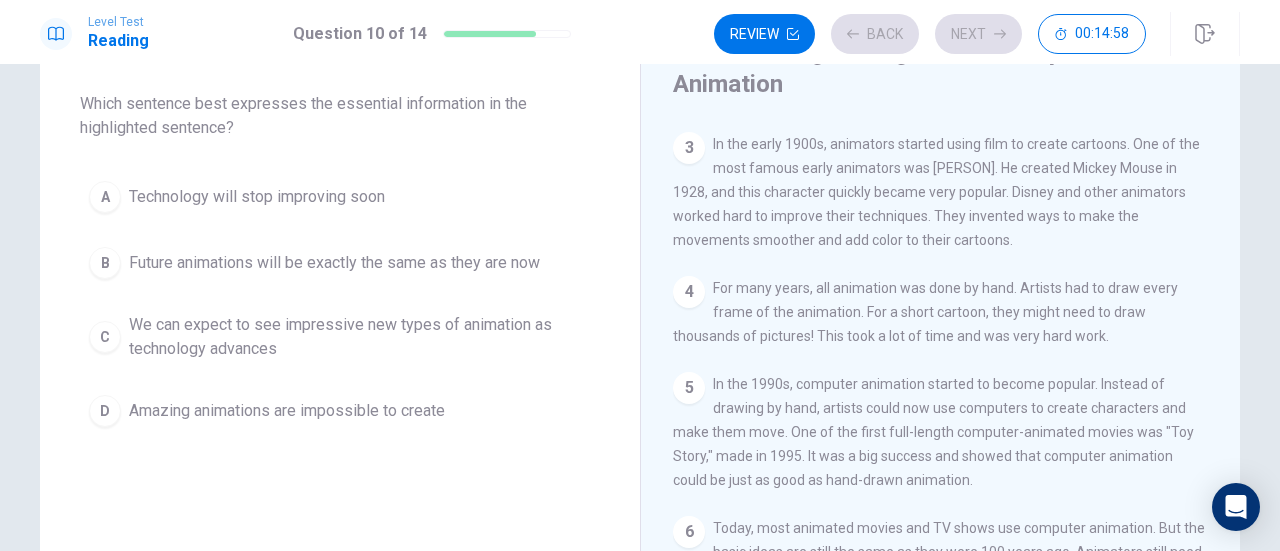 scroll, scrollTop: 332, scrollLeft: 0, axis: vertical 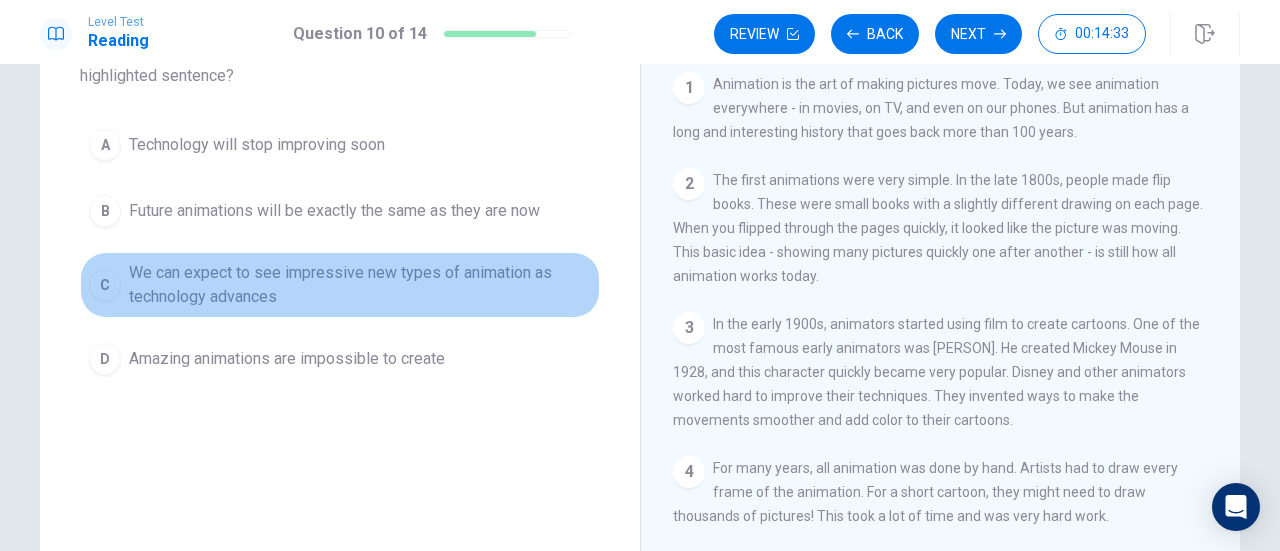 click on "We can expect to see impressive new types of animation as technology advances" at bounding box center [257, 145] 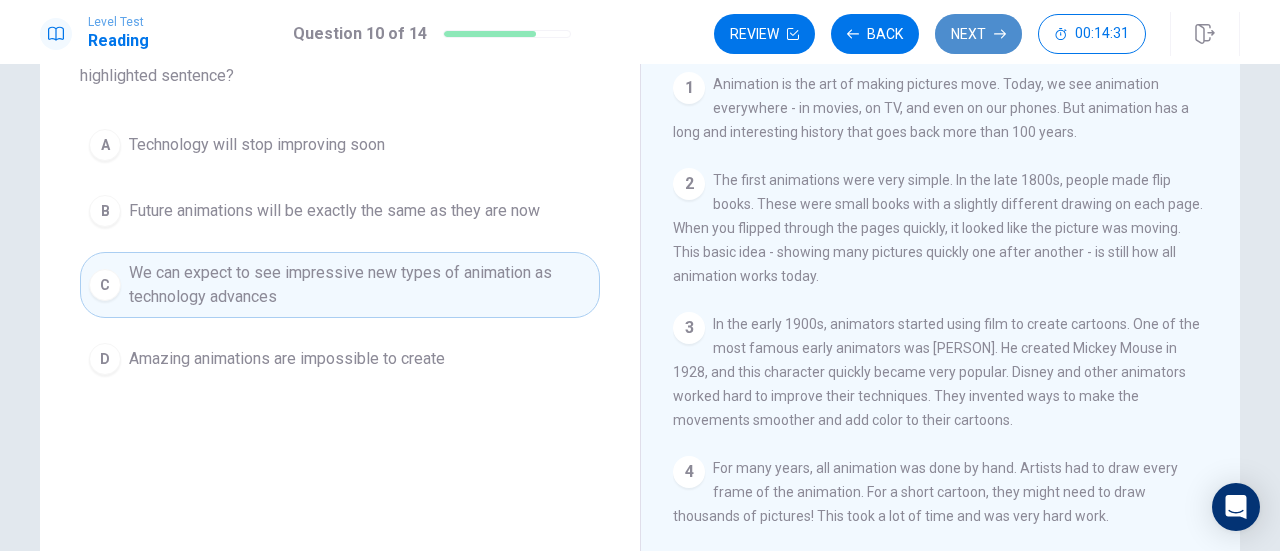 click on "Next" at bounding box center (978, 34) 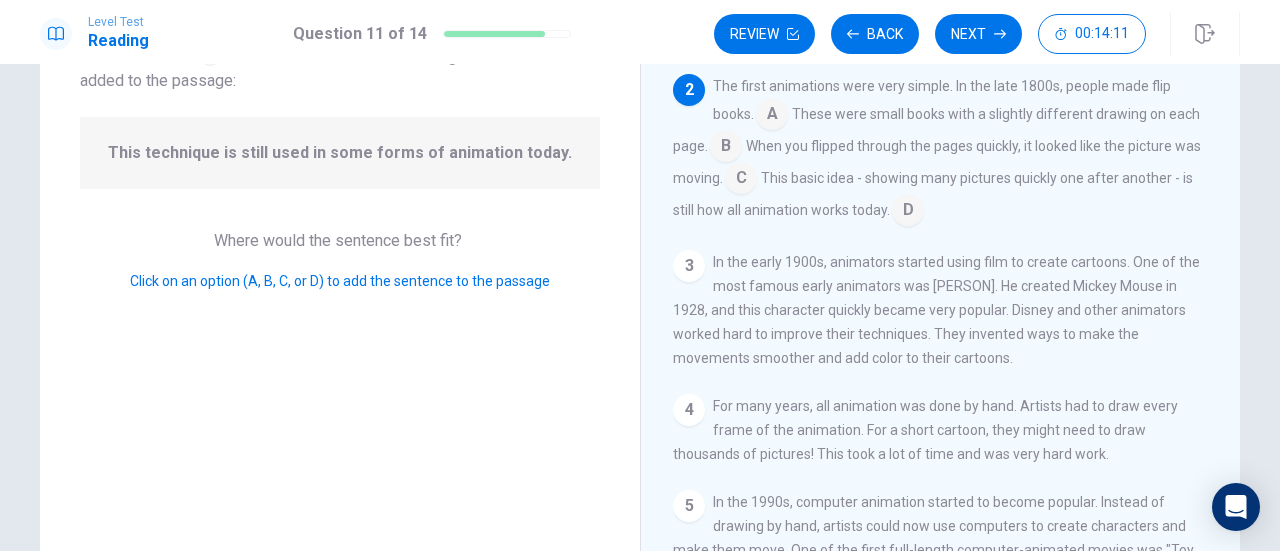 scroll, scrollTop: 0, scrollLeft: 0, axis: both 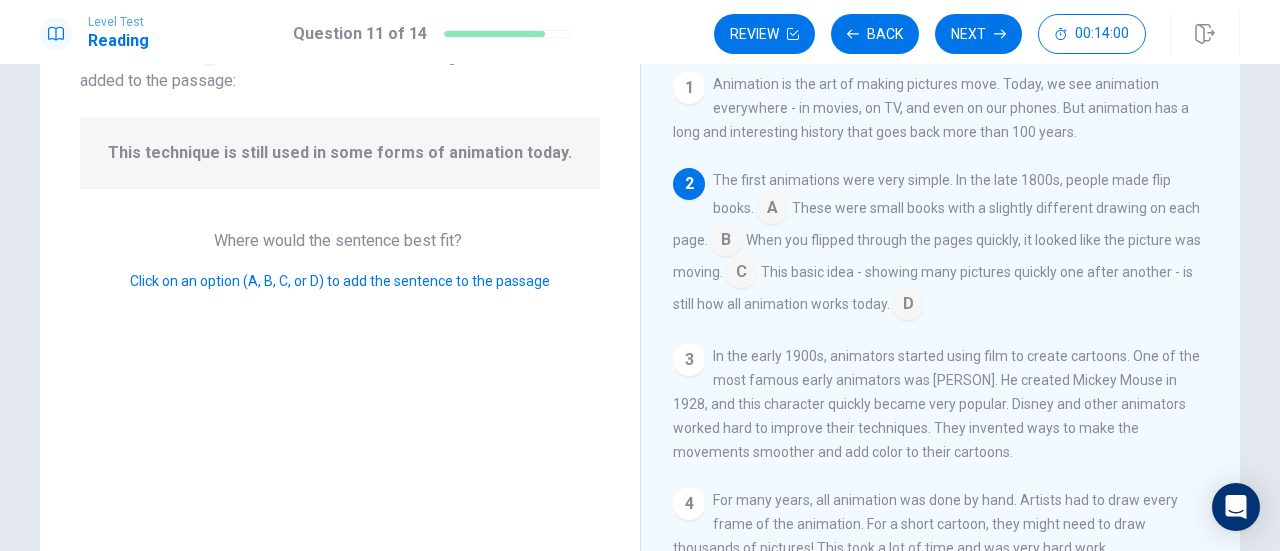 click at bounding box center (772, 210) 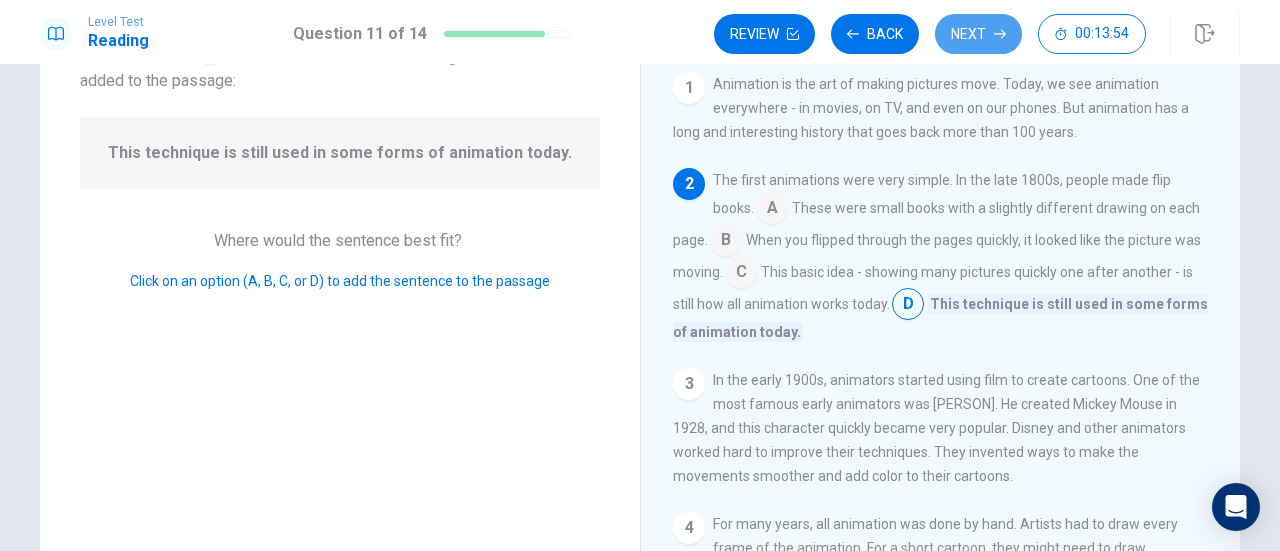click on "Next" at bounding box center (978, 34) 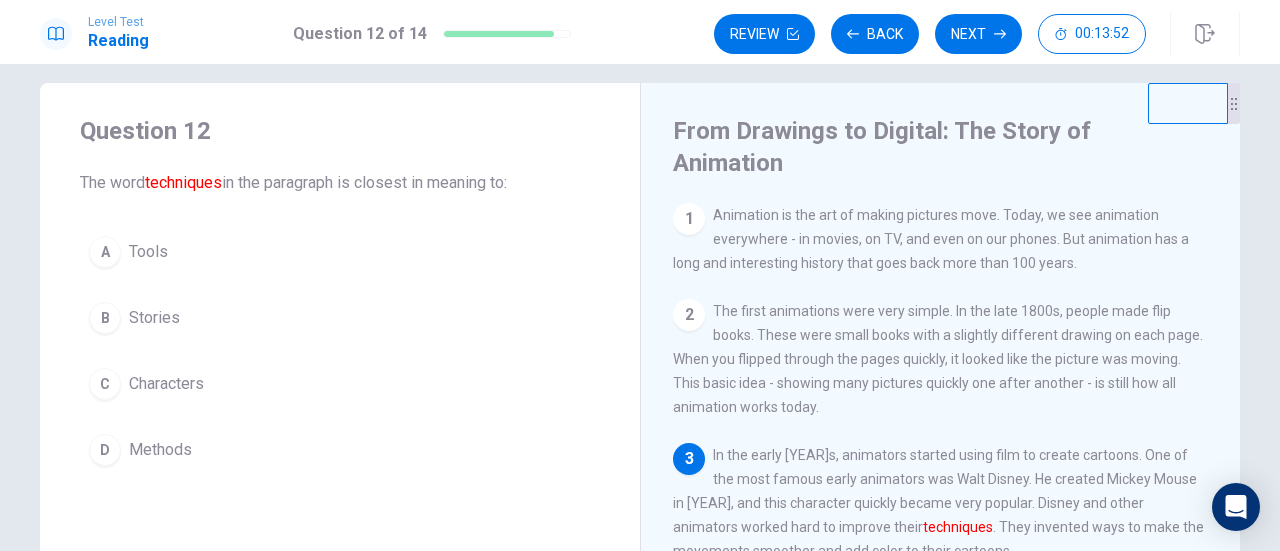 scroll, scrollTop: 0, scrollLeft: 0, axis: both 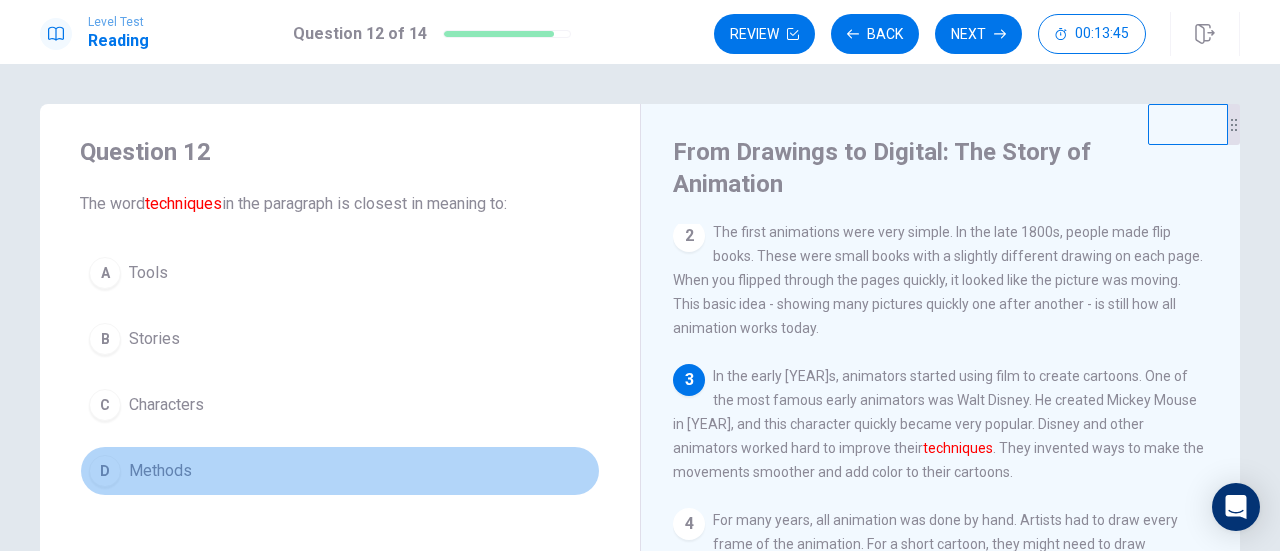 click on "Methods" at bounding box center [148, 273] 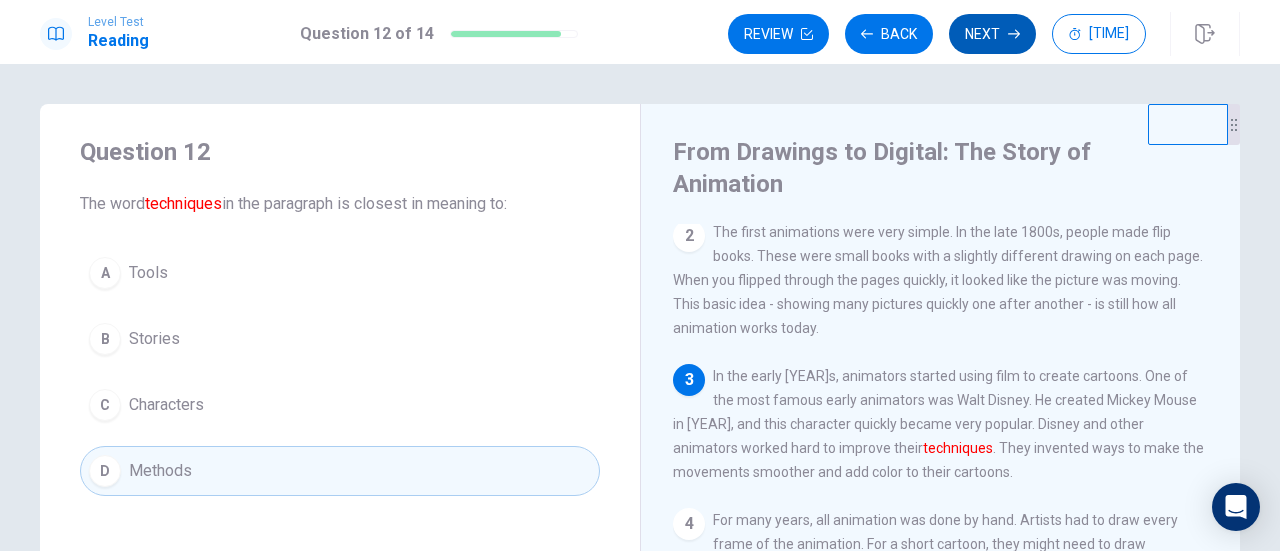 click on "Next" at bounding box center [992, 34] 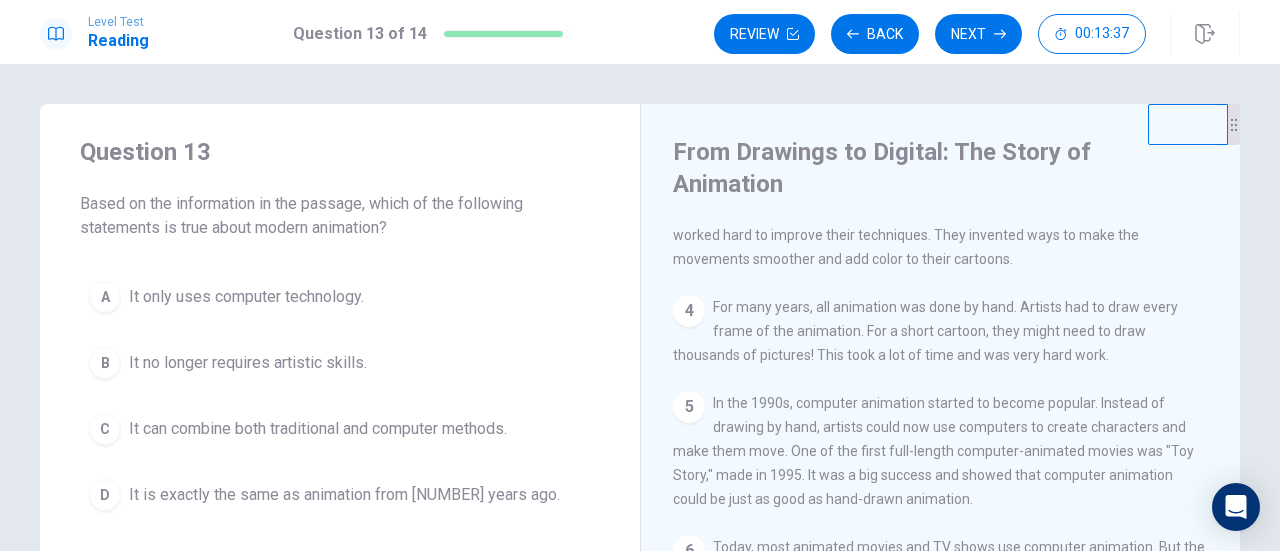 scroll, scrollTop: 332, scrollLeft: 0, axis: vertical 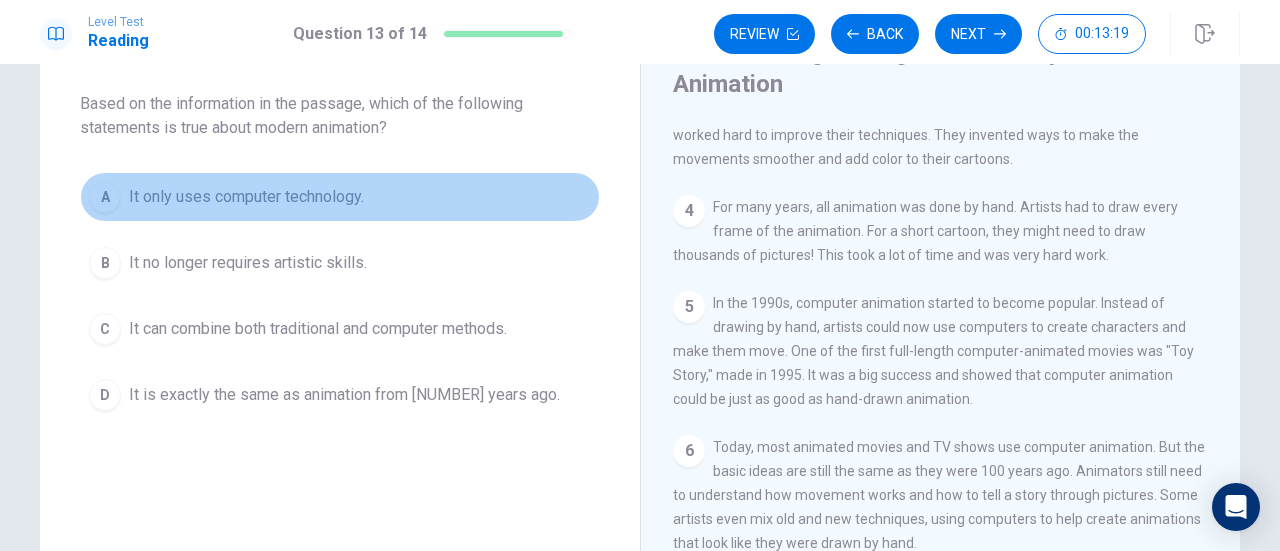 click on "It only uses computer technology." at bounding box center [246, 197] 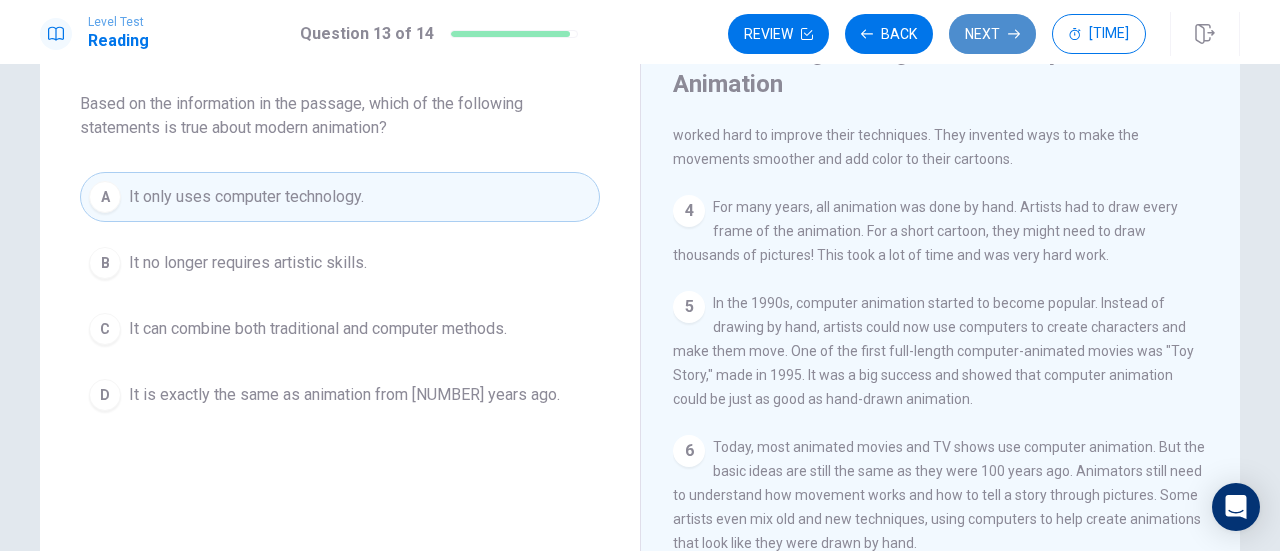 click on "Next" at bounding box center (992, 34) 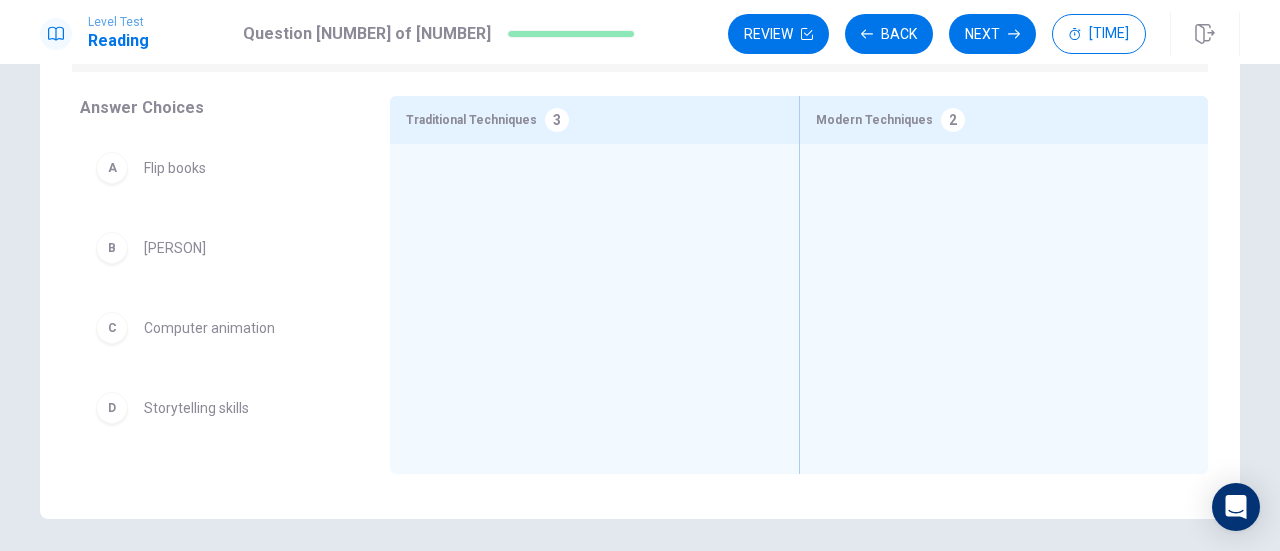 scroll, scrollTop: 300, scrollLeft: 0, axis: vertical 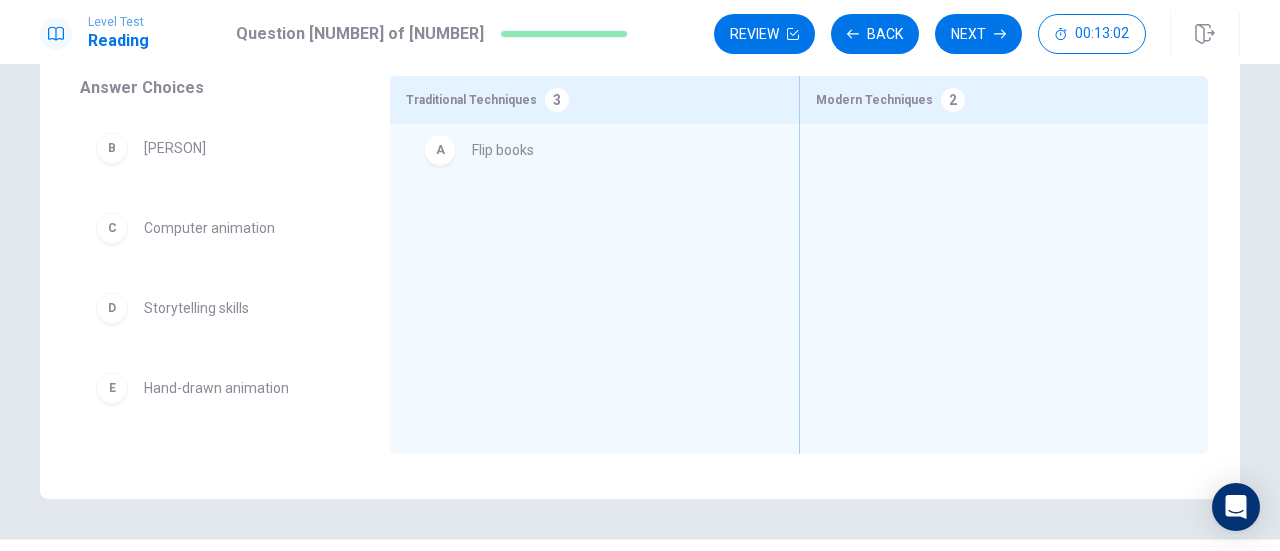 drag, startPoint x: 186, startPoint y: 151, endPoint x: 532, endPoint y: 153, distance: 346.00577 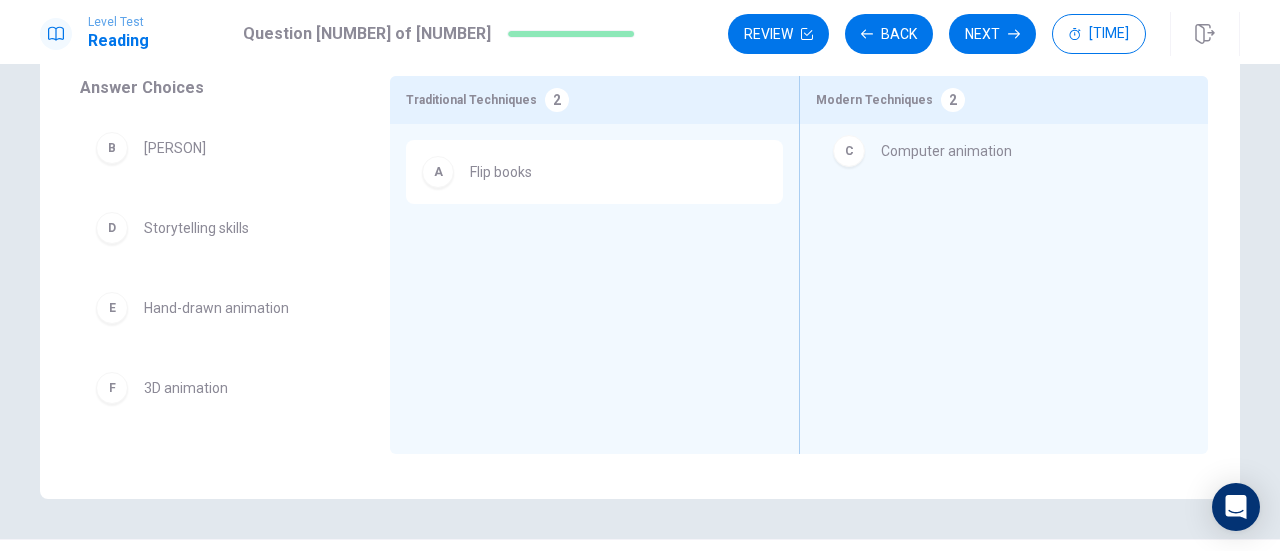 drag, startPoint x: 216, startPoint y: 232, endPoint x: 975, endPoint y: 156, distance: 762.79553 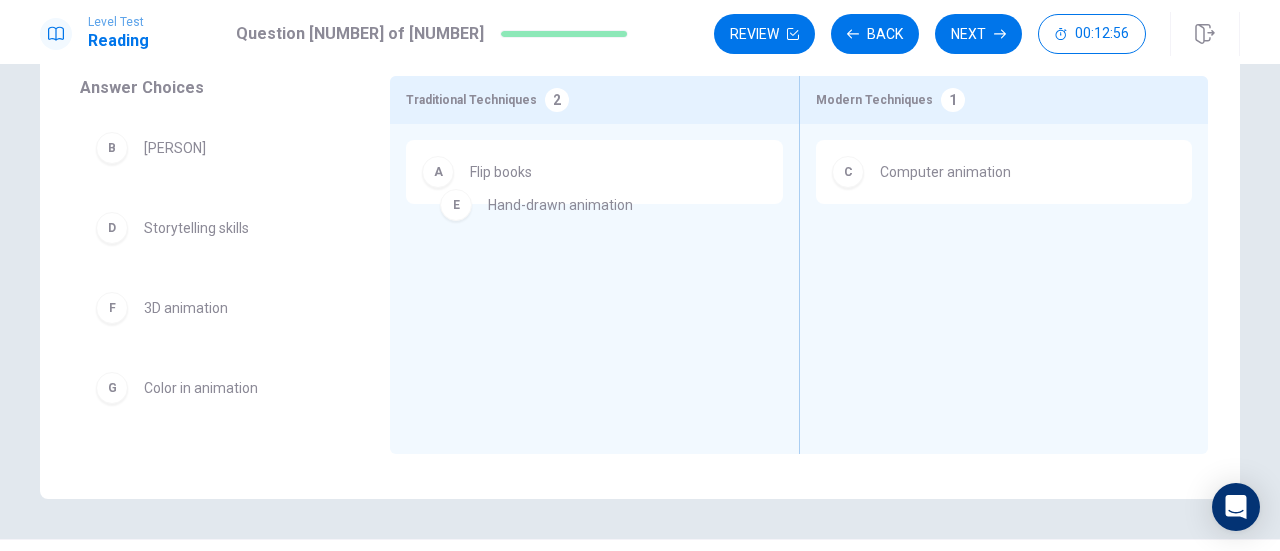 drag, startPoint x: 194, startPoint y: 317, endPoint x: 566, endPoint y: 214, distance: 385.99612 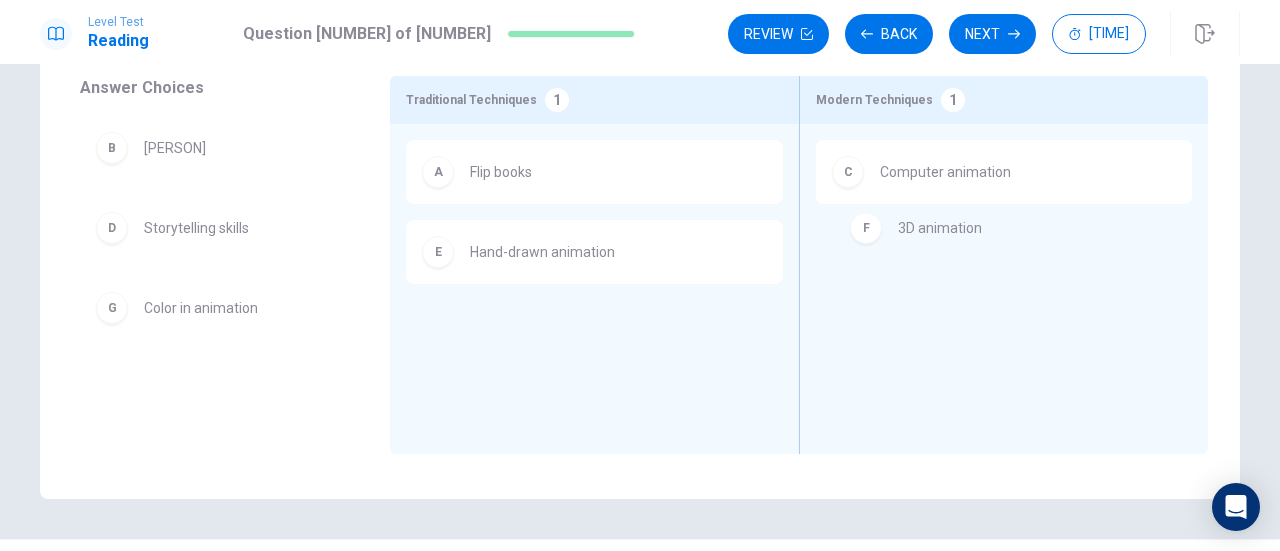 drag, startPoint x: 178, startPoint y: 321, endPoint x: 946, endPoint y: 239, distance: 772.3652 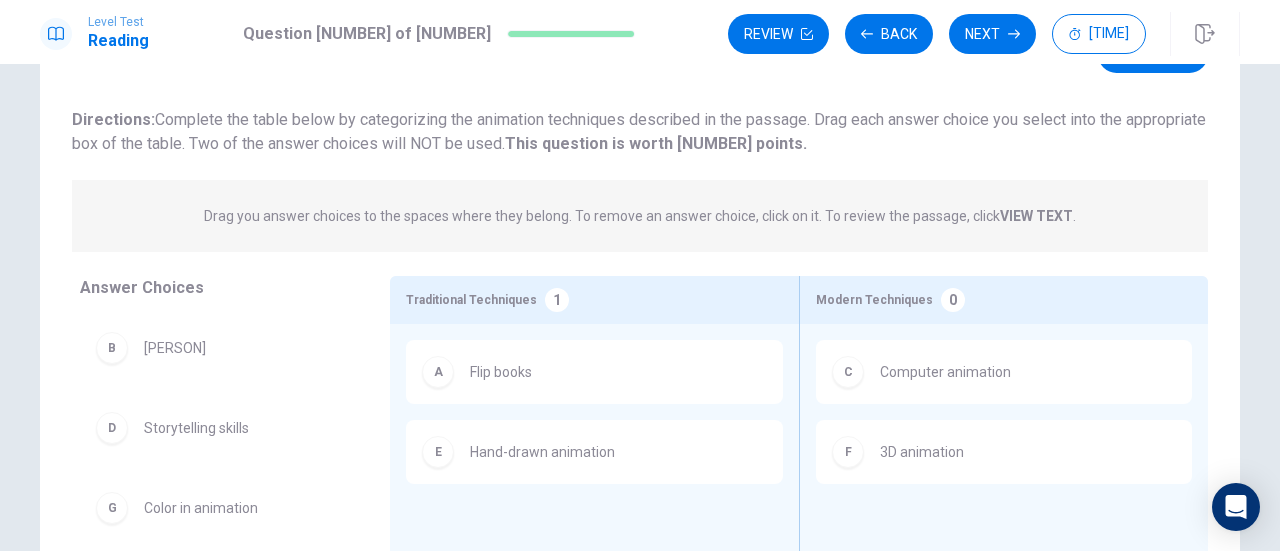 scroll, scrollTop: 200, scrollLeft: 0, axis: vertical 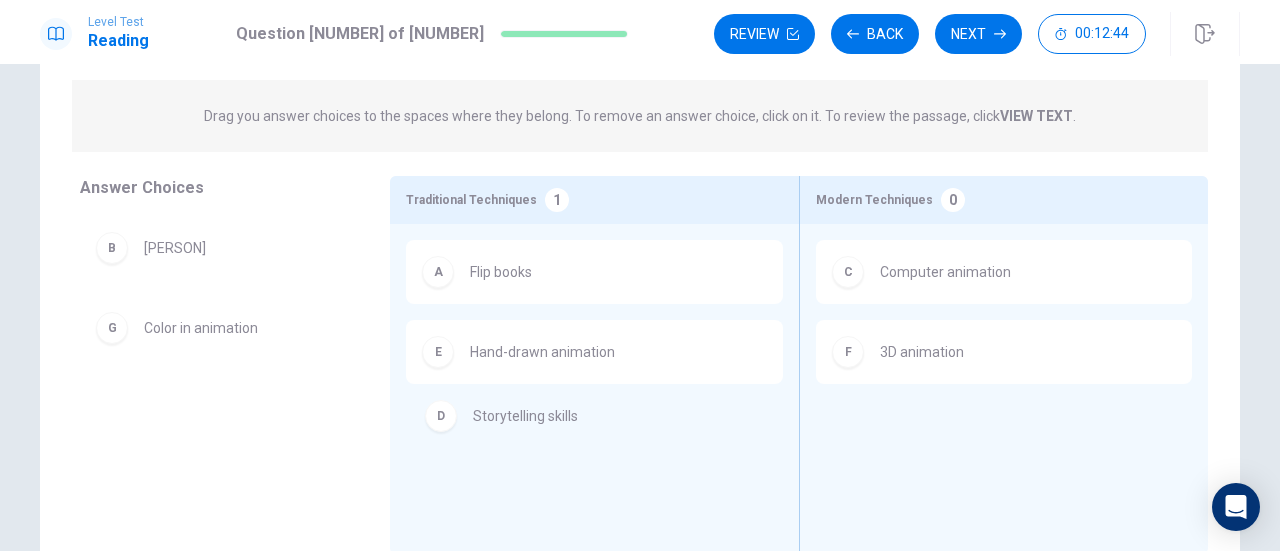 drag, startPoint x: 247, startPoint y: 335, endPoint x: 588, endPoint y: 423, distance: 352.17184 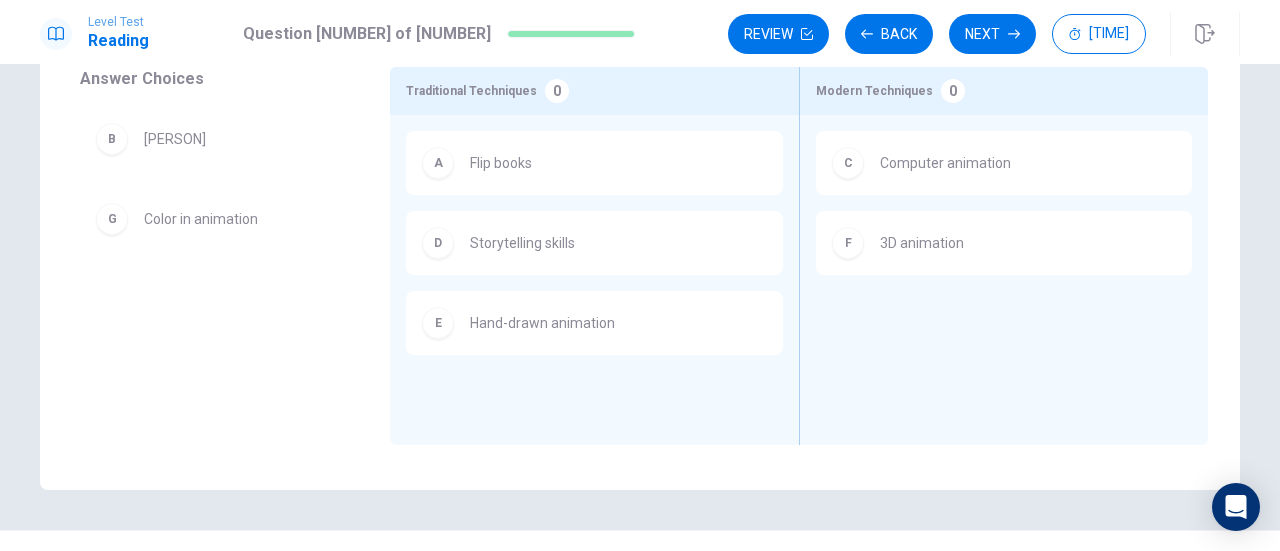 scroll, scrollTop: 352, scrollLeft: 0, axis: vertical 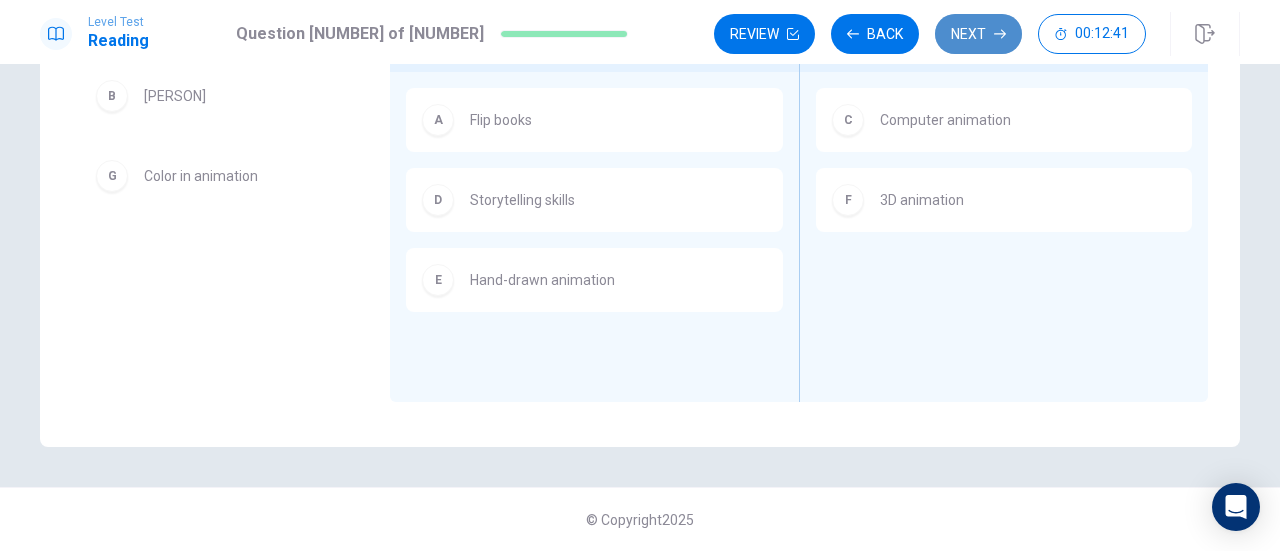 click on "Next" at bounding box center [978, 34] 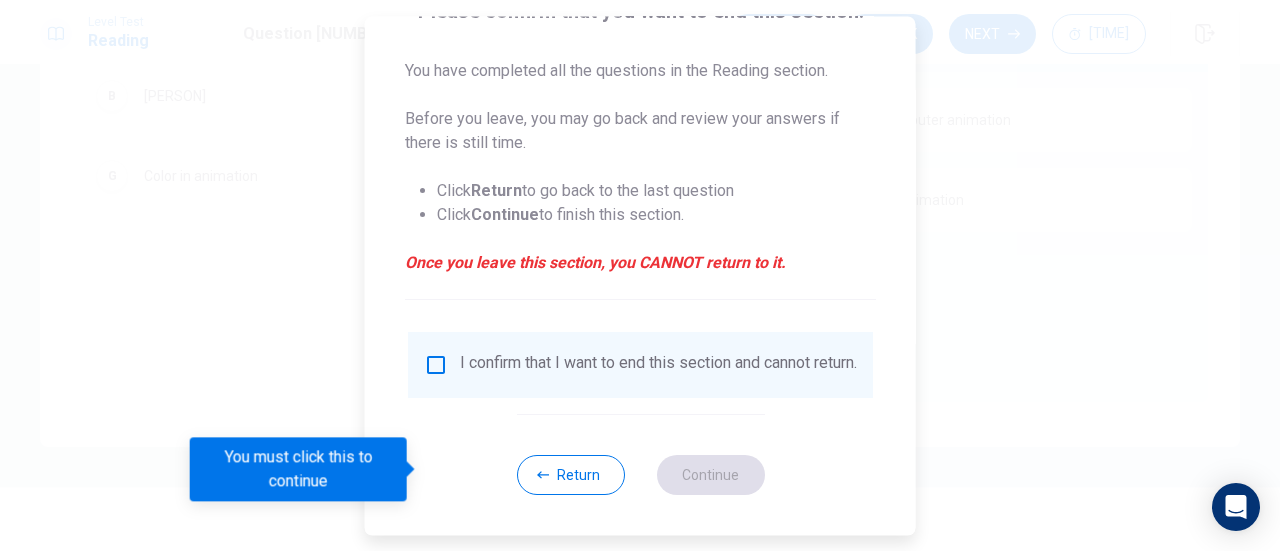 scroll, scrollTop: 194, scrollLeft: 0, axis: vertical 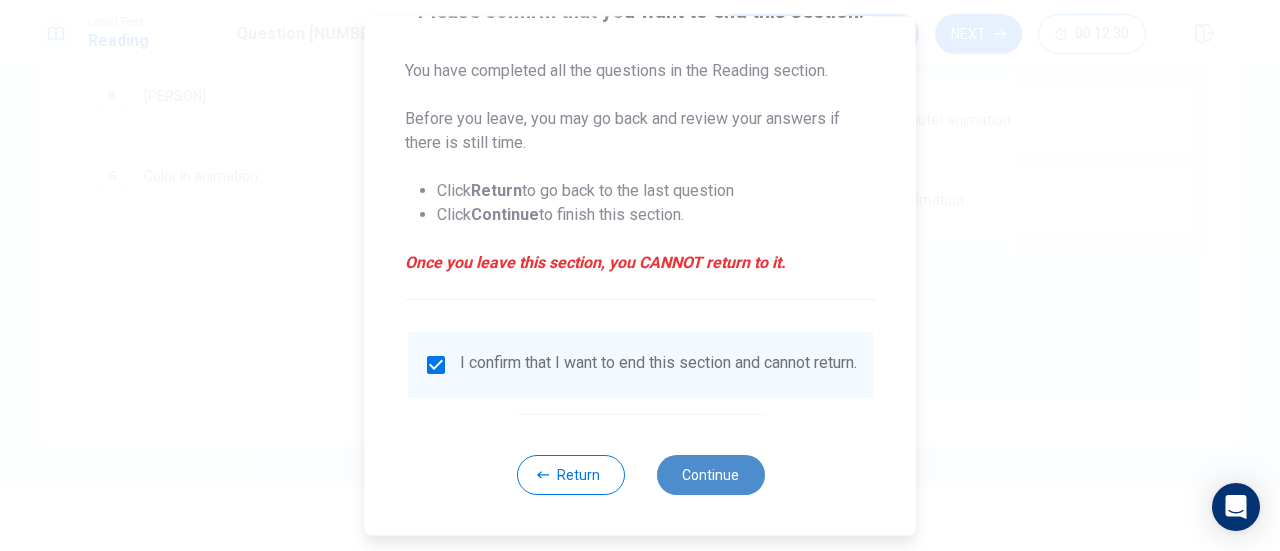 click on "Continue" at bounding box center (710, 475) 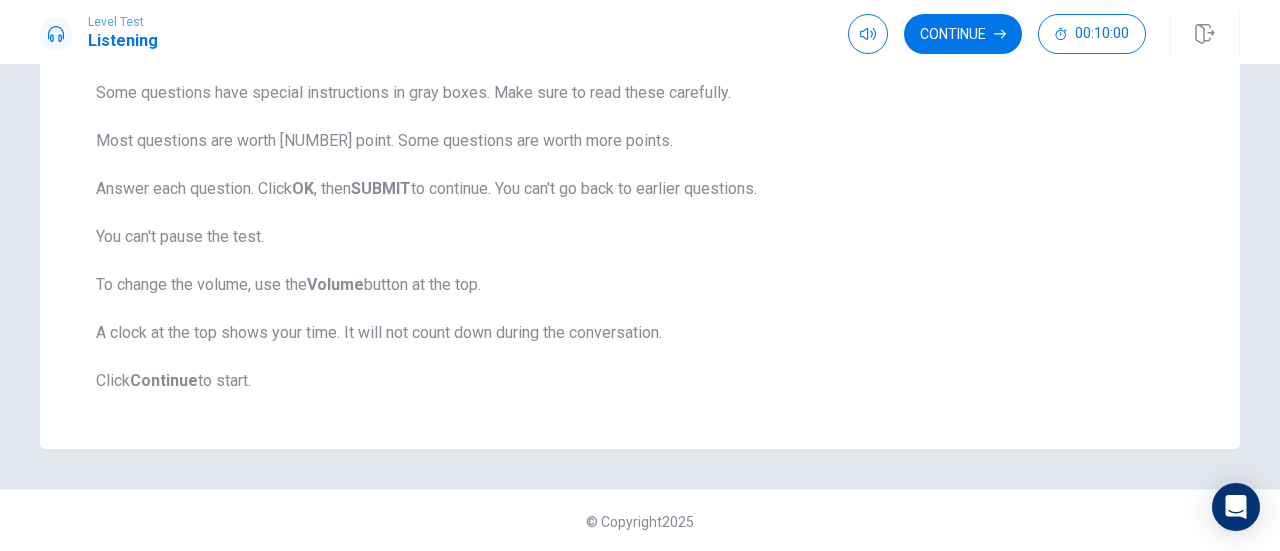 scroll, scrollTop: 407, scrollLeft: 0, axis: vertical 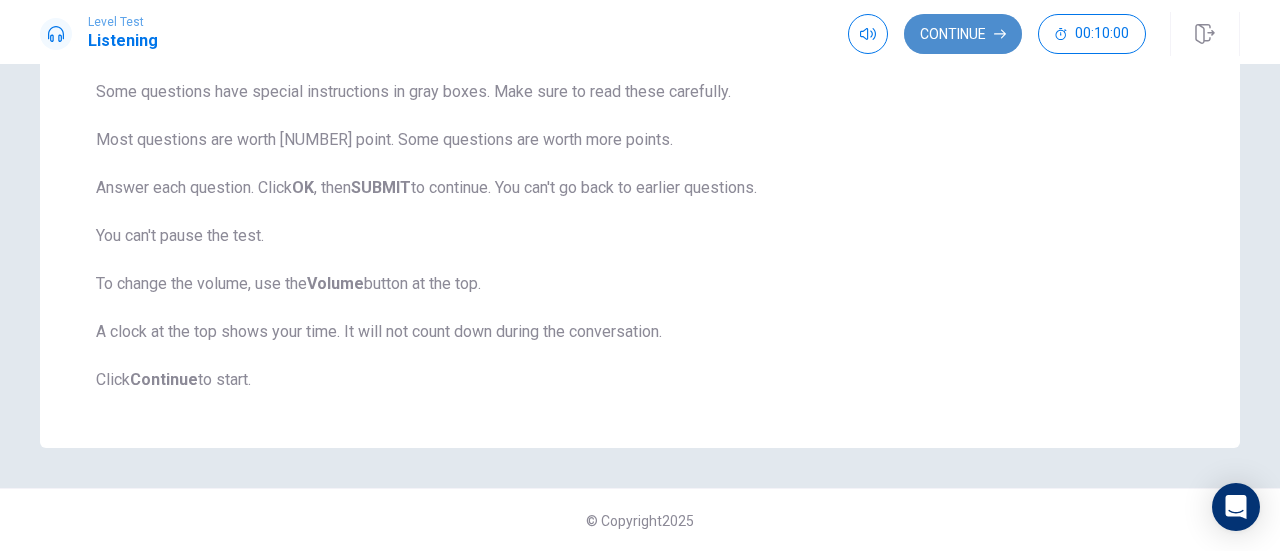 click on "Continue" at bounding box center (963, 34) 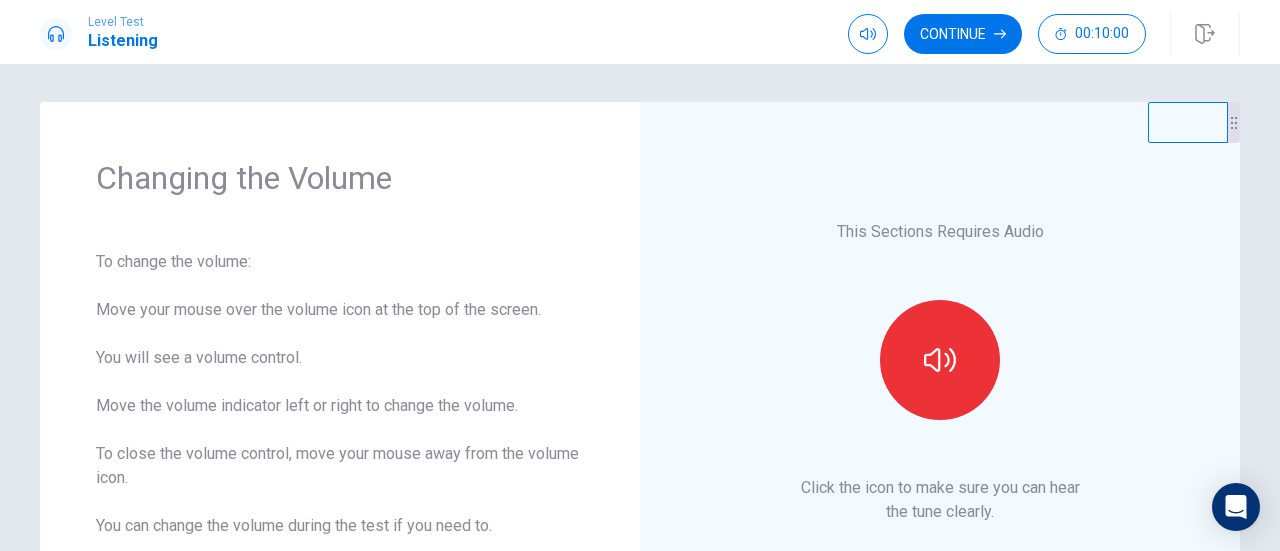 scroll, scrollTop: 0, scrollLeft: 0, axis: both 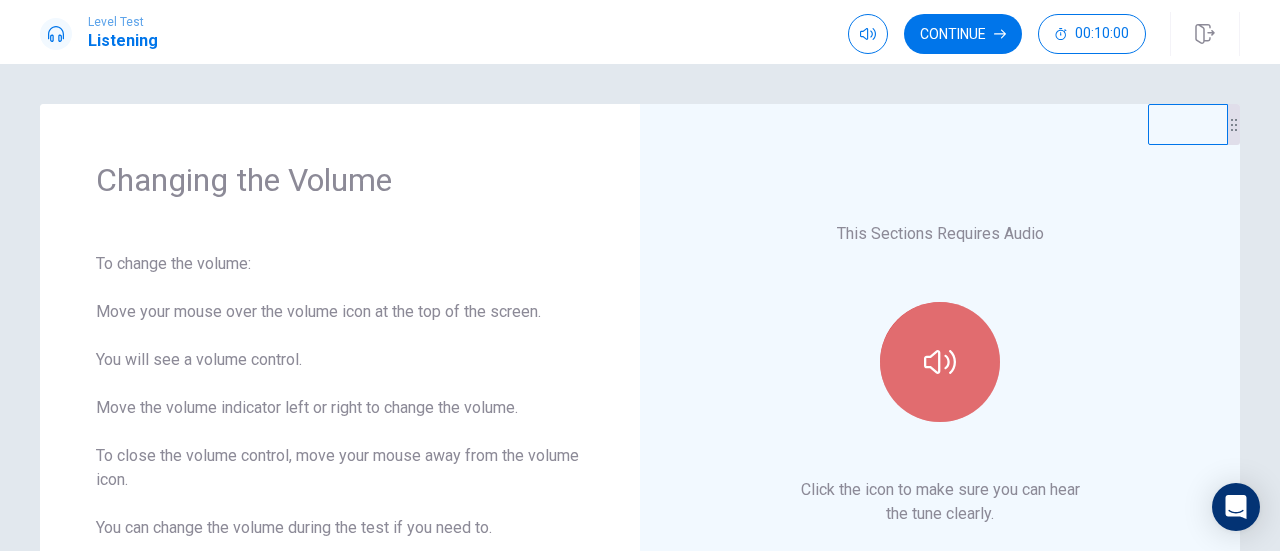 click at bounding box center [940, 362] 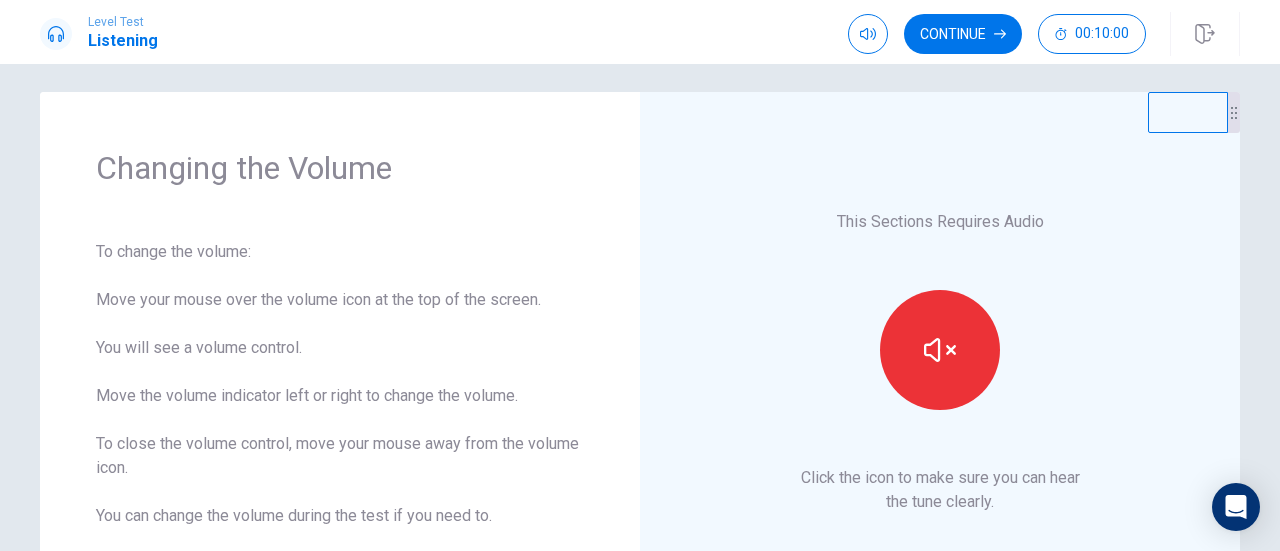 scroll, scrollTop: 0, scrollLeft: 0, axis: both 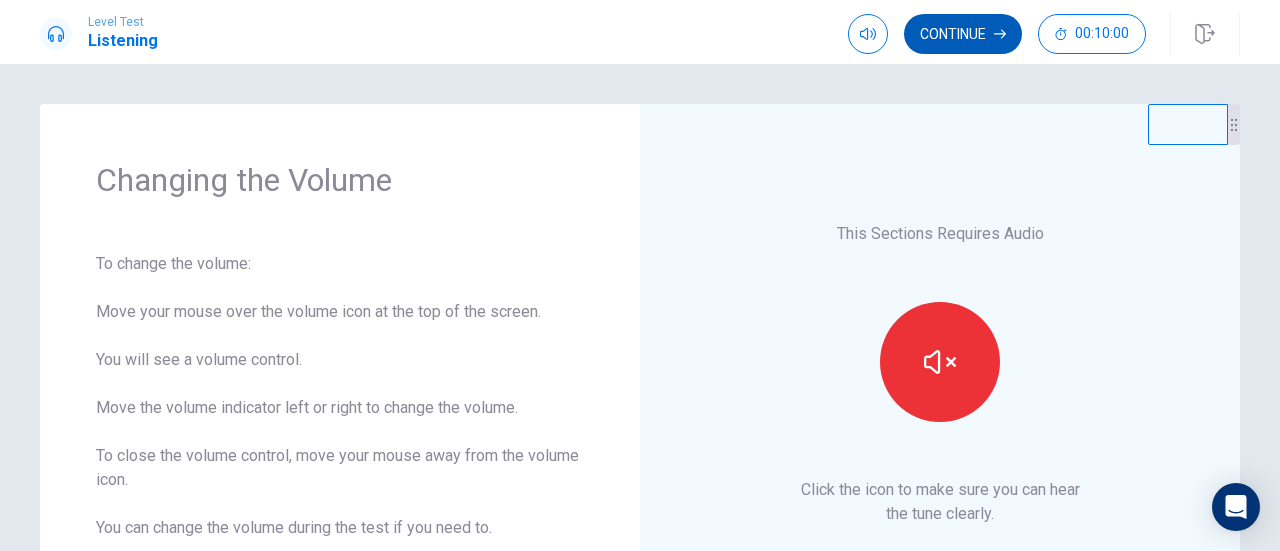 click on "Continue" at bounding box center [963, 34] 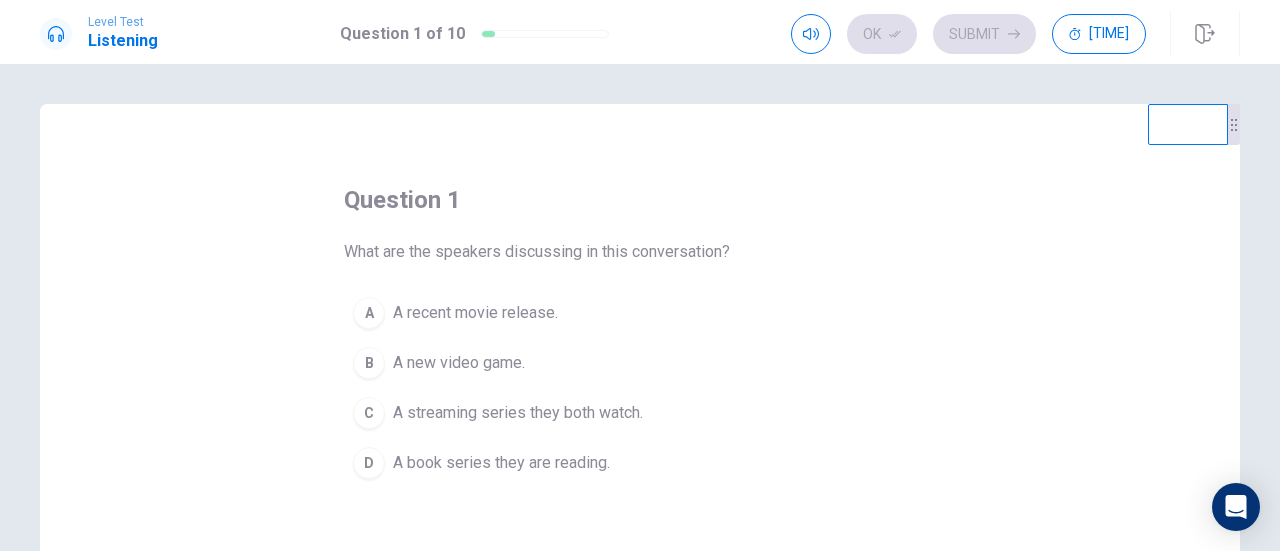scroll, scrollTop: 100, scrollLeft: 0, axis: vertical 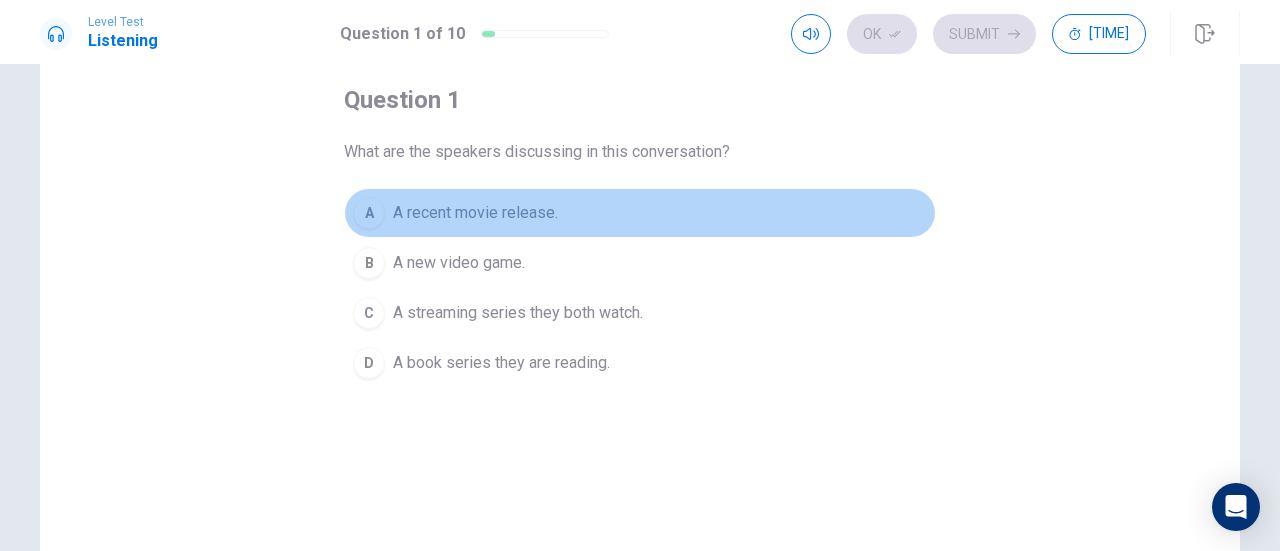 click on "A" at bounding box center [369, 213] 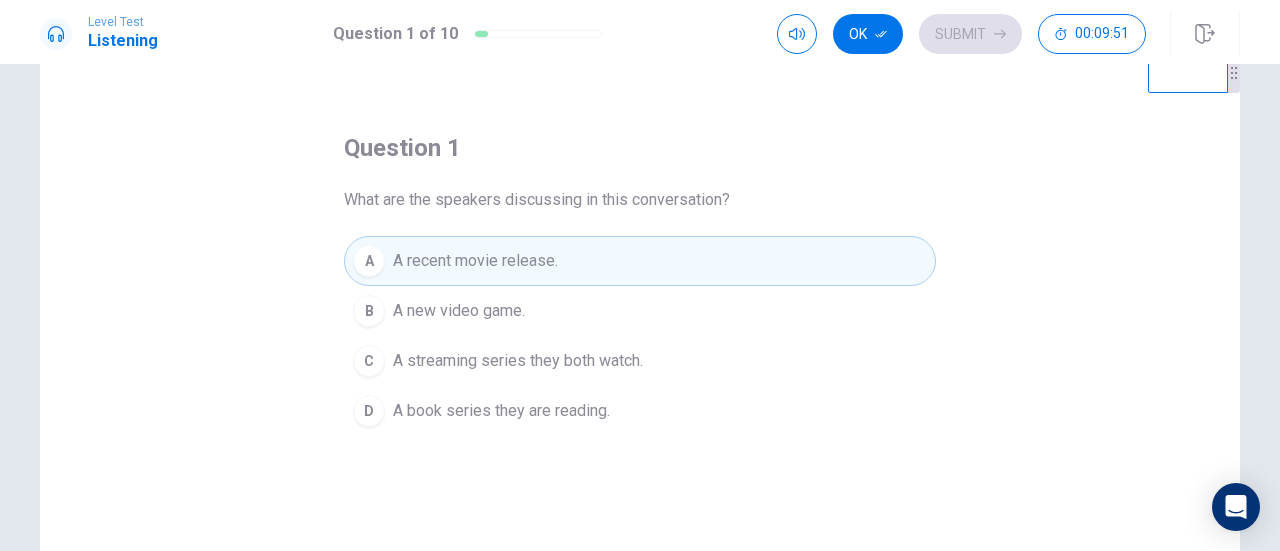 scroll, scrollTop: 0, scrollLeft: 0, axis: both 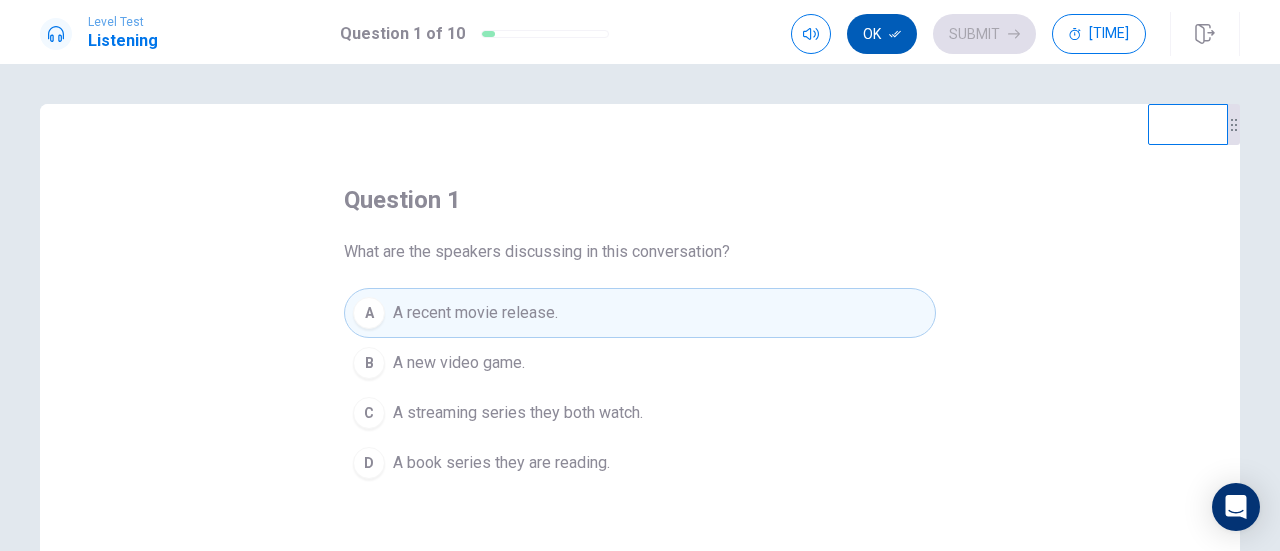 click on "Ok" at bounding box center [882, 34] 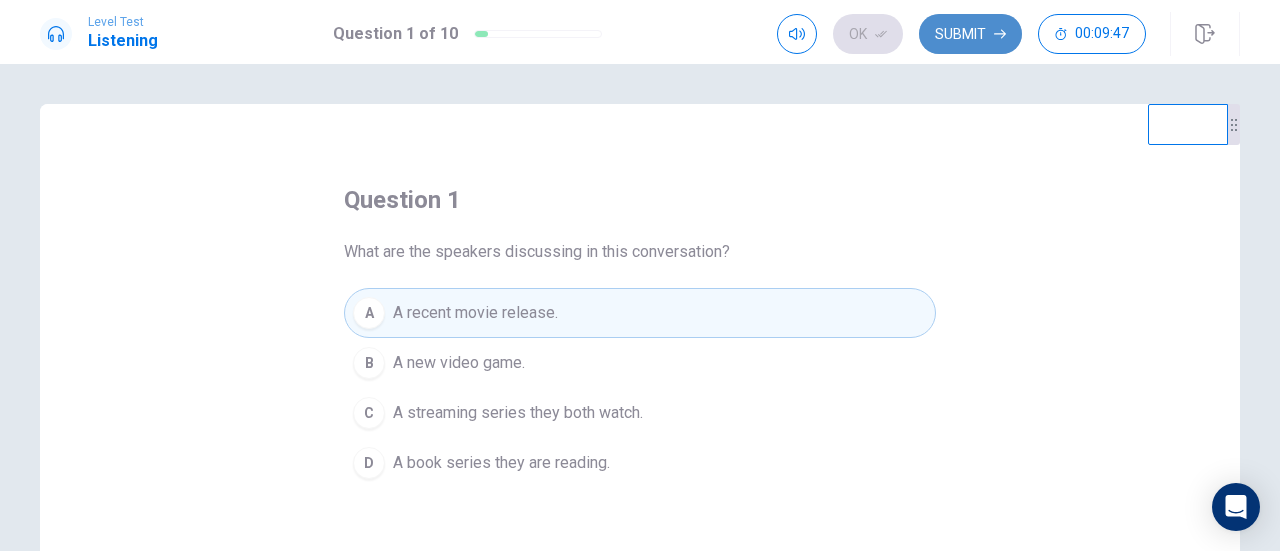 click on "Submit" at bounding box center (970, 34) 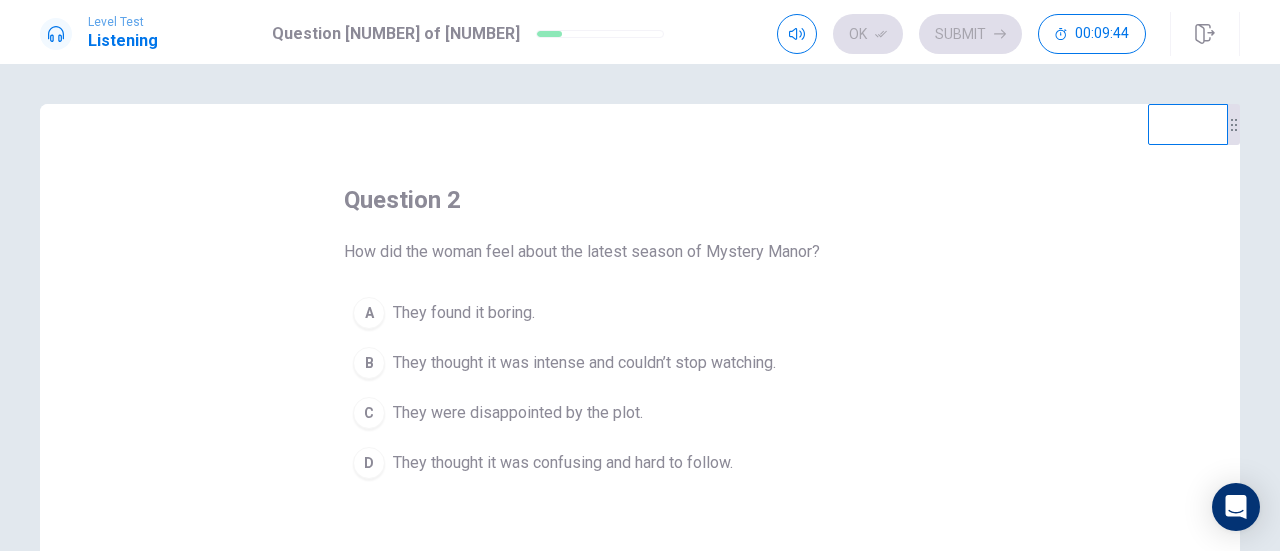 scroll, scrollTop: 100, scrollLeft: 0, axis: vertical 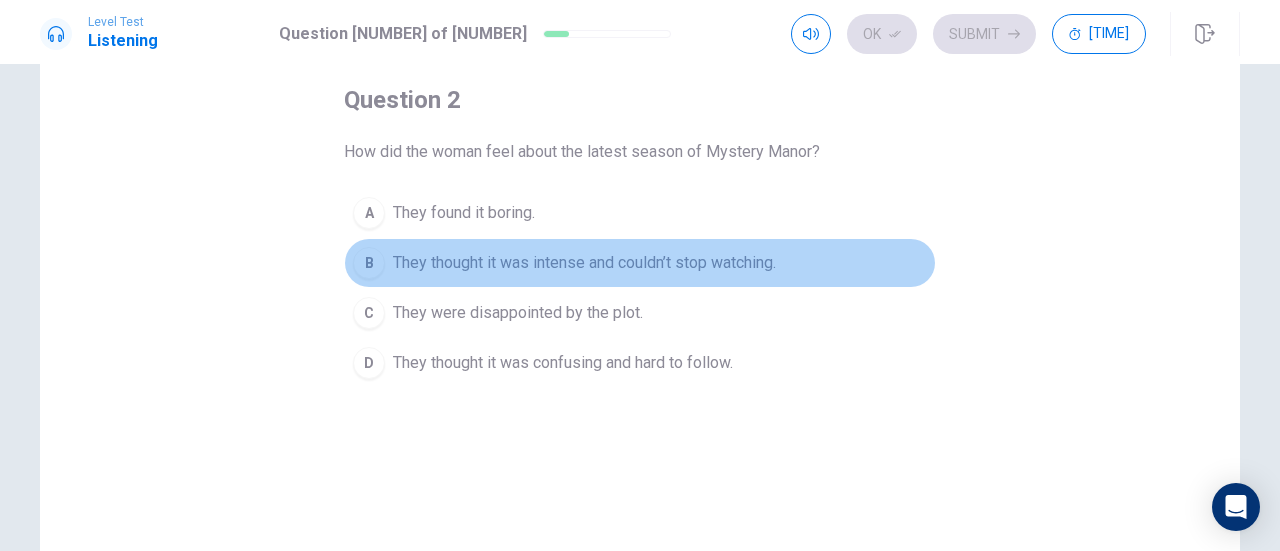 click on "B" at bounding box center [369, 213] 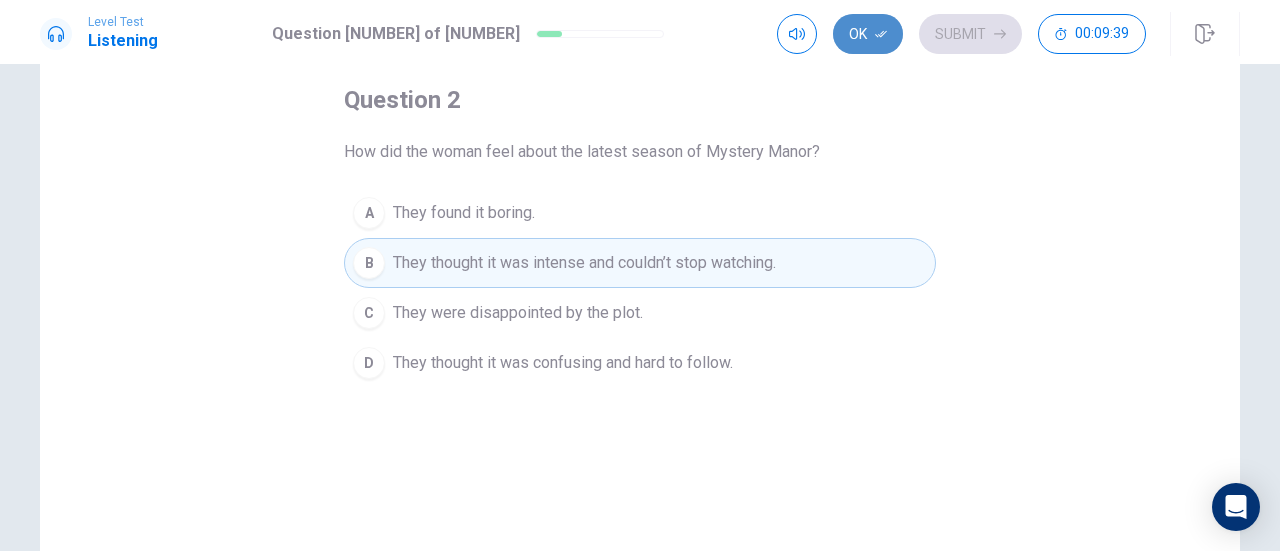 click at bounding box center [881, 34] 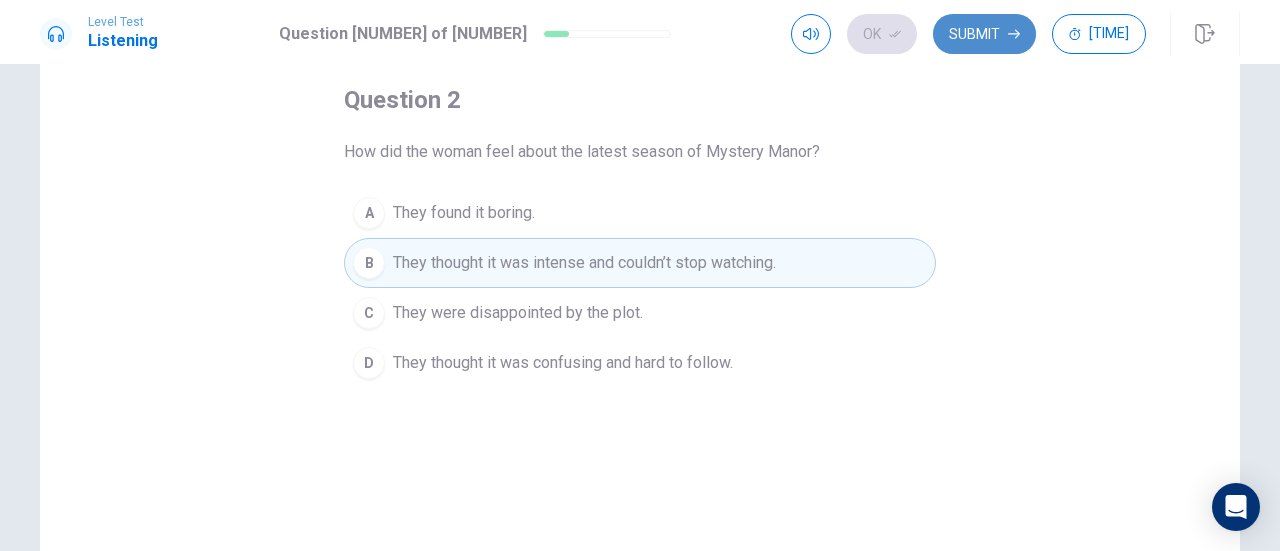 click on "Submit" at bounding box center [984, 34] 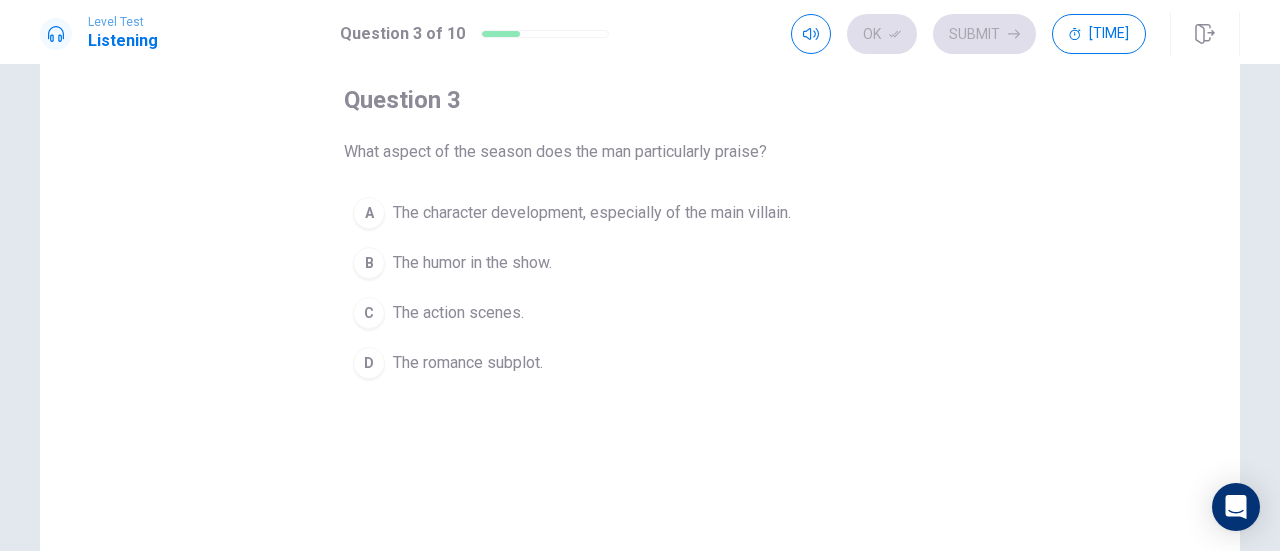 click on "A" at bounding box center [369, 213] 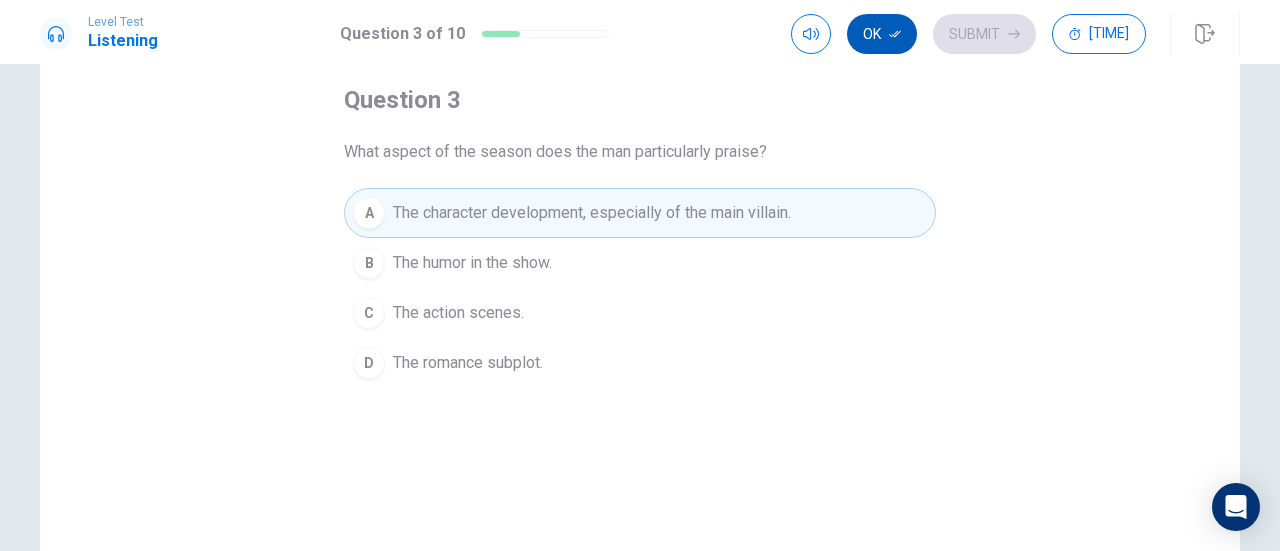 click on "Ok" at bounding box center [882, 34] 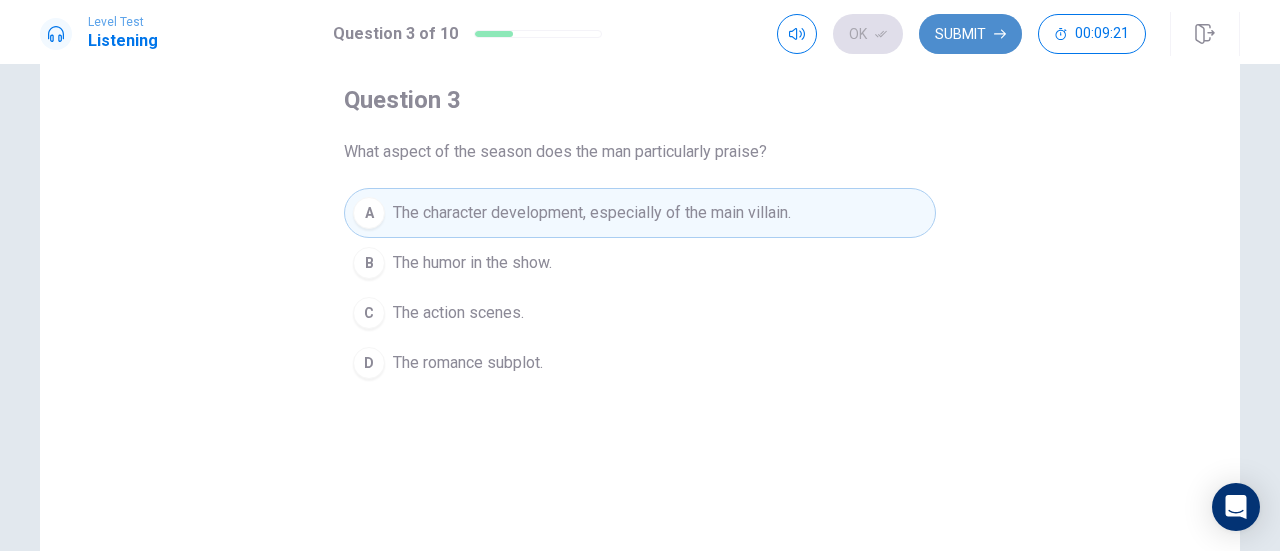 click on "Submit" at bounding box center (970, 34) 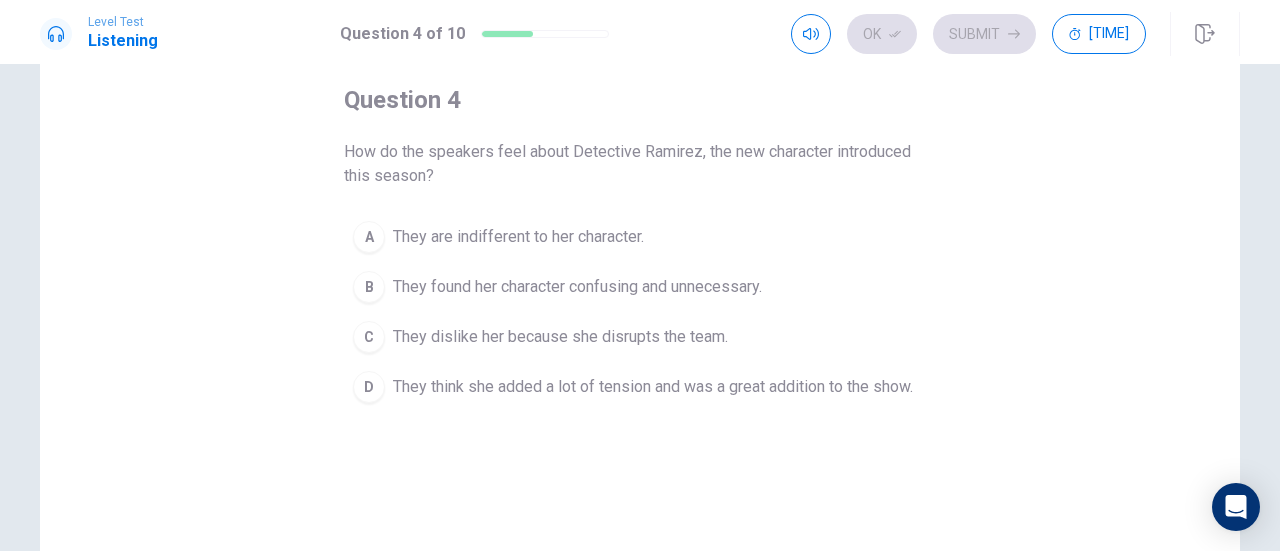click on "D" at bounding box center [369, 237] 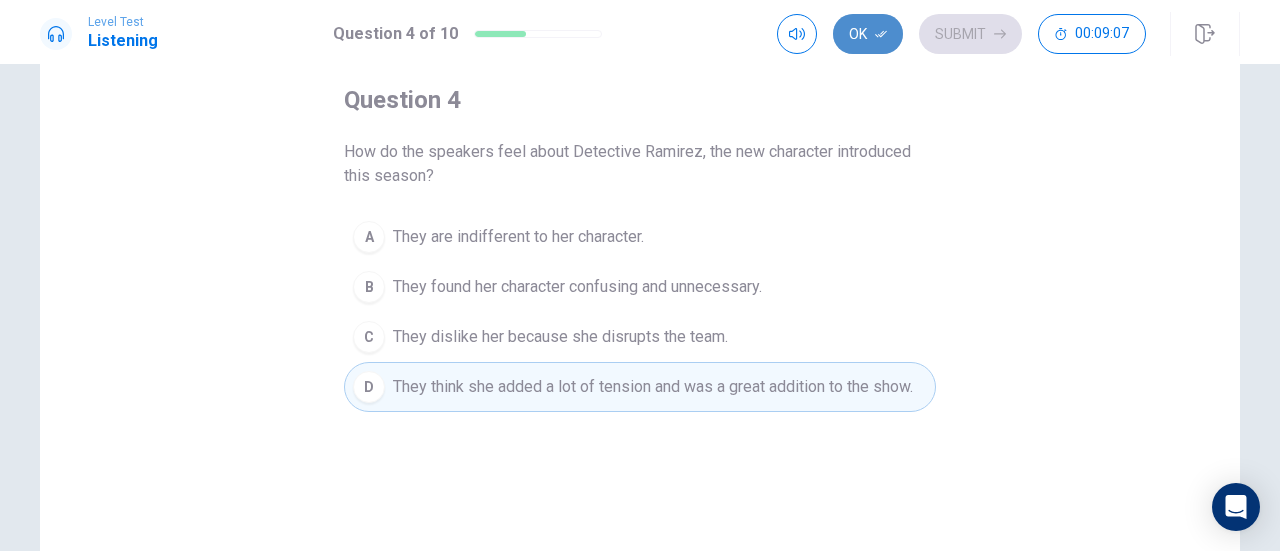 click on "Ok" at bounding box center (868, 34) 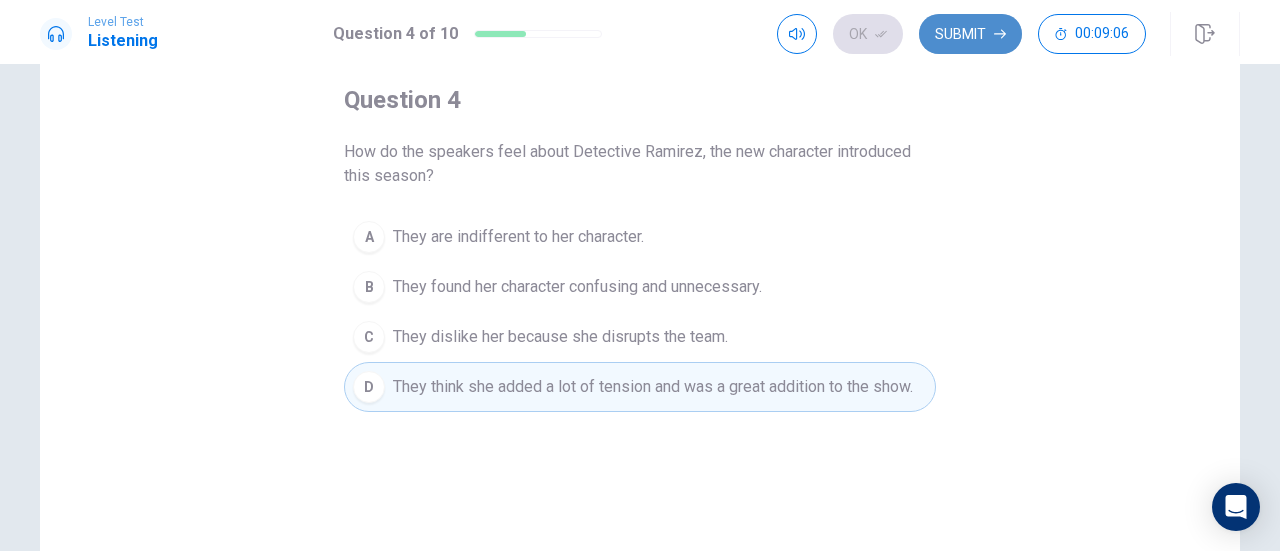 click on "Submit" at bounding box center [970, 34] 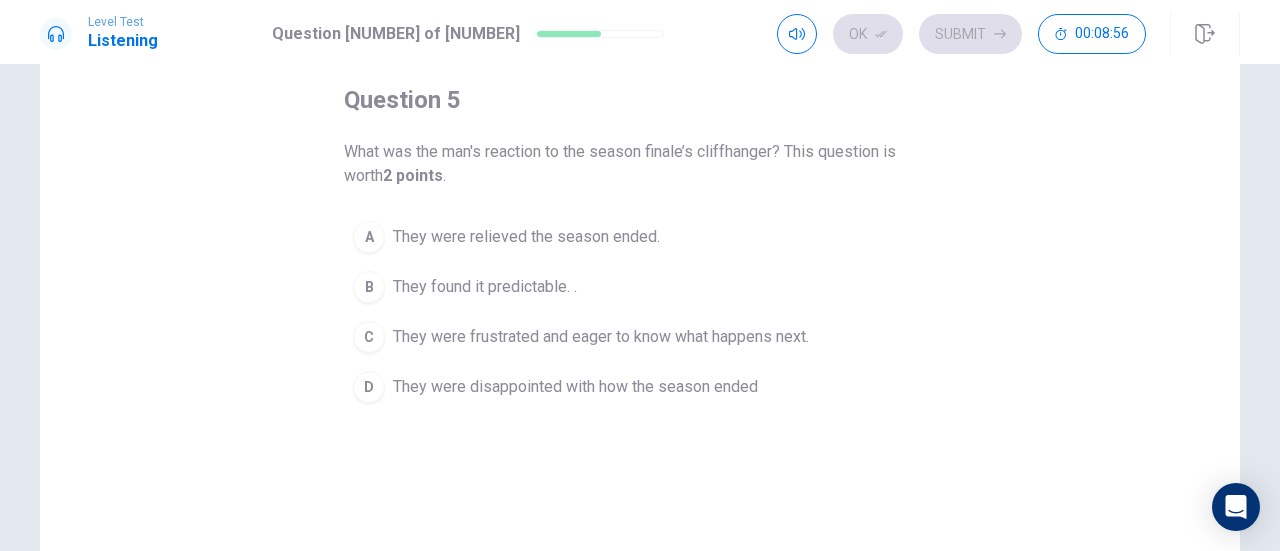 click on "C" at bounding box center (369, 237) 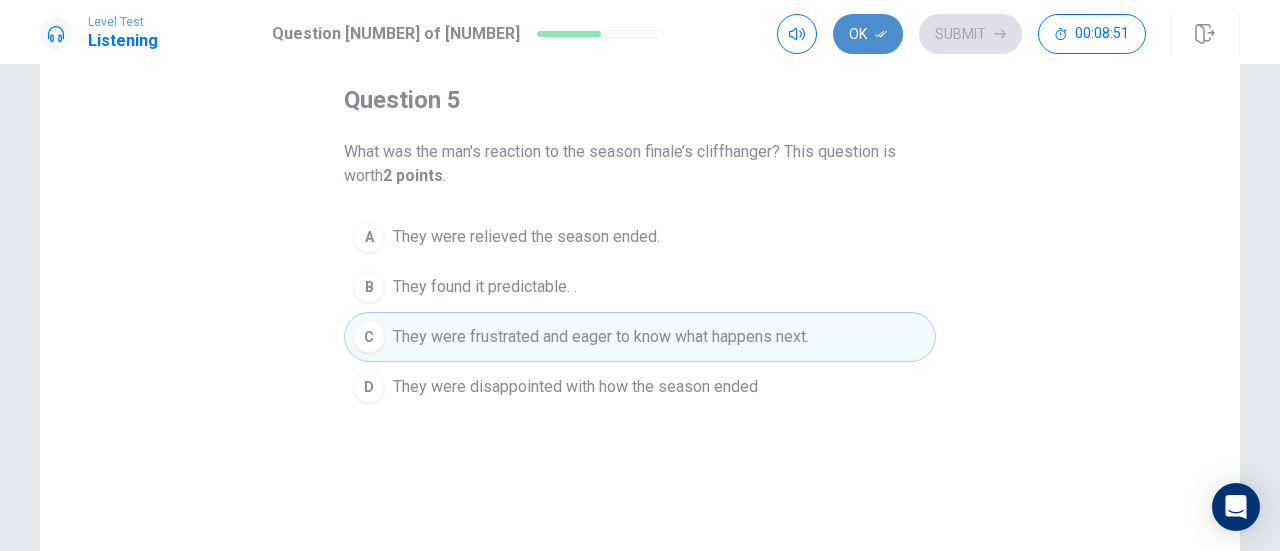 click on "Ok" at bounding box center (868, 34) 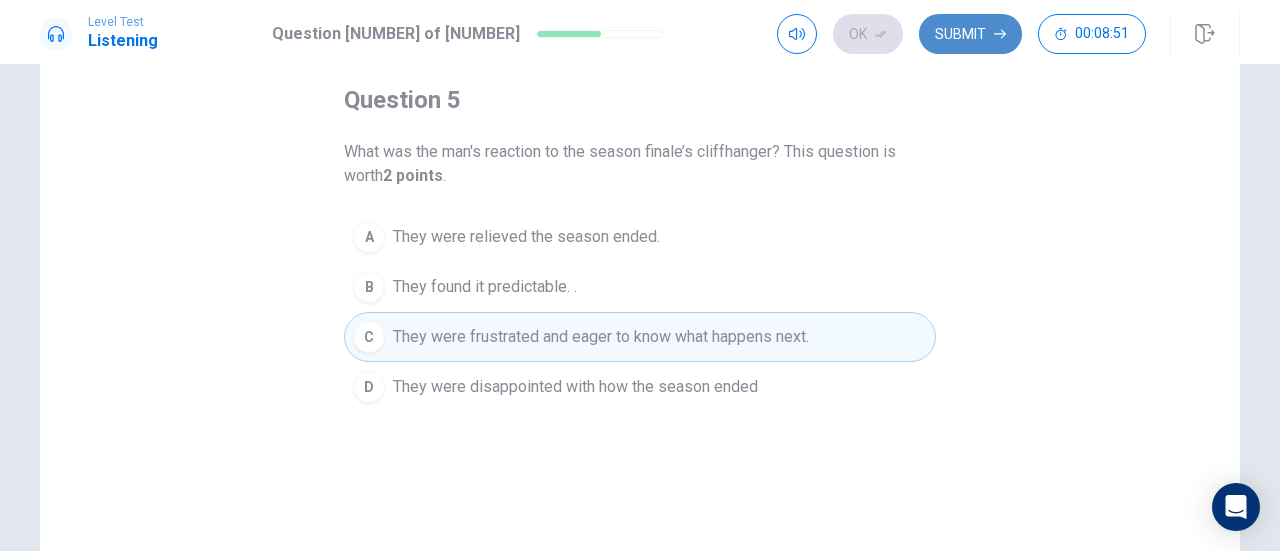 click on "Submit" at bounding box center [970, 34] 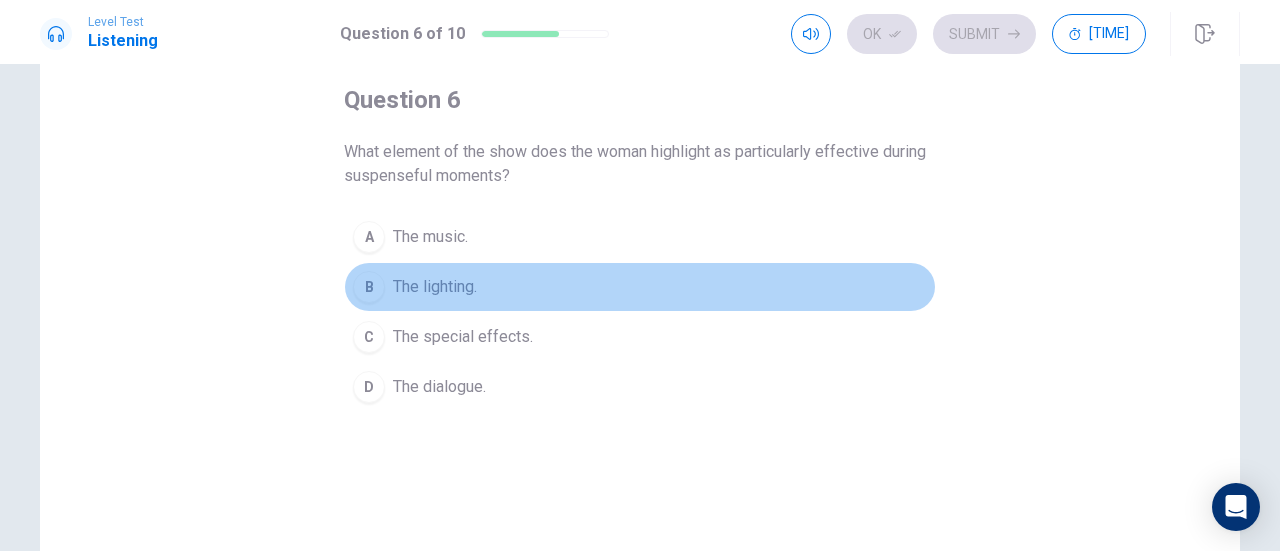 click on "B The lighting." at bounding box center (640, 287) 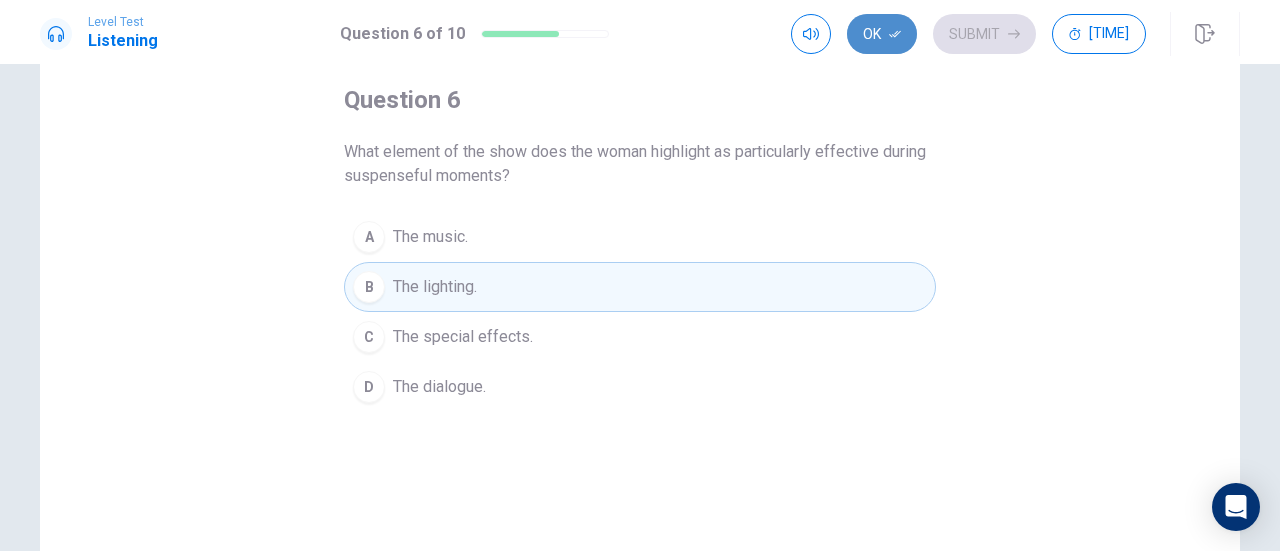 click on "Ok" at bounding box center (882, 34) 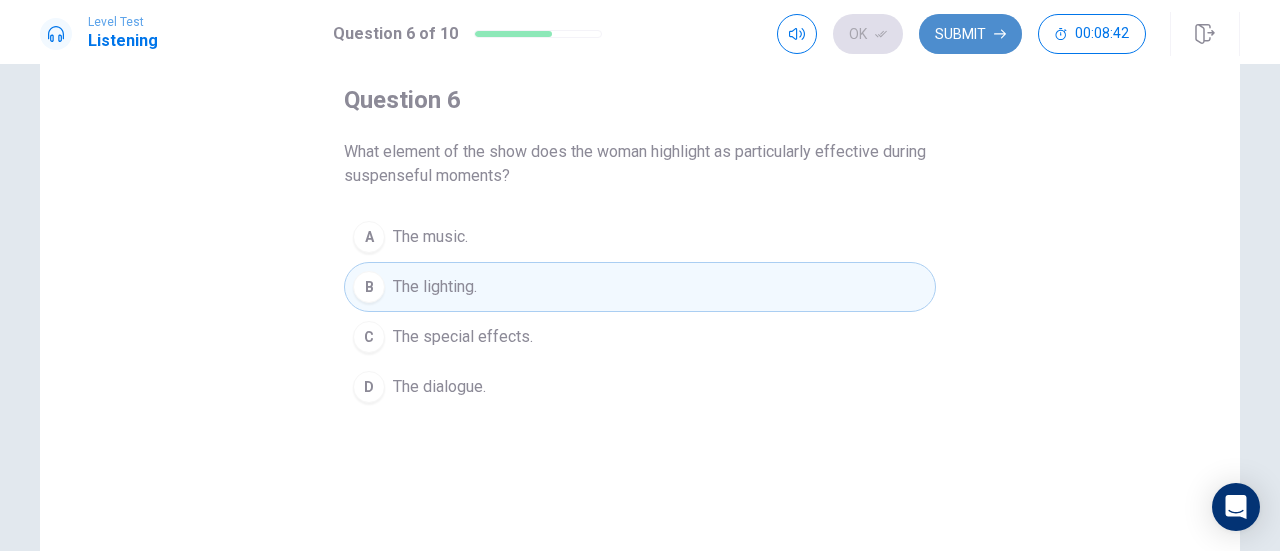 click on "Submit" at bounding box center [970, 34] 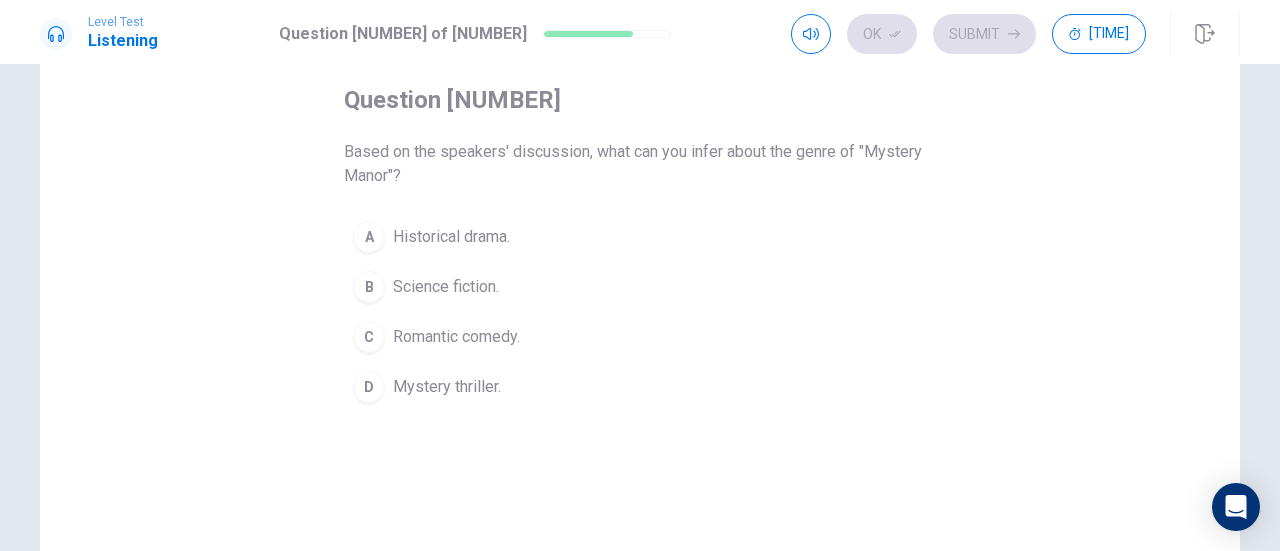 click on "D" at bounding box center (369, 237) 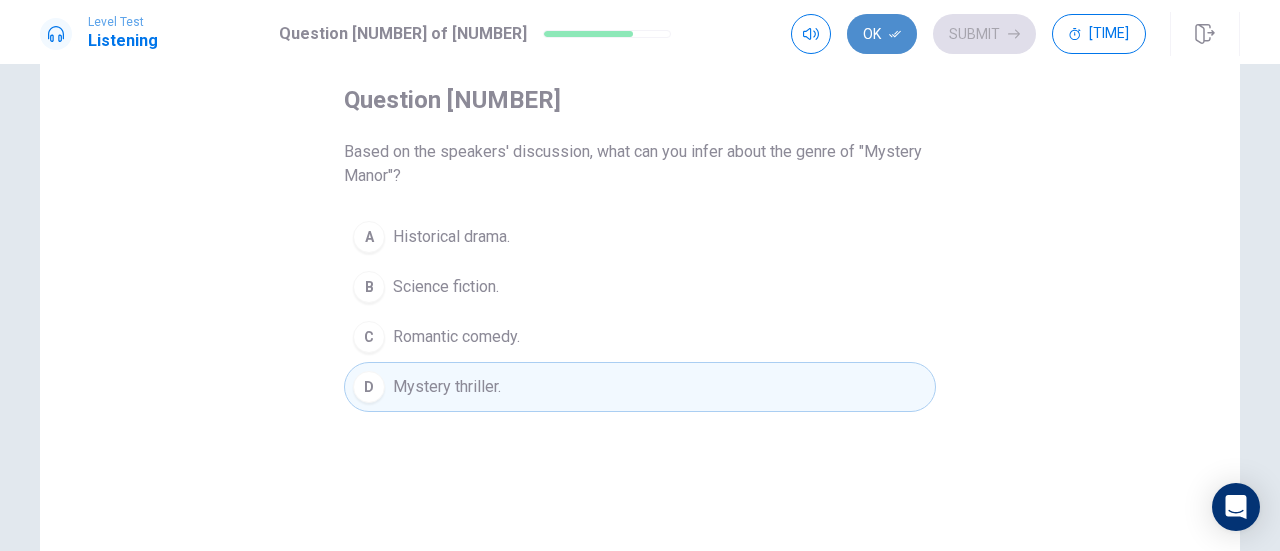 click on "Ok" at bounding box center (882, 34) 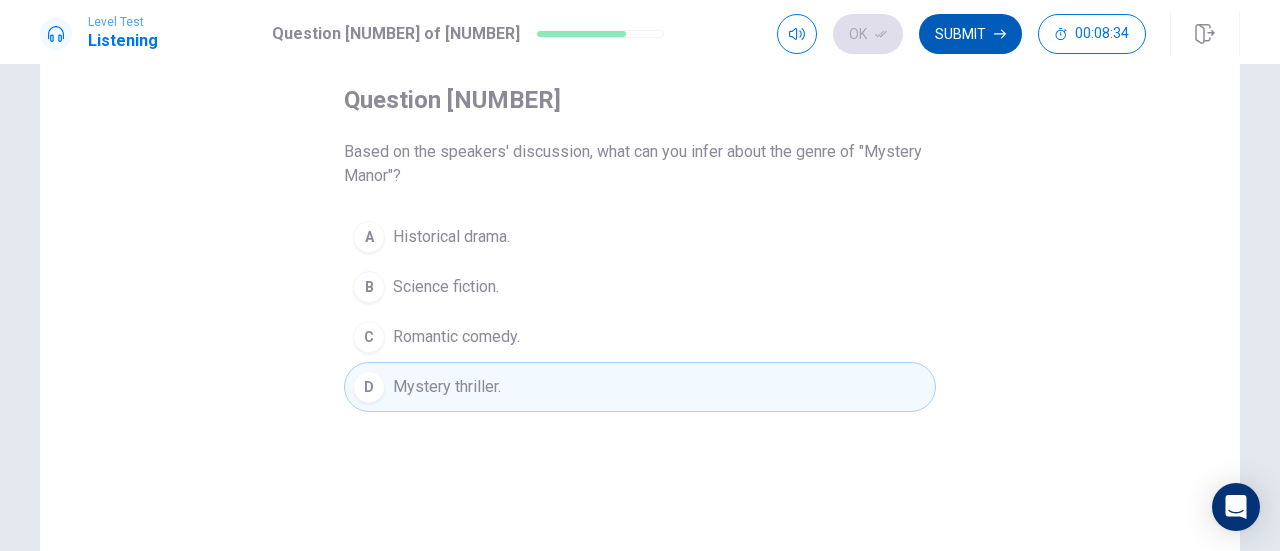 click on "Submit" at bounding box center (970, 34) 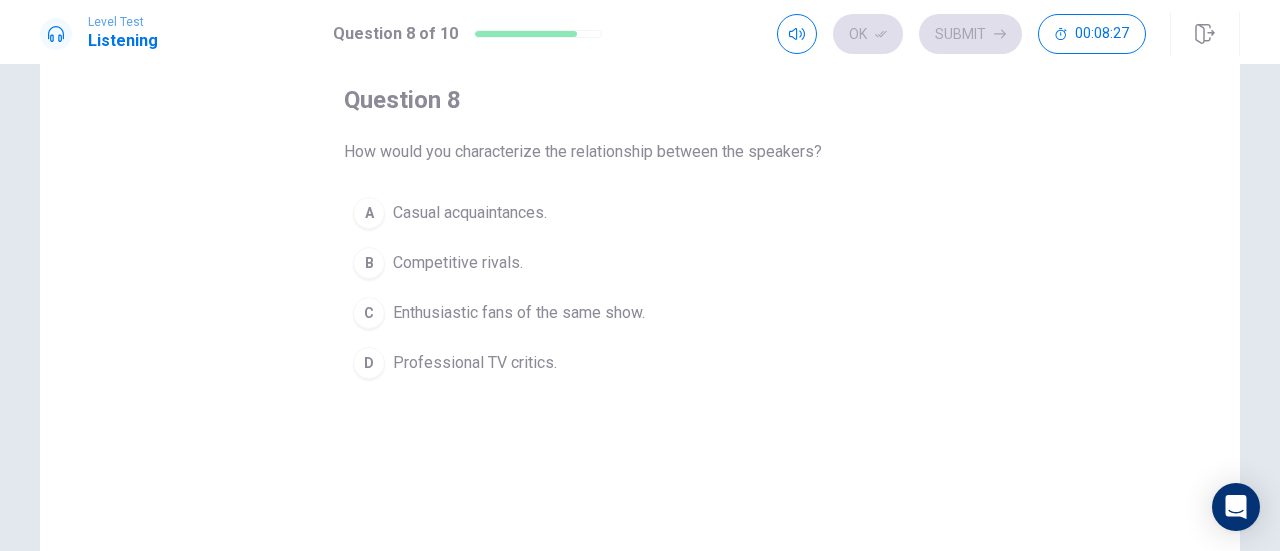 click on "A" at bounding box center [369, 213] 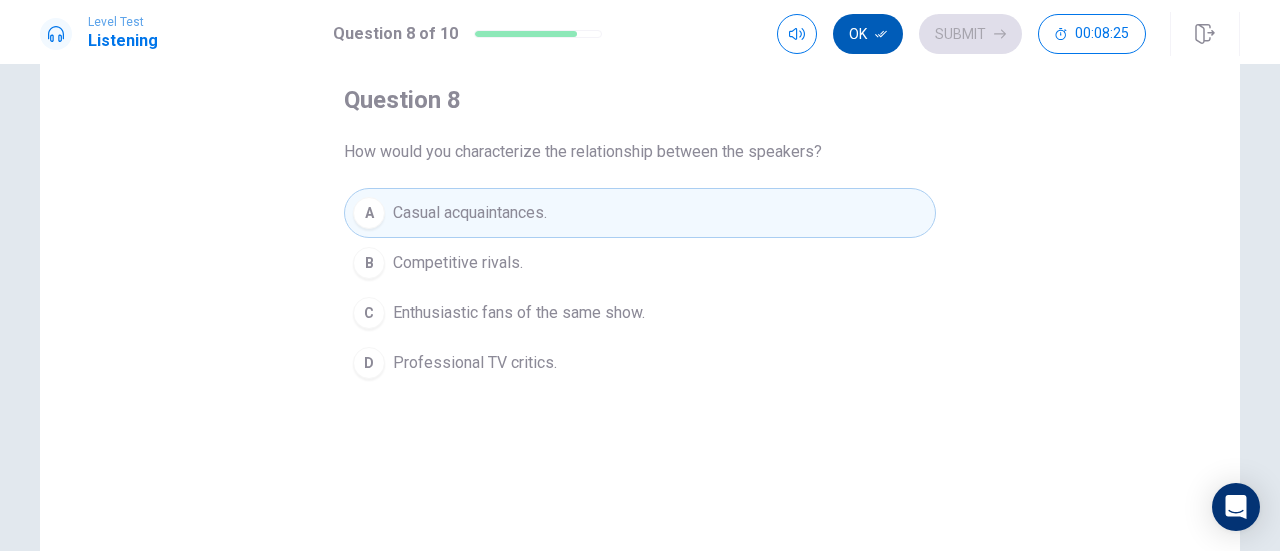 click on "Ok" at bounding box center [868, 34] 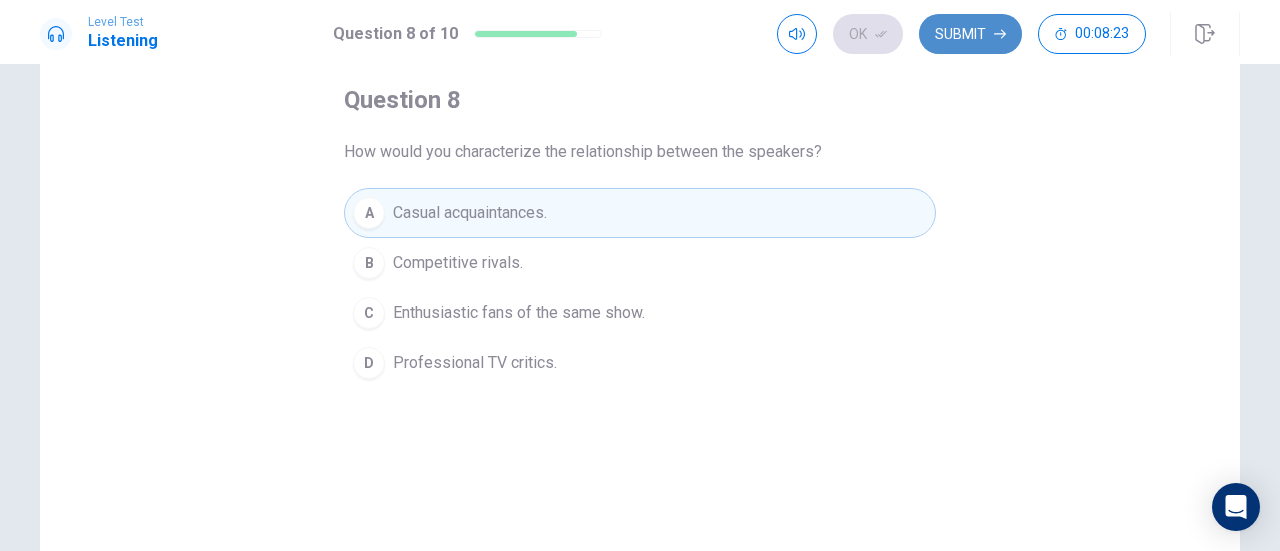 click on "Submit" at bounding box center (970, 34) 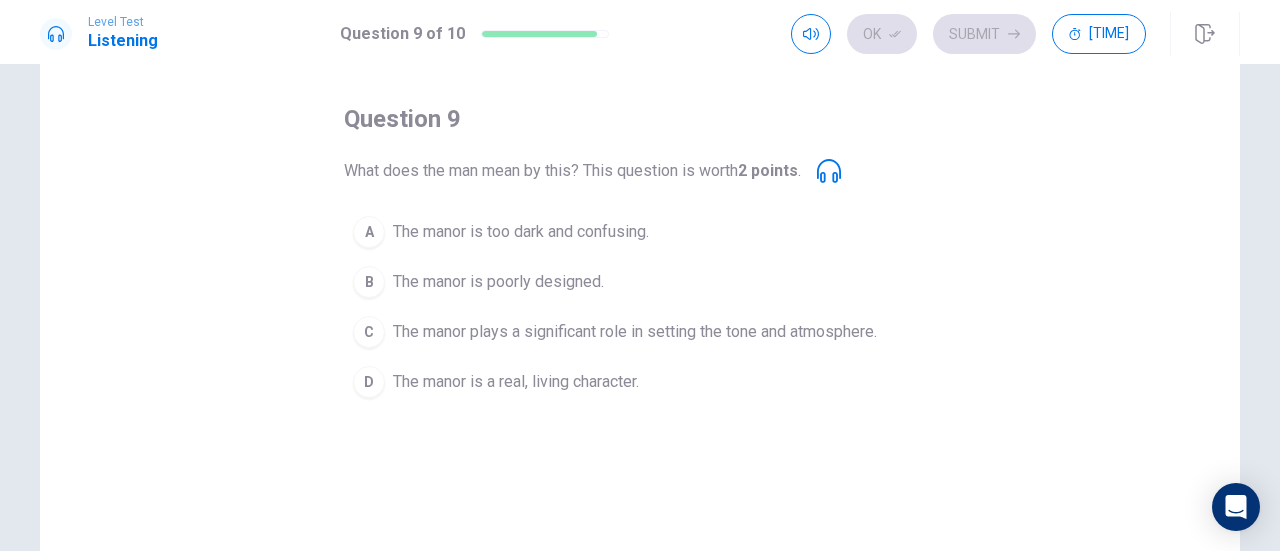 scroll, scrollTop: 100, scrollLeft: 0, axis: vertical 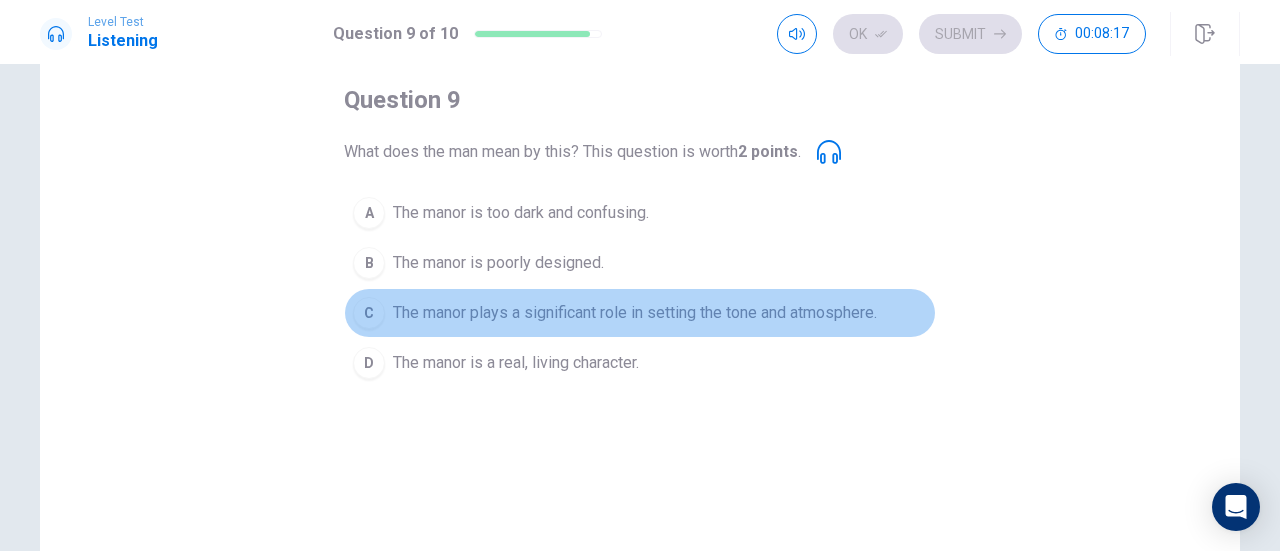 click on "C" at bounding box center (369, 213) 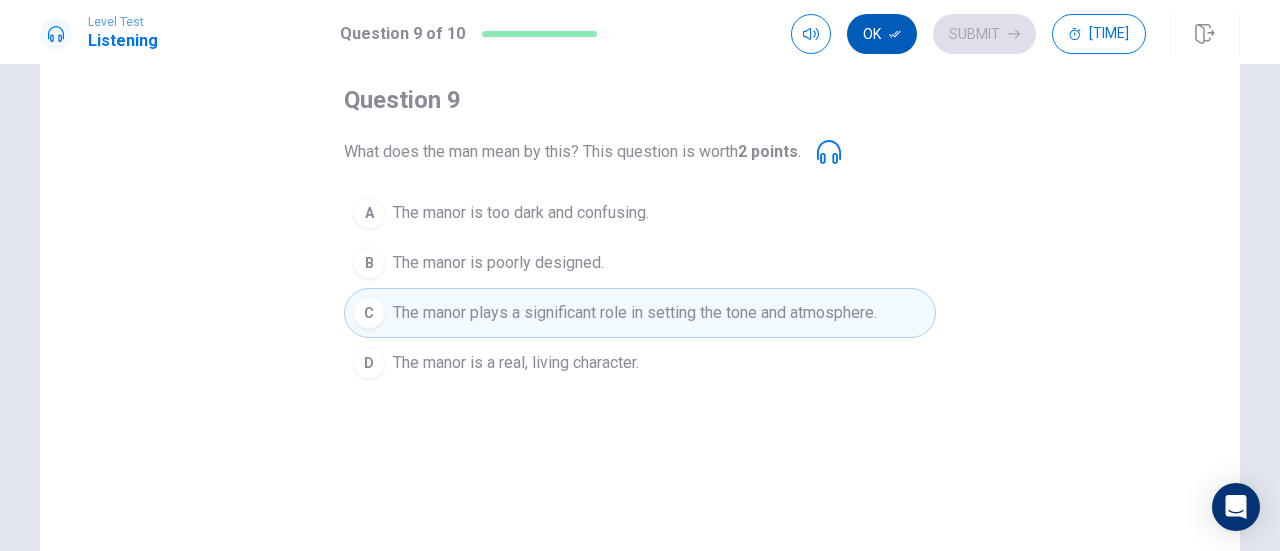 click on "Ok" at bounding box center (882, 34) 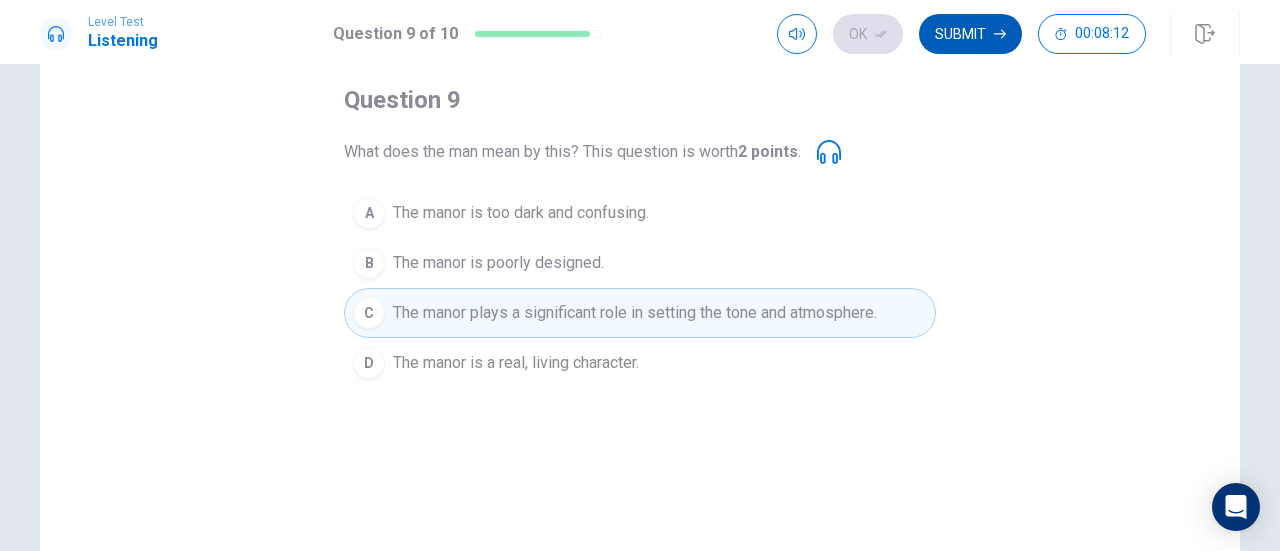 click on "Submit" at bounding box center [970, 34] 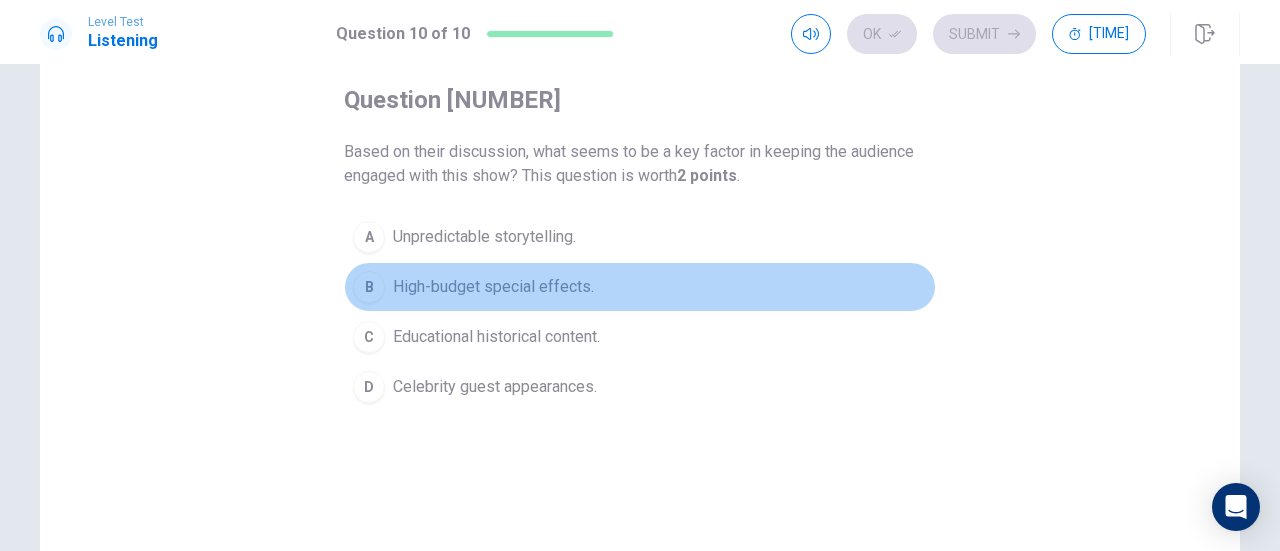 click on "B" at bounding box center (369, 237) 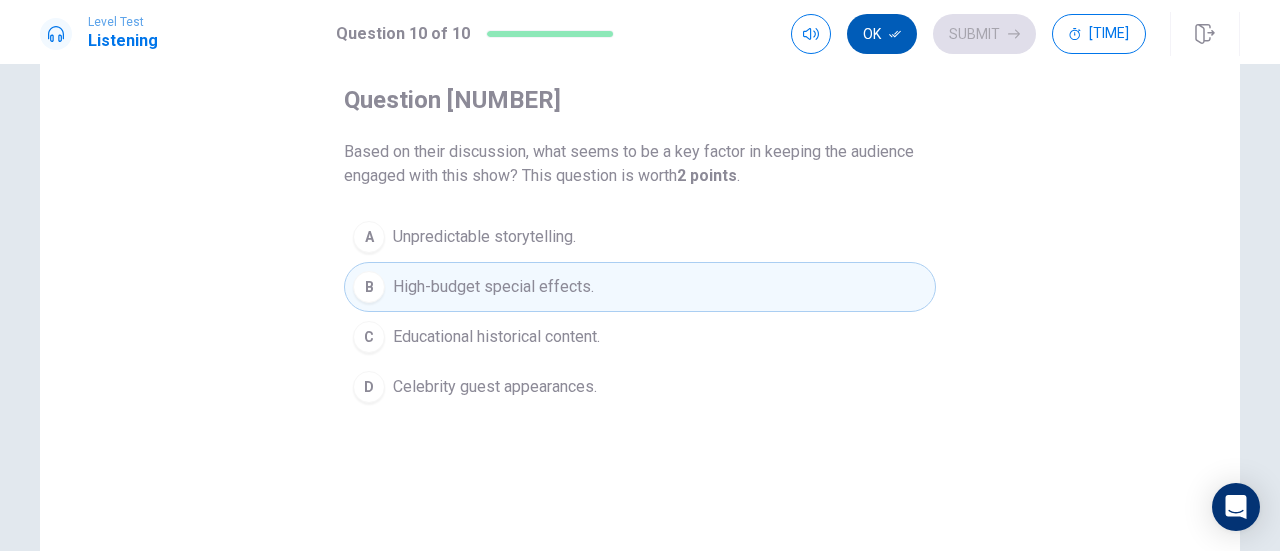 click on "Ok" at bounding box center [882, 34] 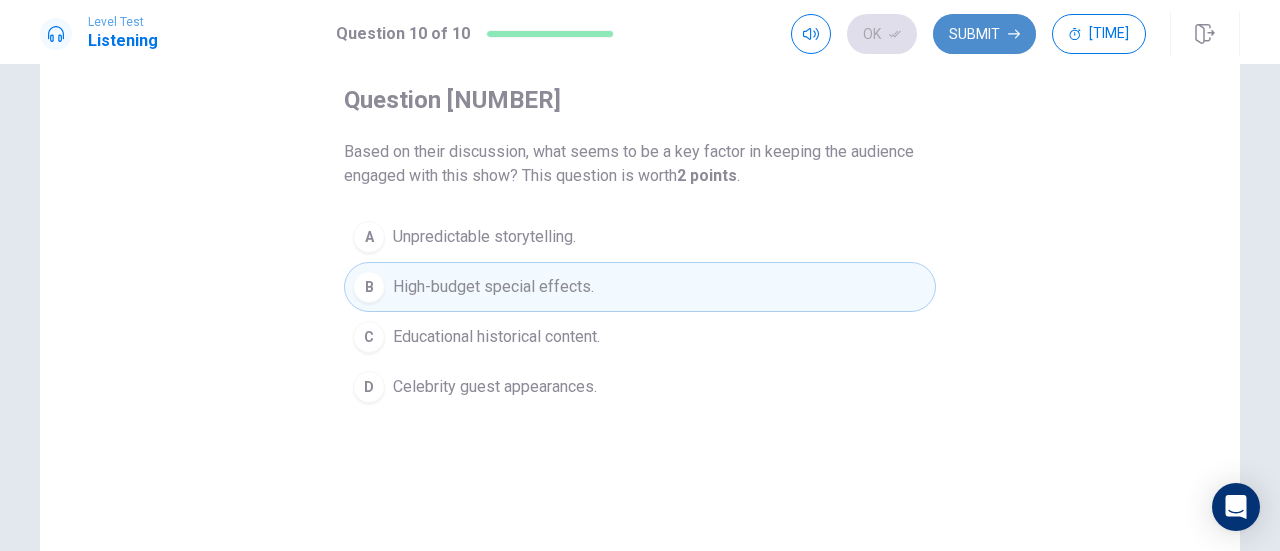 click on "Submit" at bounding box center (984, 34) 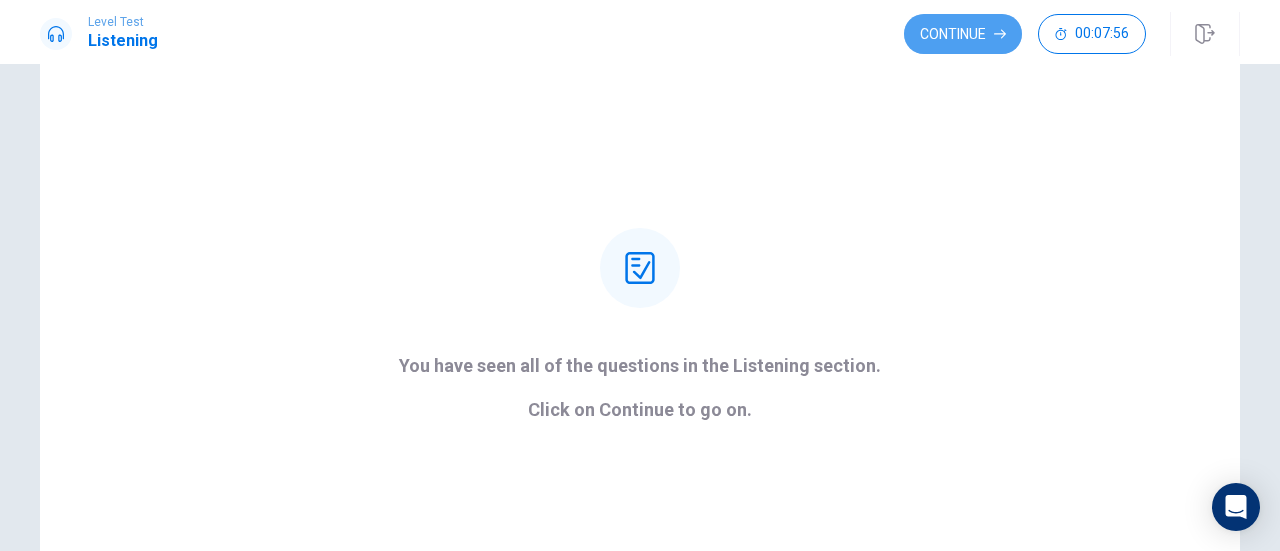click on "Continue" at bounding box center [963, 34] 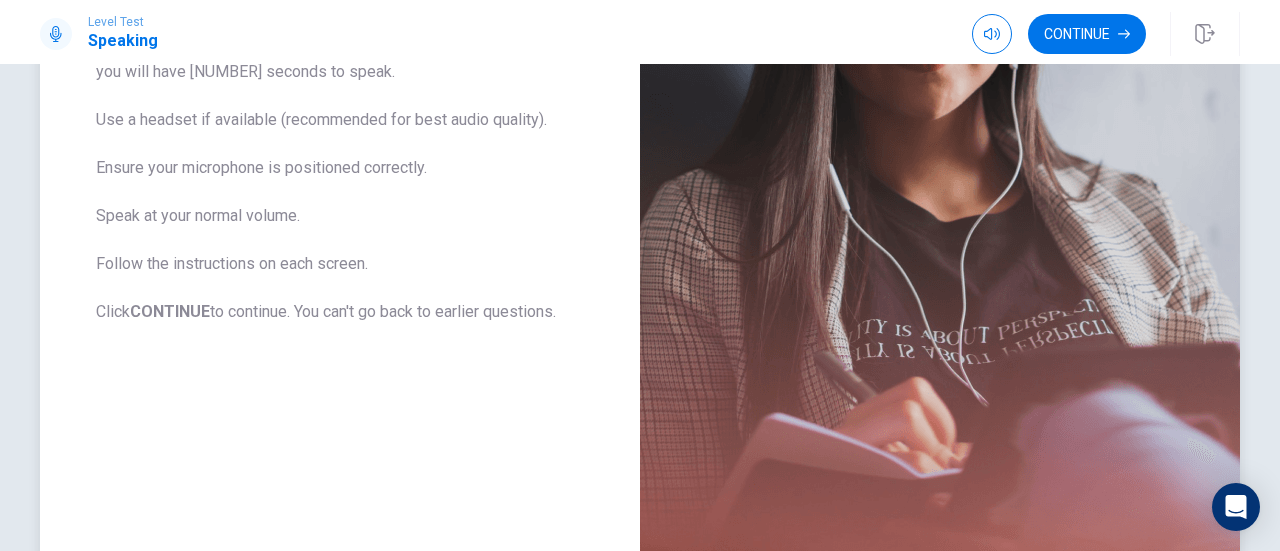 scroll, scrollTop: 528, scrollLeft: 0, axis: vertical 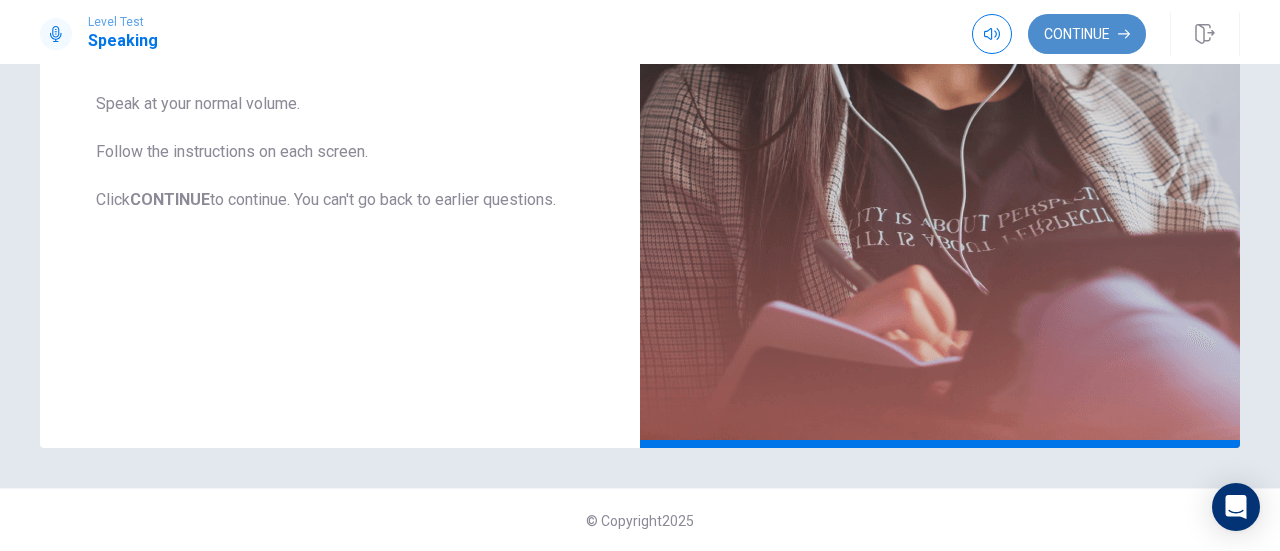 click on "Continue" at bounding box center (1087, 34) 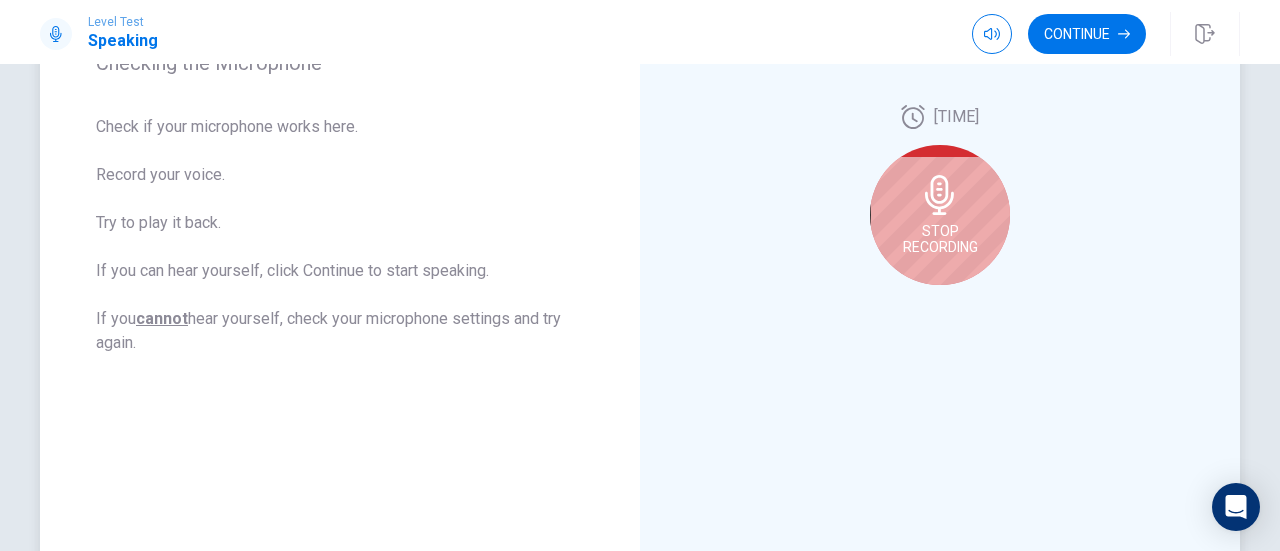 scroll, scrollTop: 328, scrollLeft: 0, axis: vertical 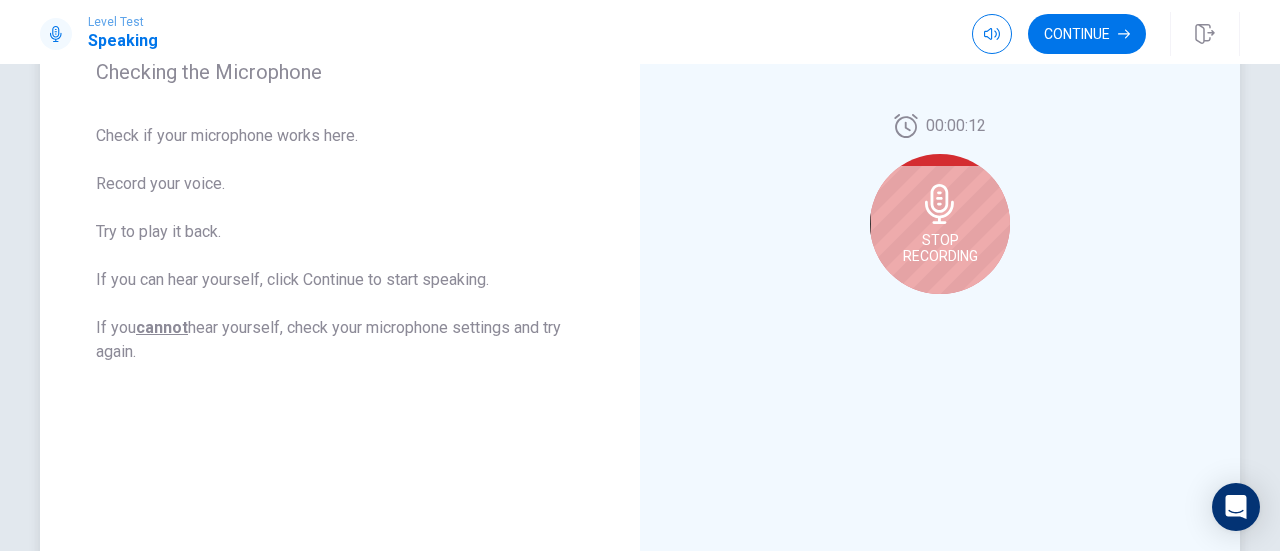 click on "Stop   Recording" at bounding box center [940, 248] 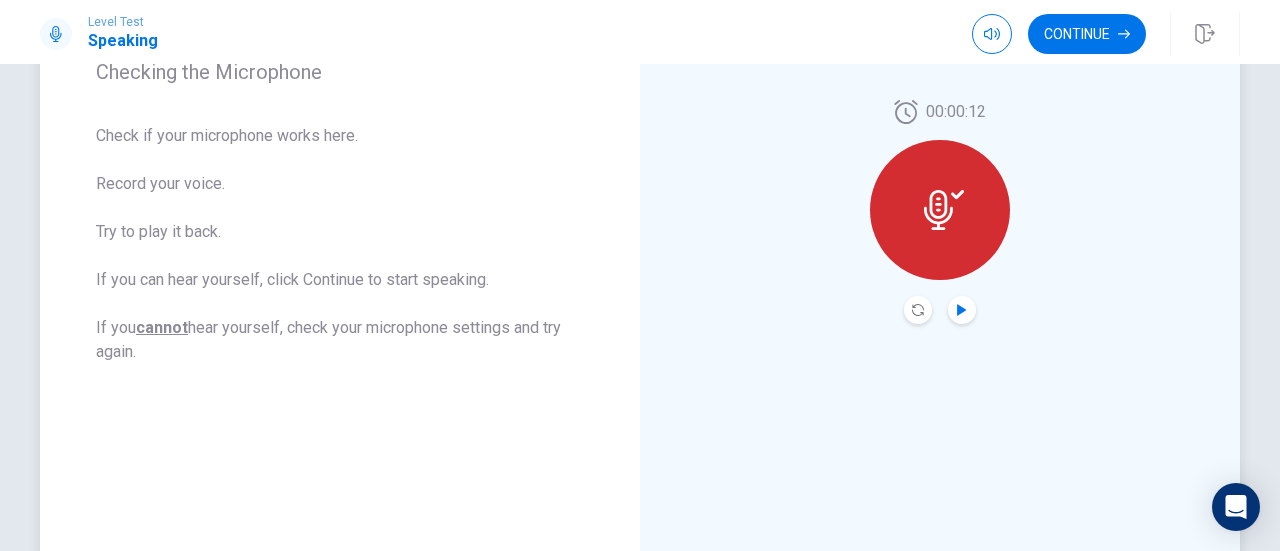 click at bounding box center [962, 310] 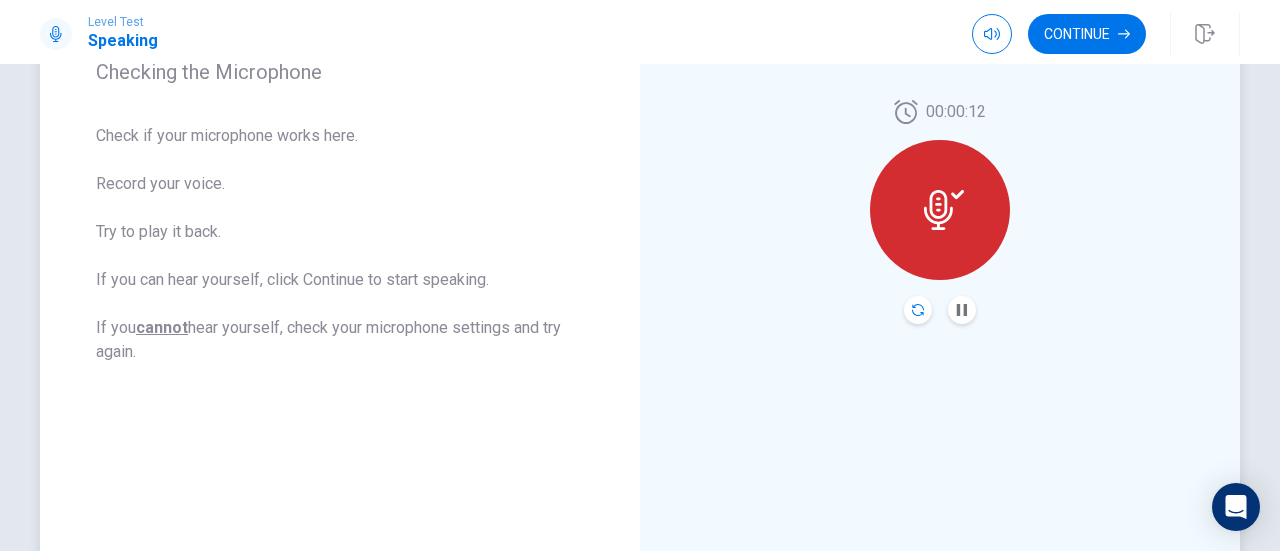 click at bounding box center (918, 310) 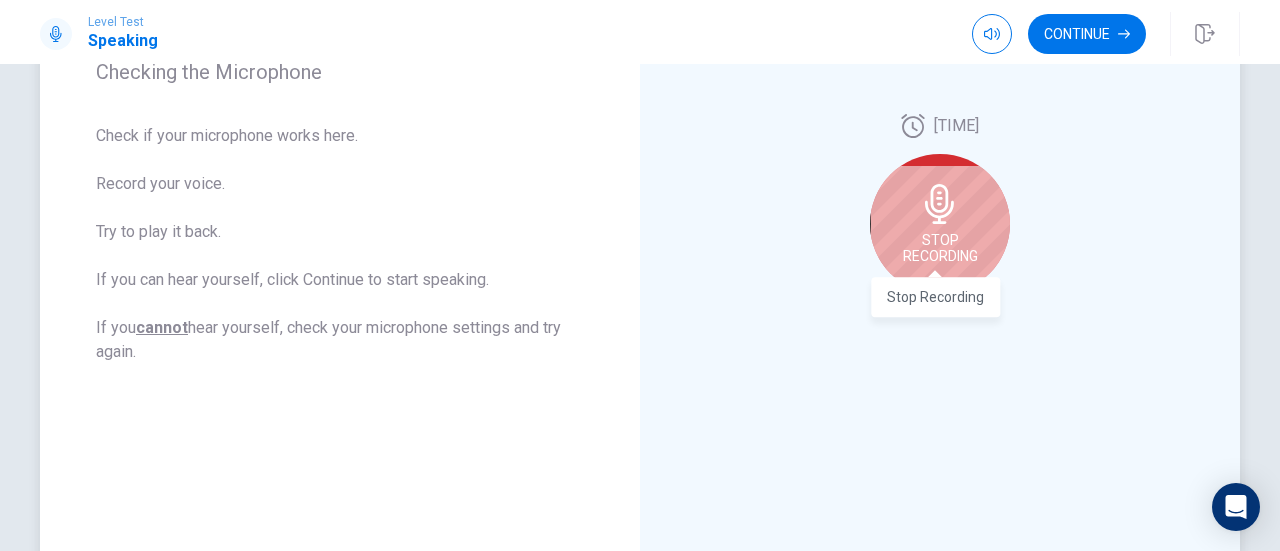 click on "Stop   Recording" at bounding box center [940, 248] 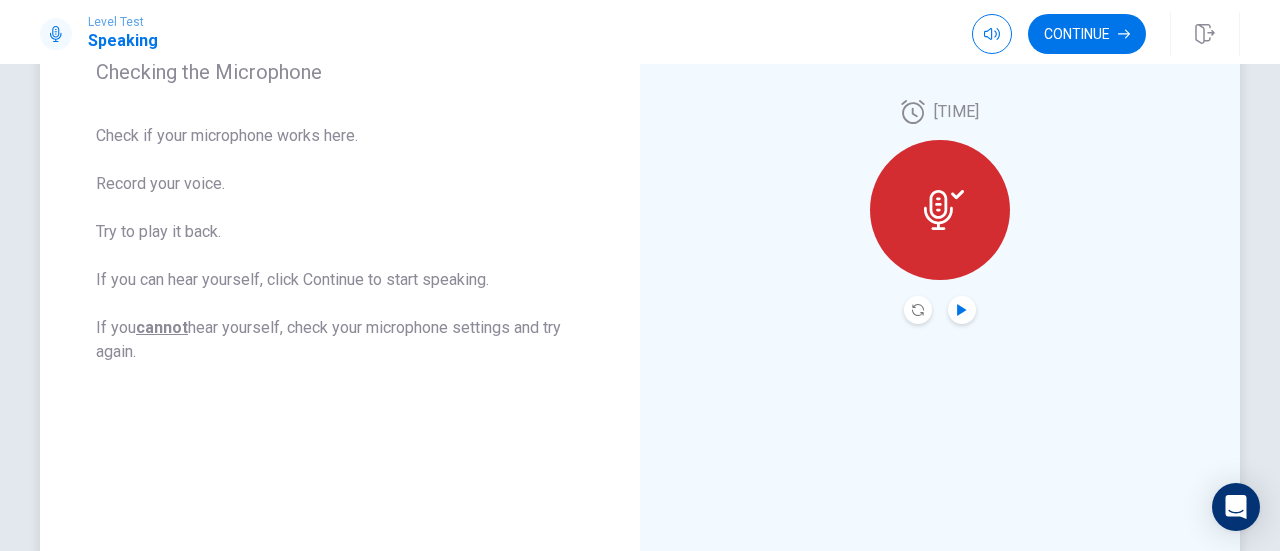 click at bounding box center [961, 310] 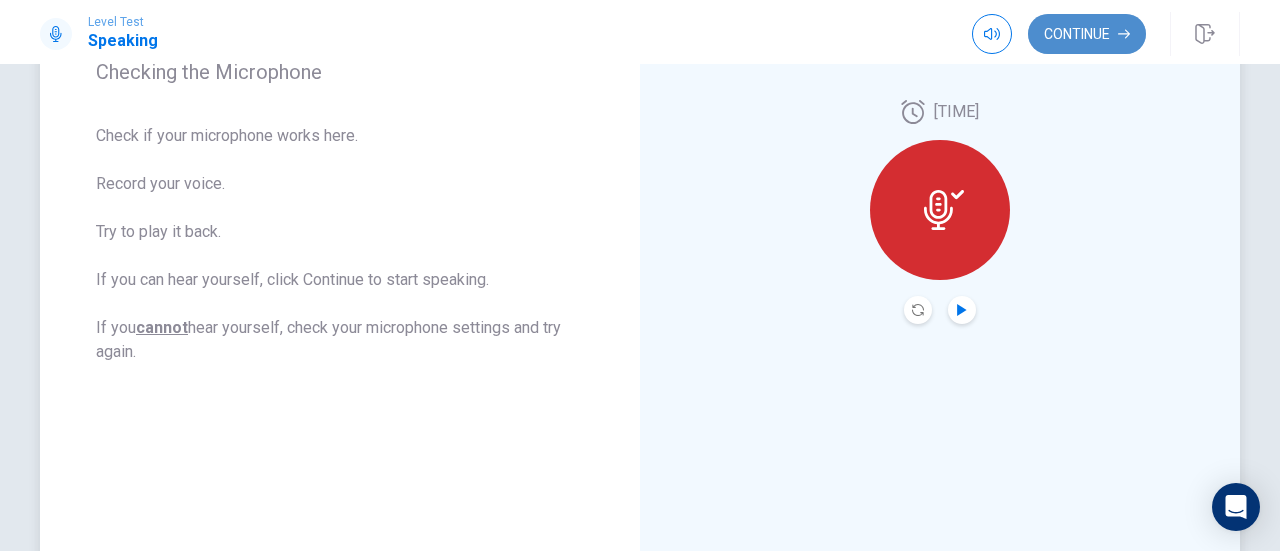 click on "Continue" at bounding box center [1087, 34] 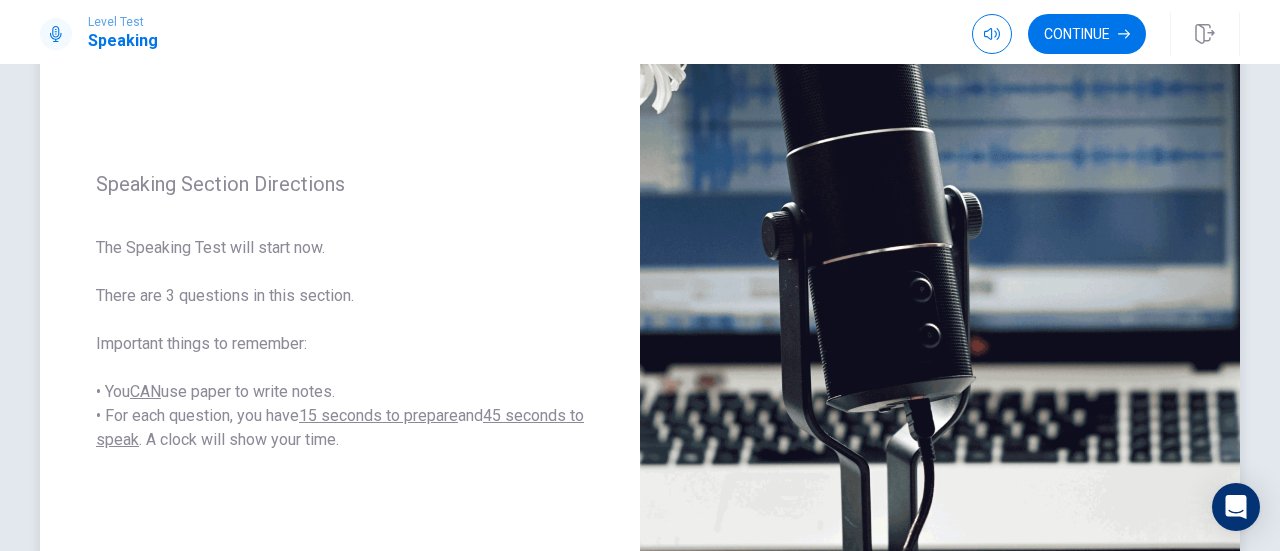 scroll, scrollTop: 328, scrollLeft: 0, axis: vertical 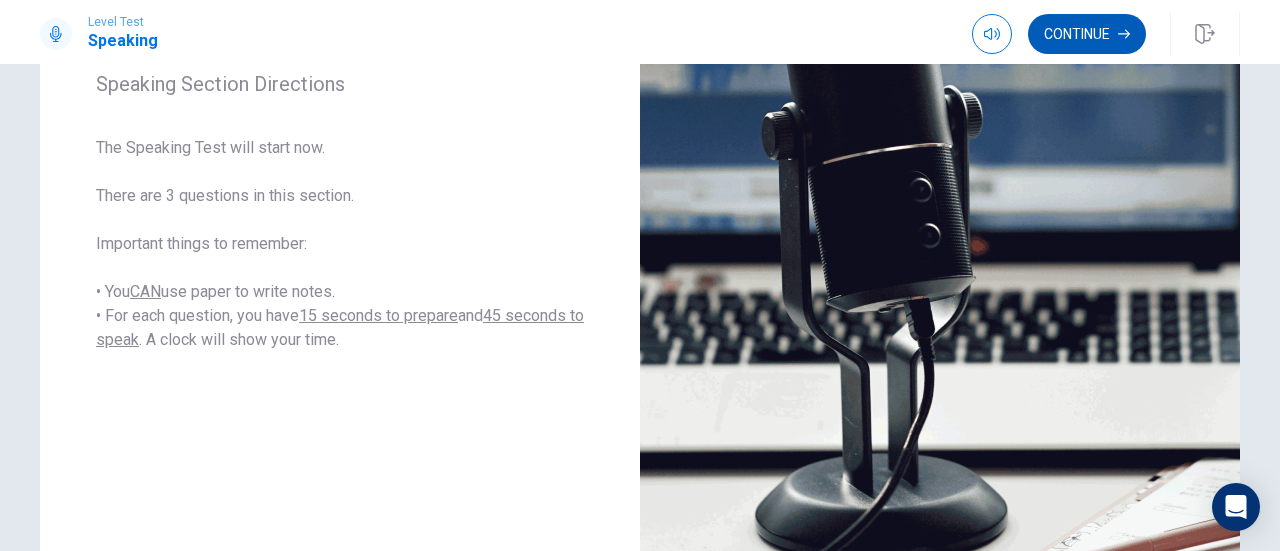 click on "Continue" at bounding box center [1087, 34] 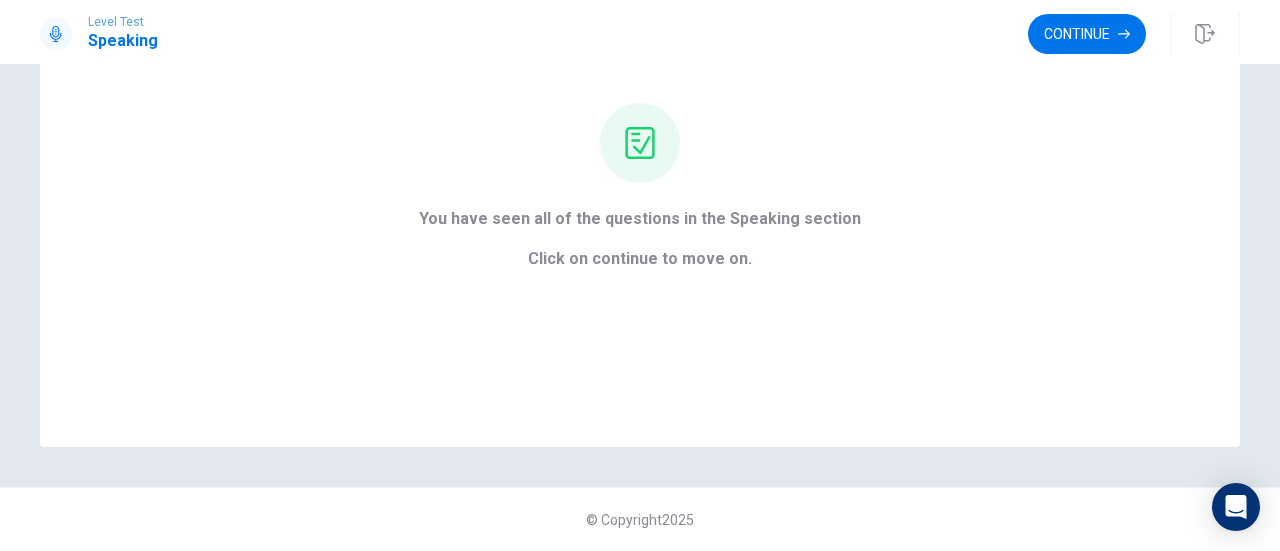 scroll, scrollTop: 176, scrollLeft: 0, axis: vertical 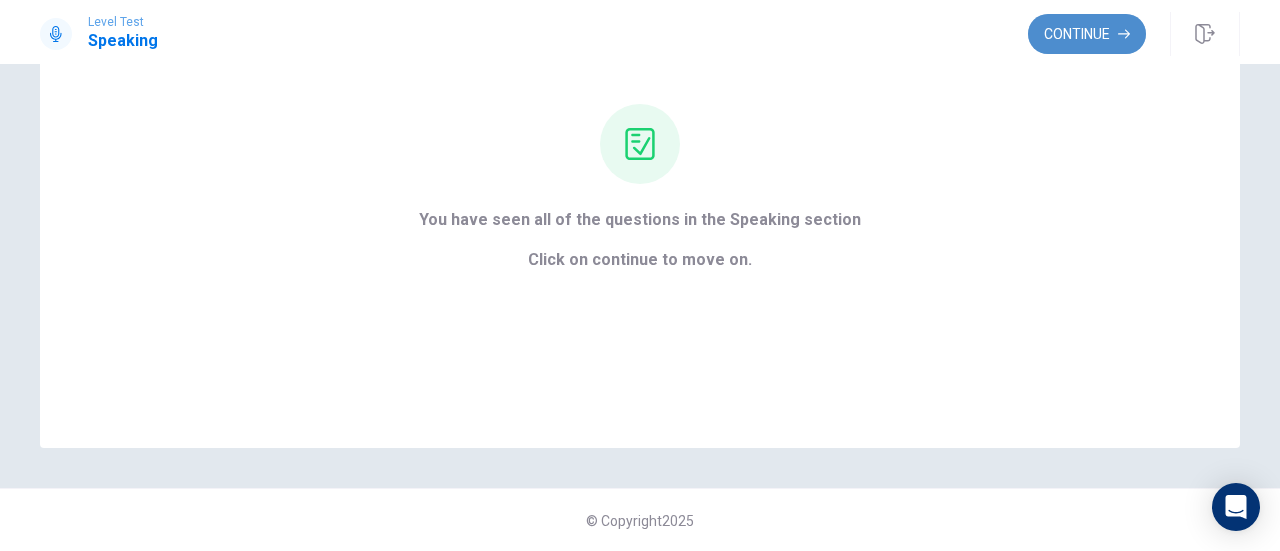 click on "Continue" at bounding box center (1087, 34) 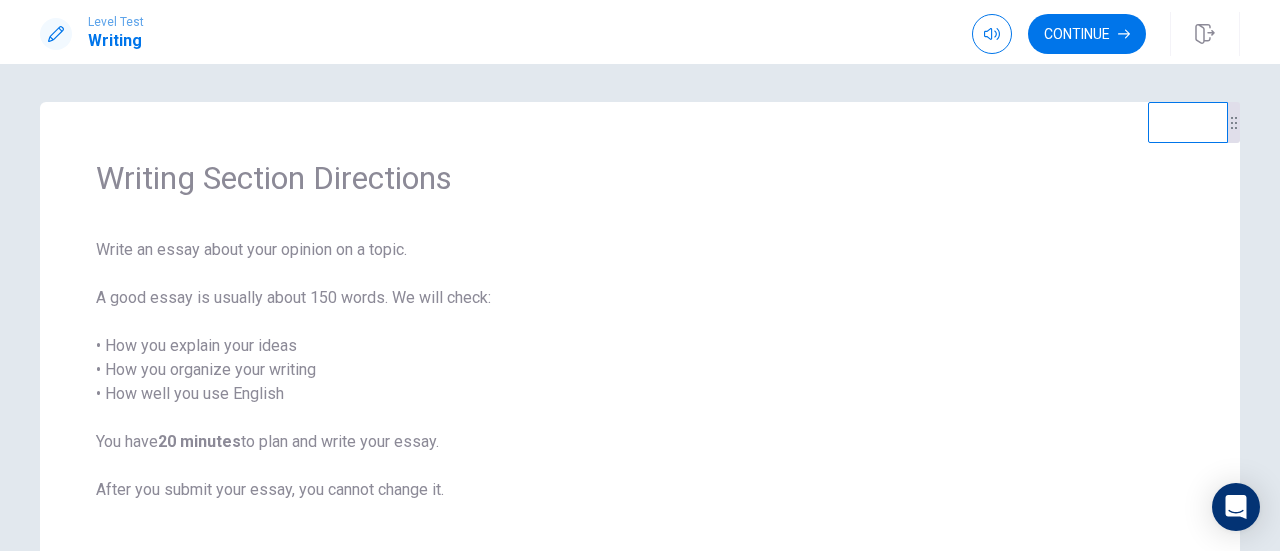 scroll, scrollTop: 0, scrollLeft: 0, axis: both 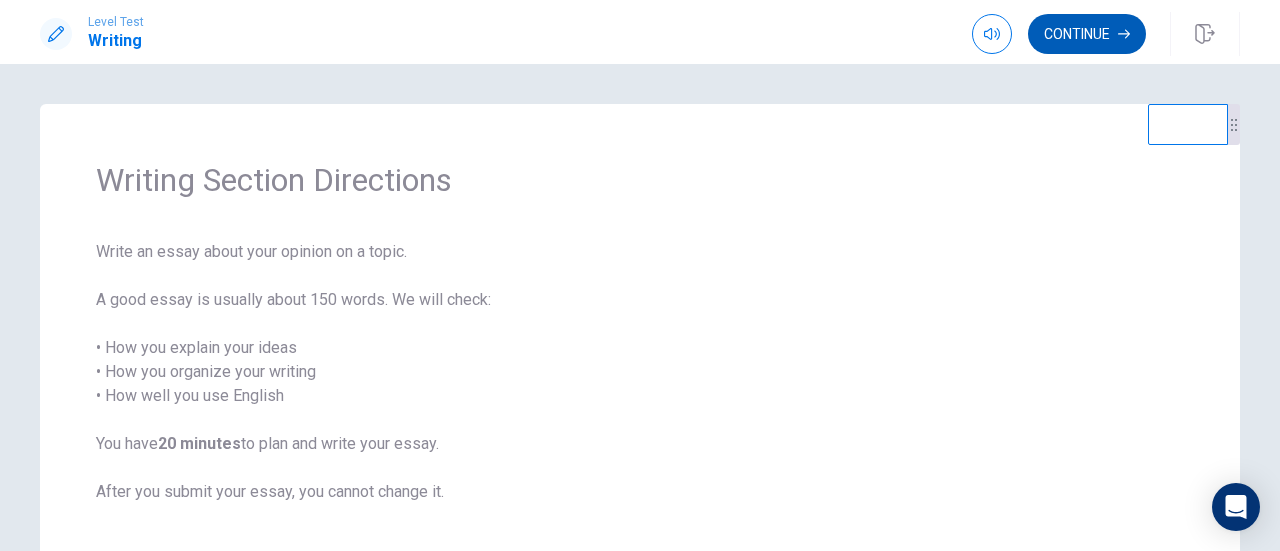 click on "Continue" at bounding box center [1087, 34] 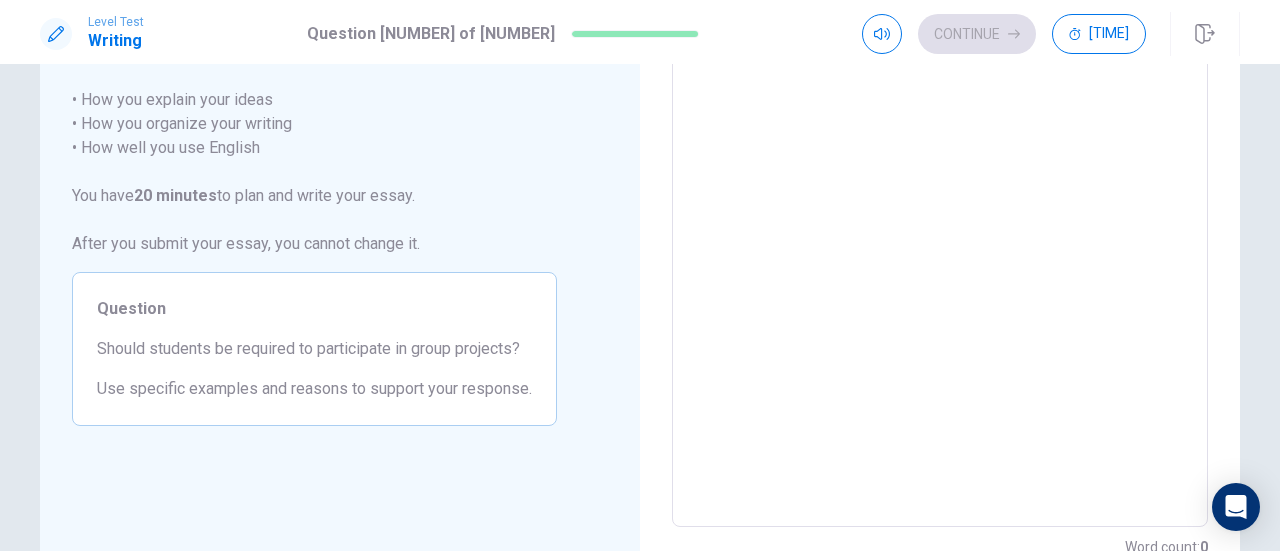 scroll, scrollTop: 0, scrollLeft: 0, axis: both 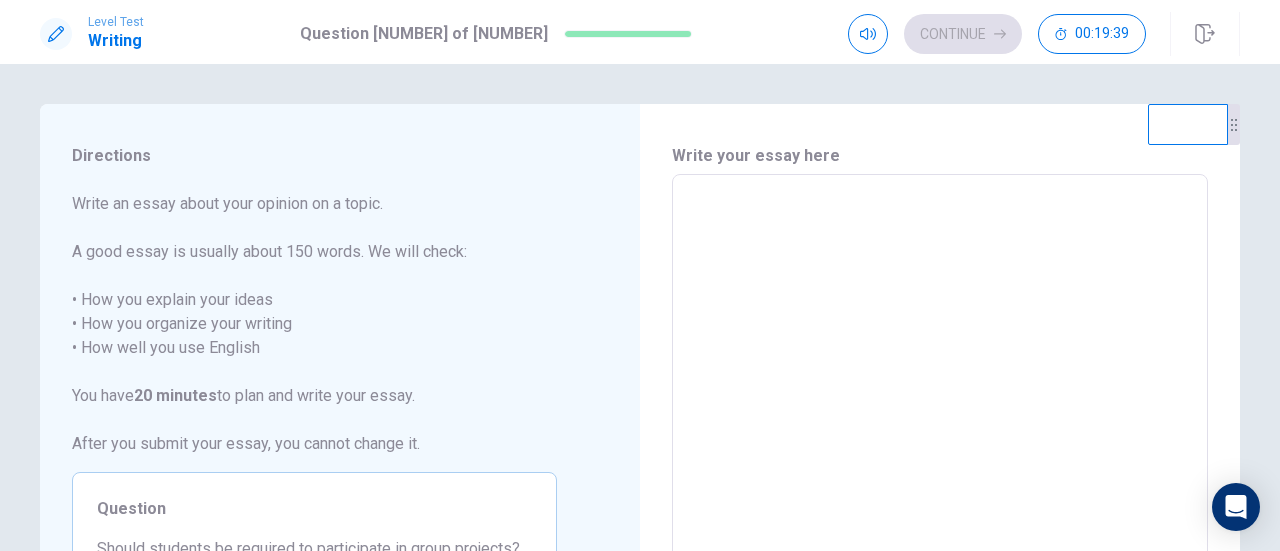 click at bounding box center [940, 451] 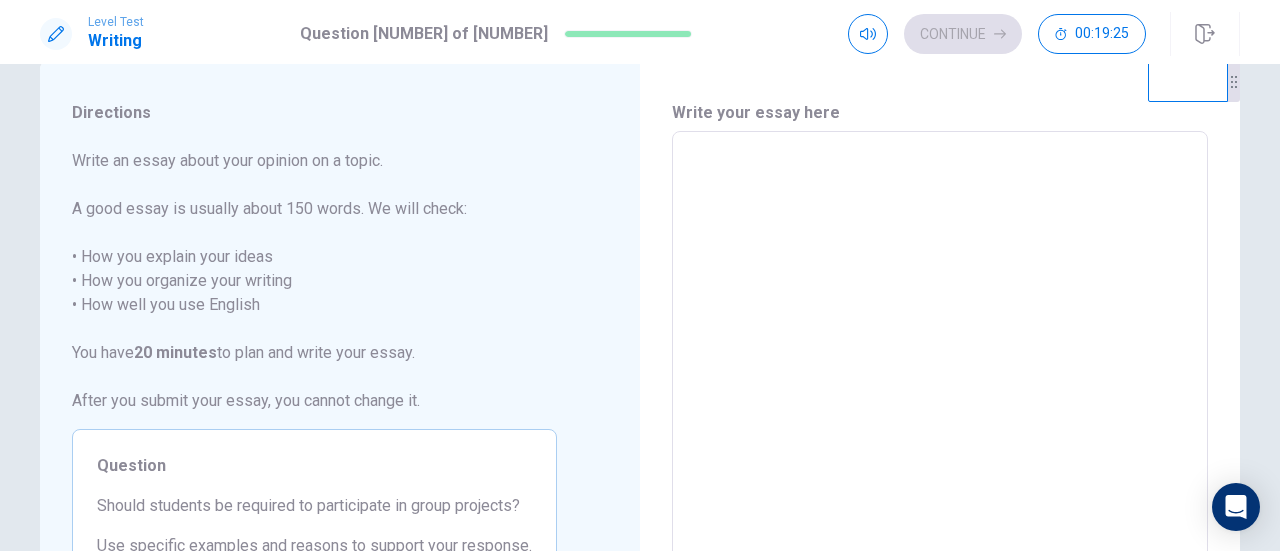 scroll, scrollTop: 0, scrollLeft: 0, axis: both 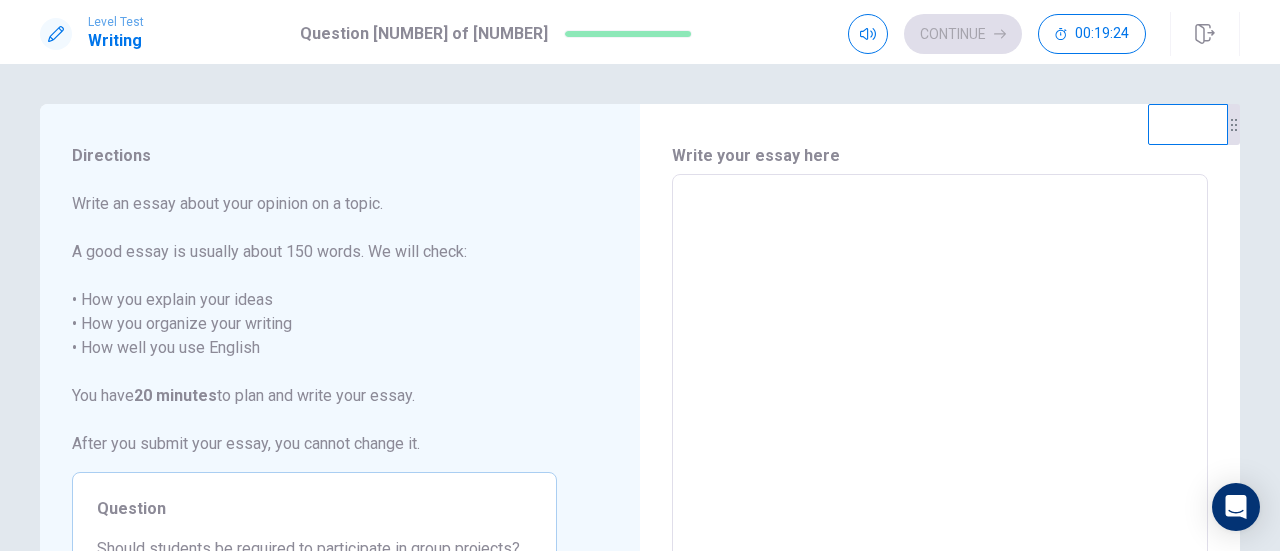 click at bounding box center (940, 451) 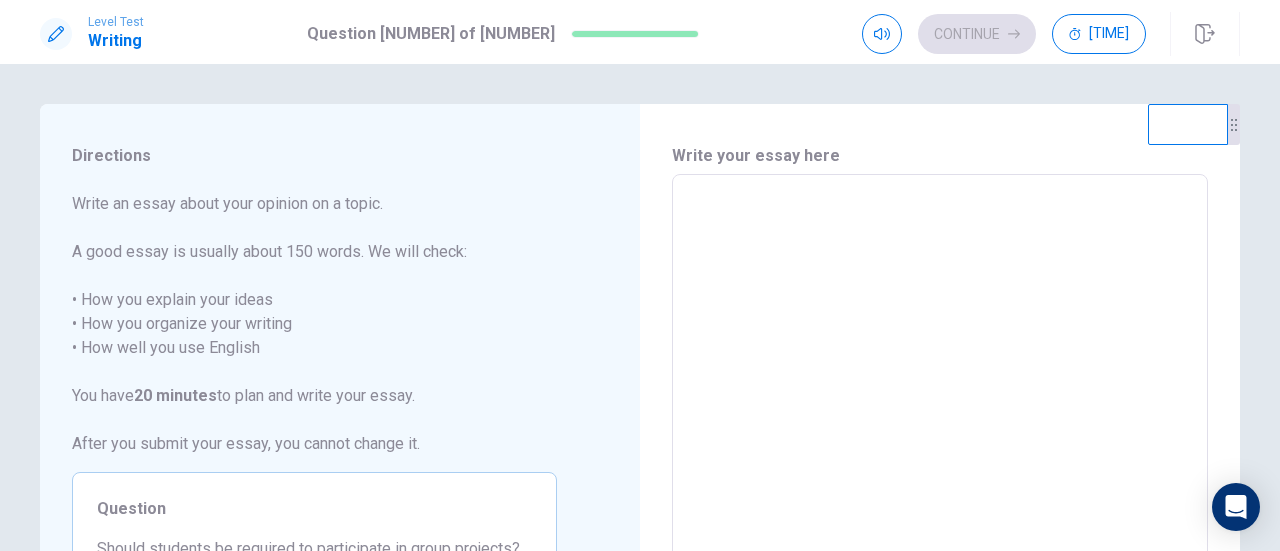 click at bounding box center (940, 451) 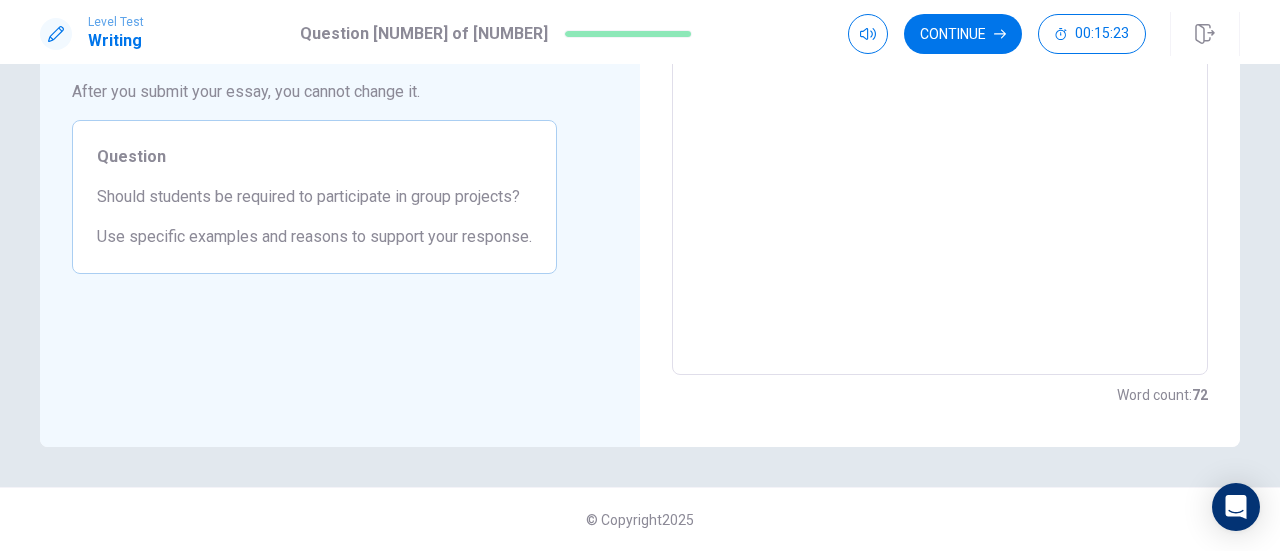 scroll, scrollTop: 0, scrollLeft: 0, axis: both 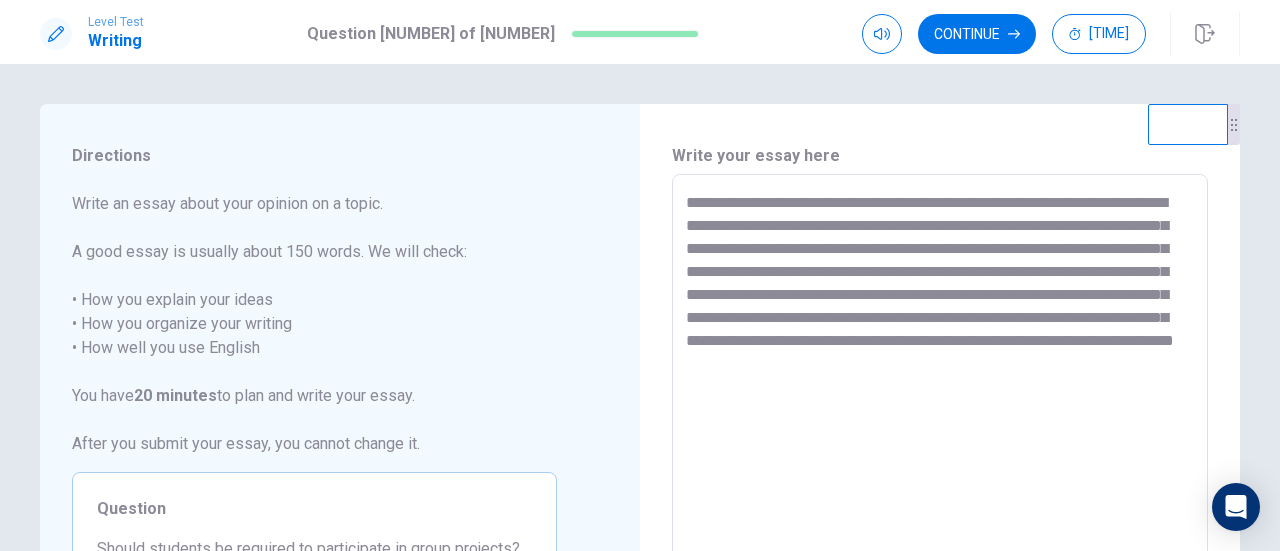 click on "**********" at bounding box center (940, 451) 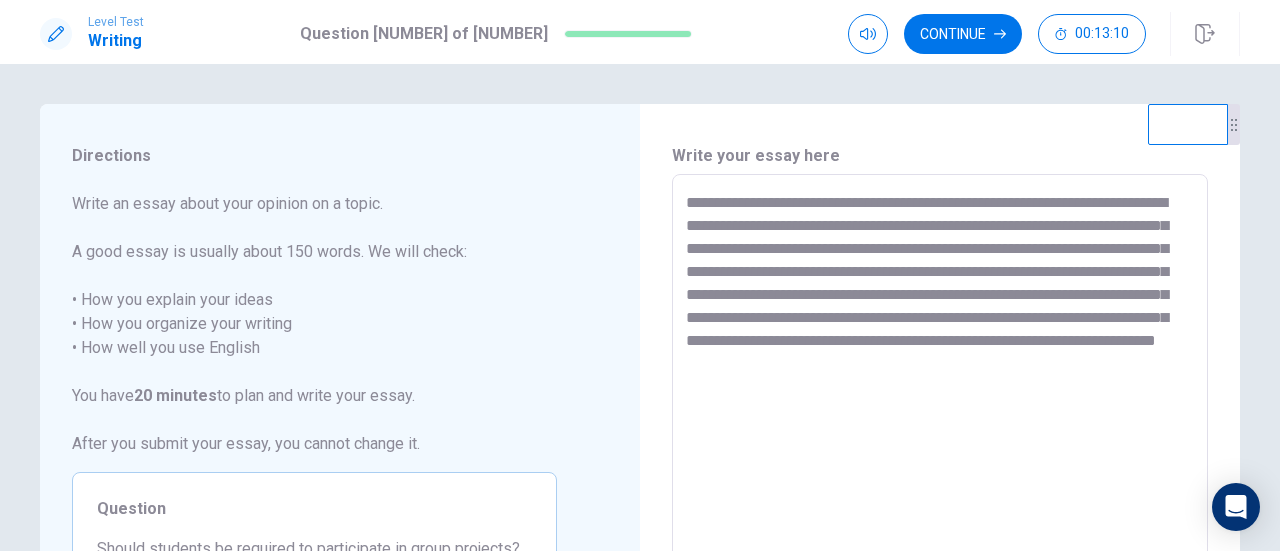 click on "**********" at bounding box center [940, 451] 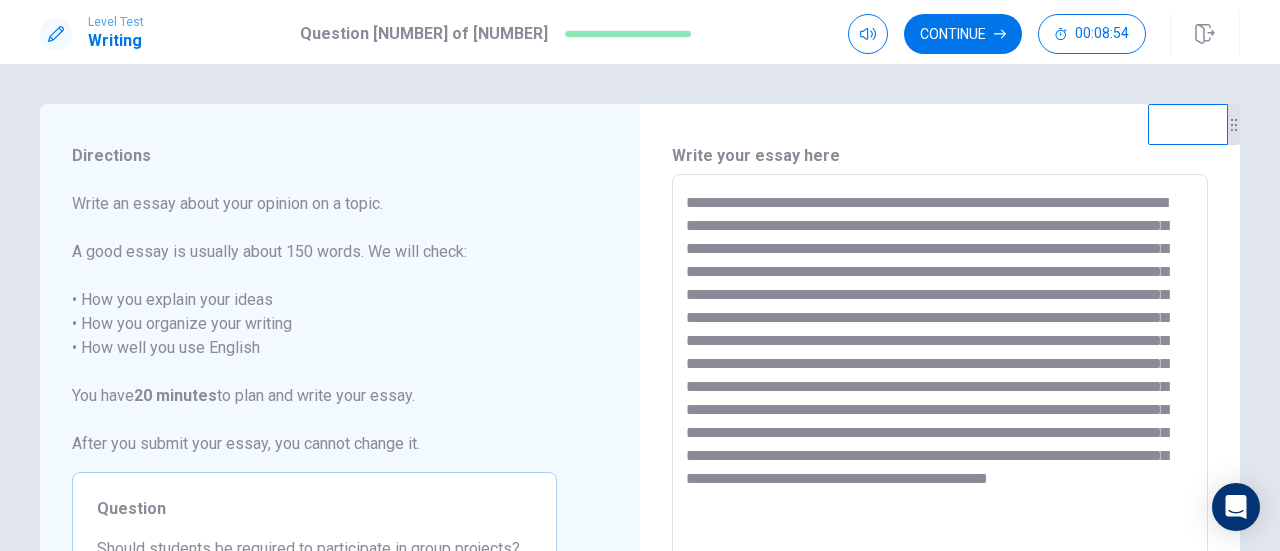 scroll, scrollTop: 100, scrollLeft: 0, axis: vertical 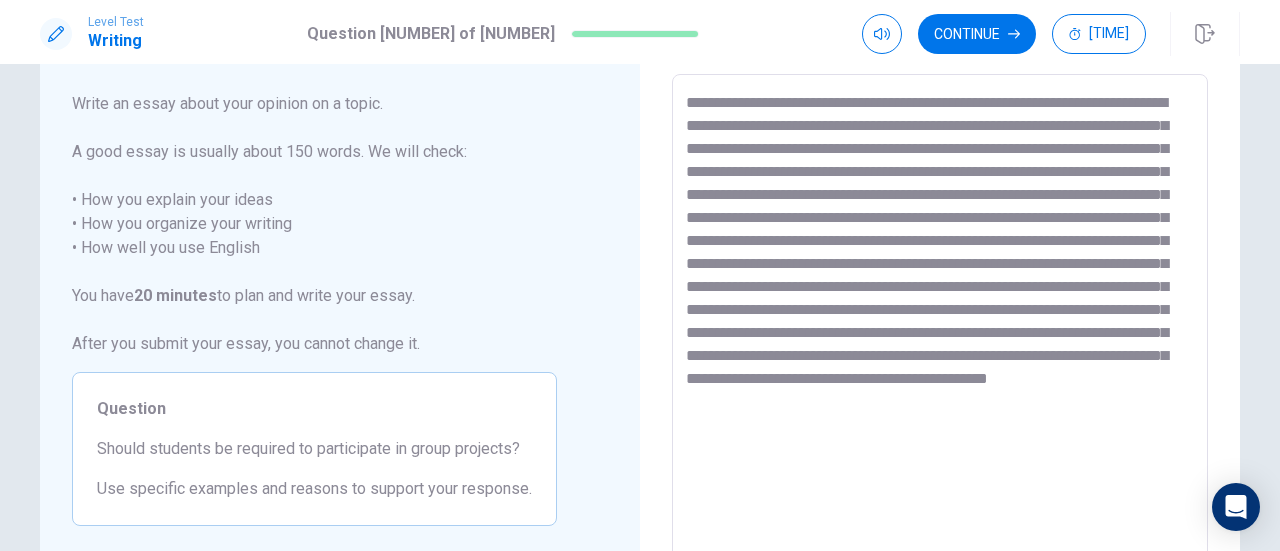 click on "**********" at bounding box center (940, 351) 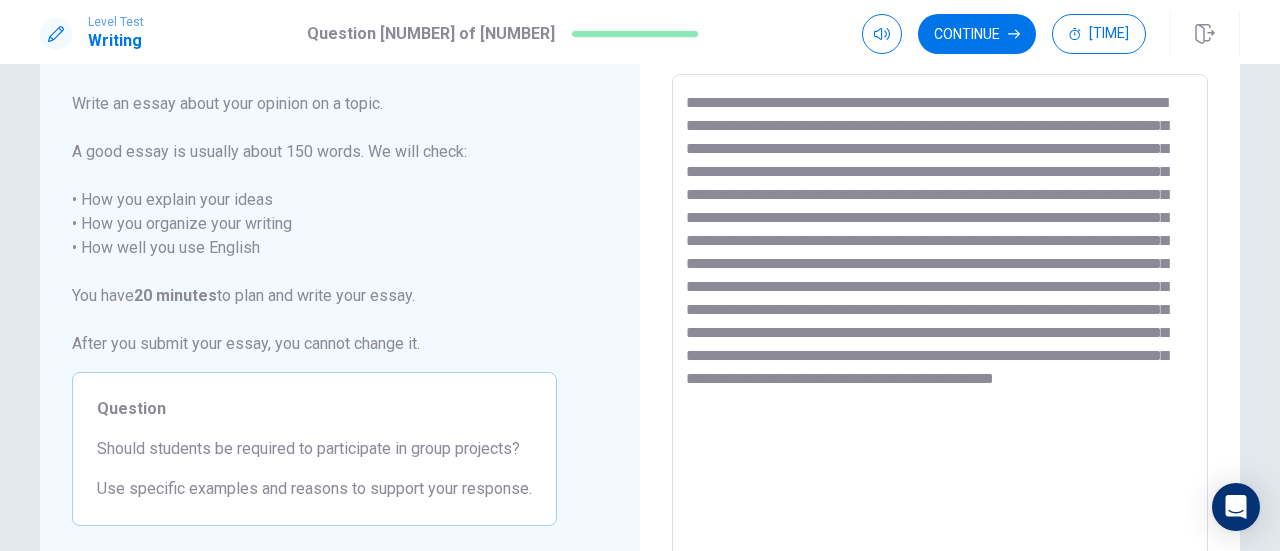 click on "**********" at bounding box center [940, 351] 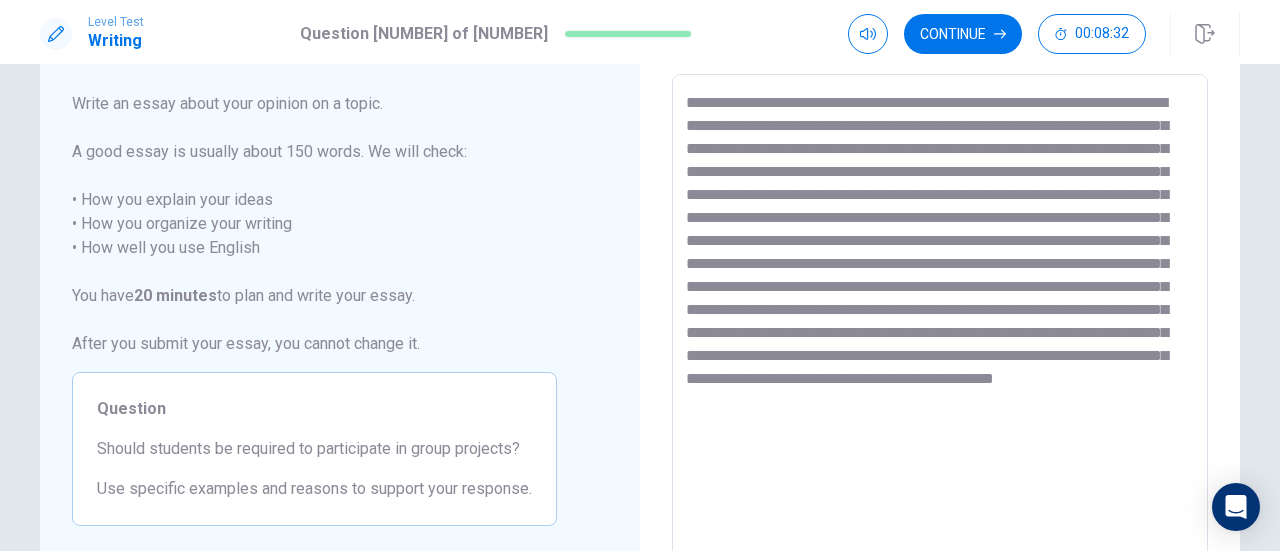 click on "**********" at bounding box center [940, 351] 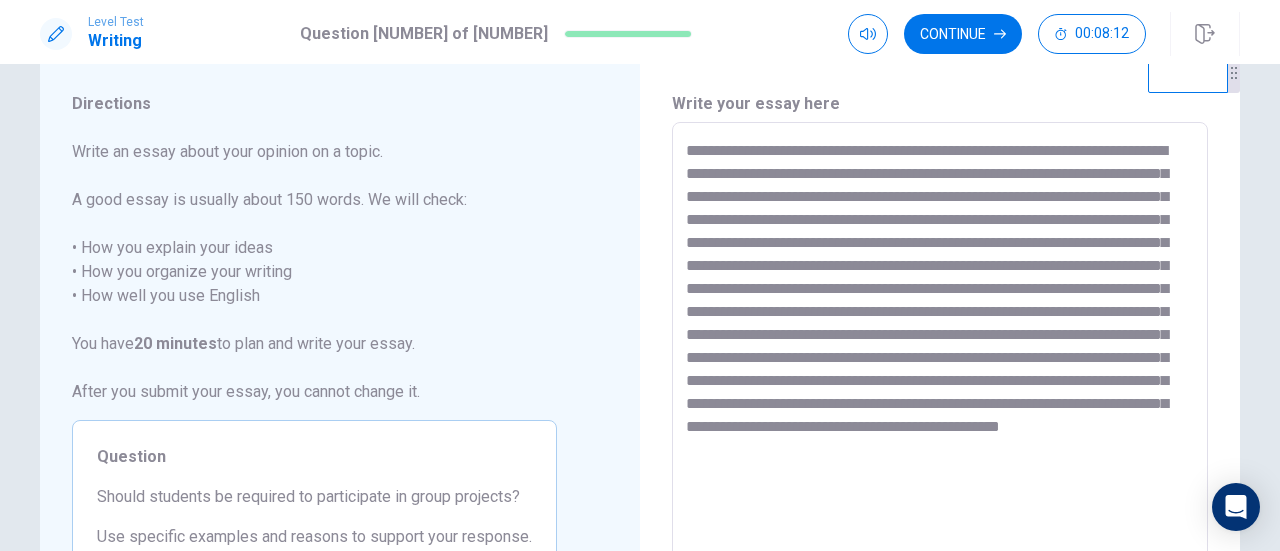 scroll, scrollTop: 0, scrollLeft: 0, axis: both 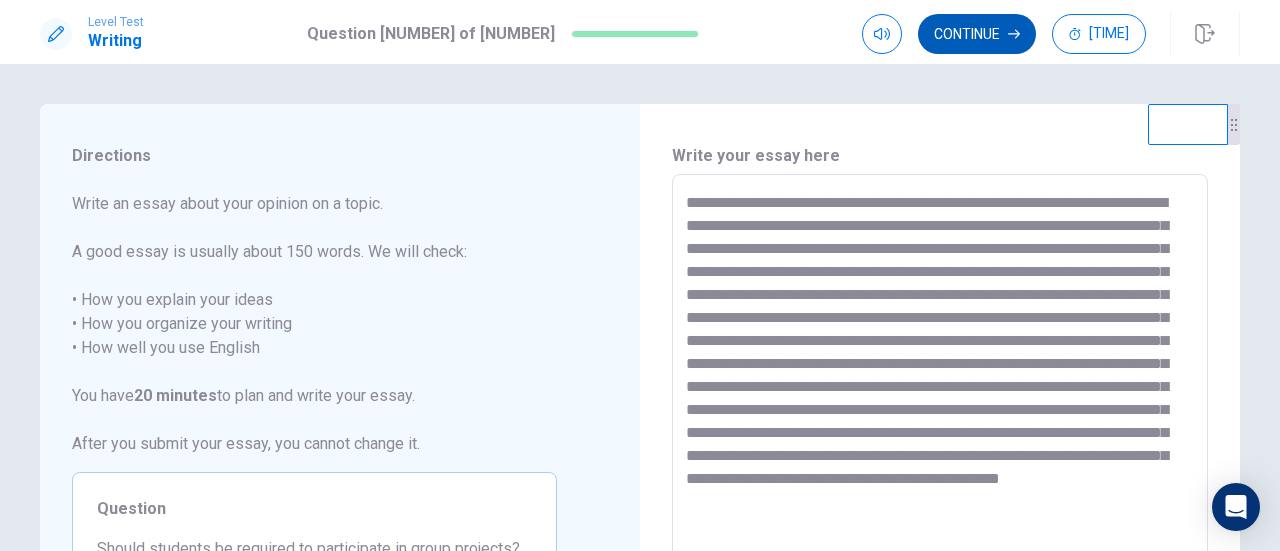 type on "**********" 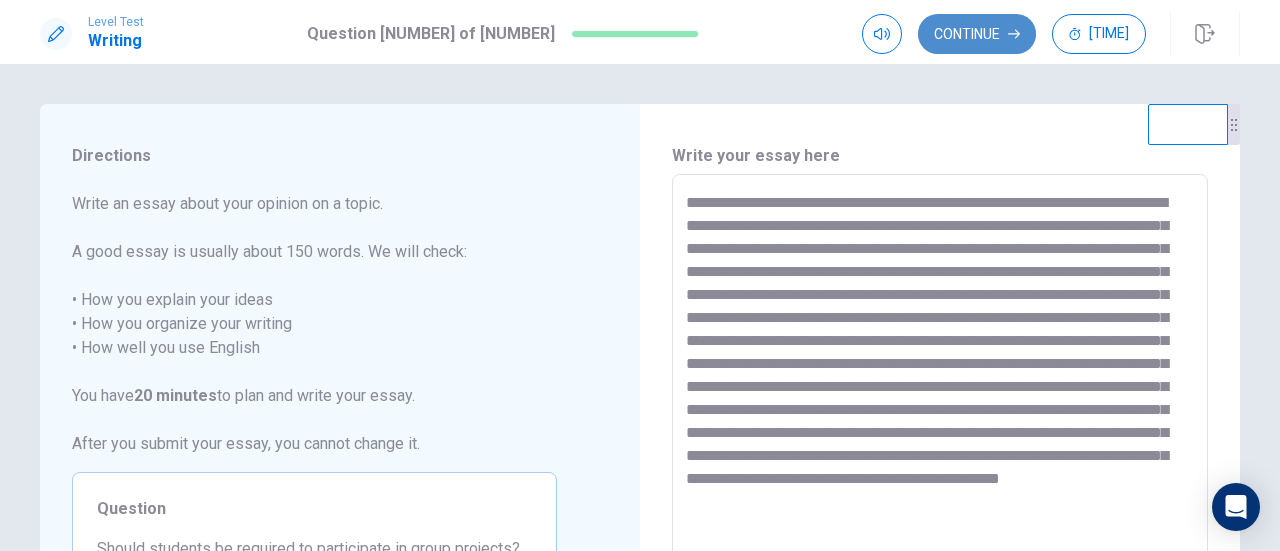 click on "Continue" at bounding box center [977, 34] 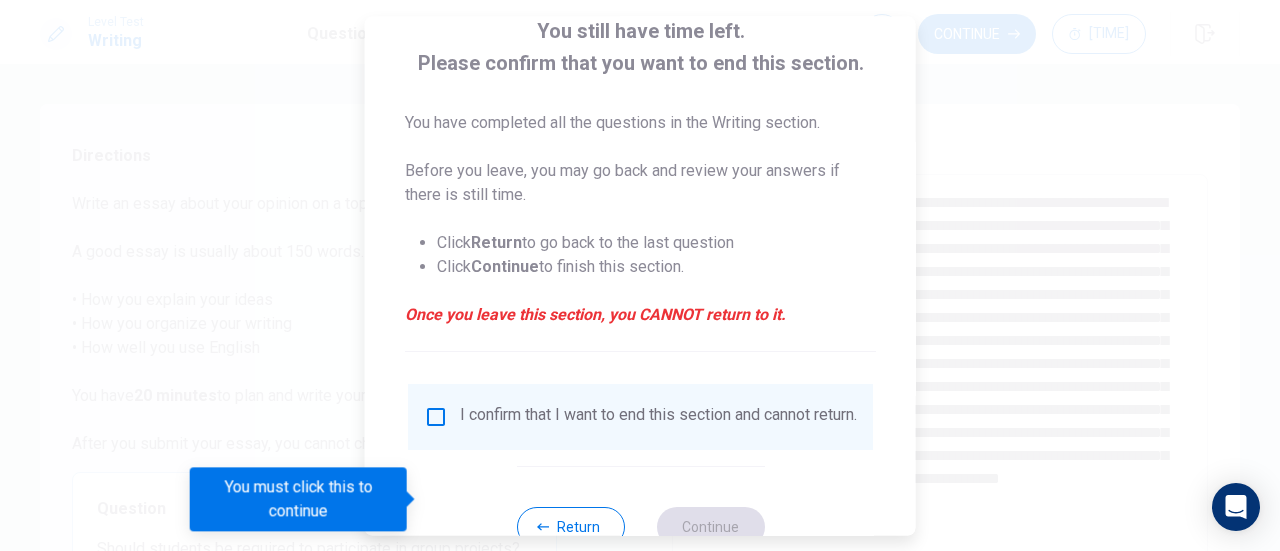 scroll, scrollTop: 194, scrollLeft: 0, axis: vertical 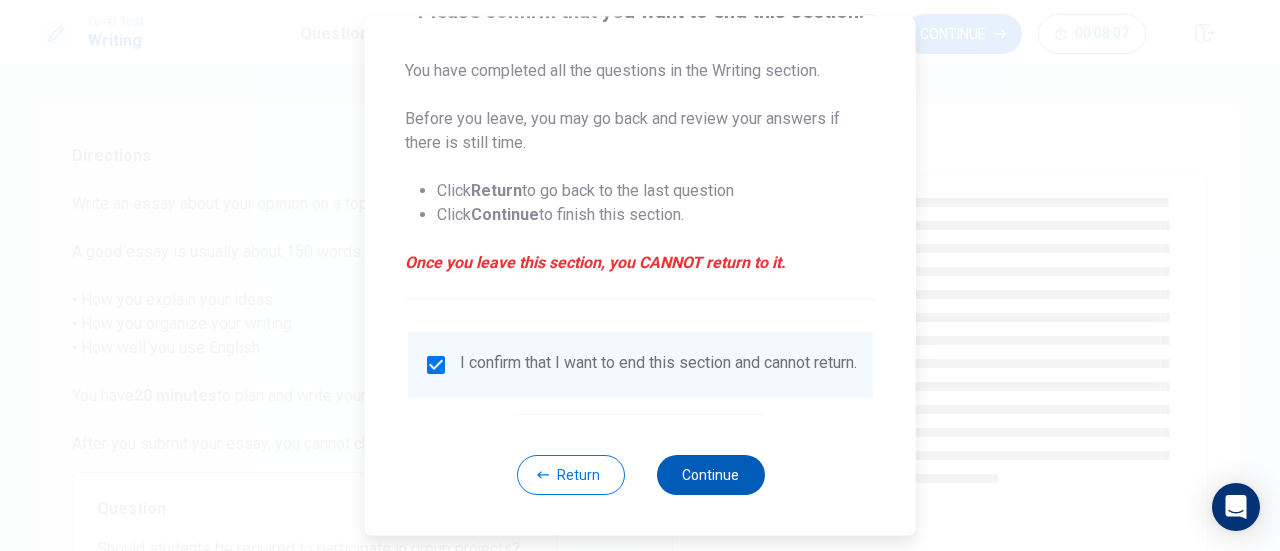 click on "Continue" at bounding box center (710, 475) 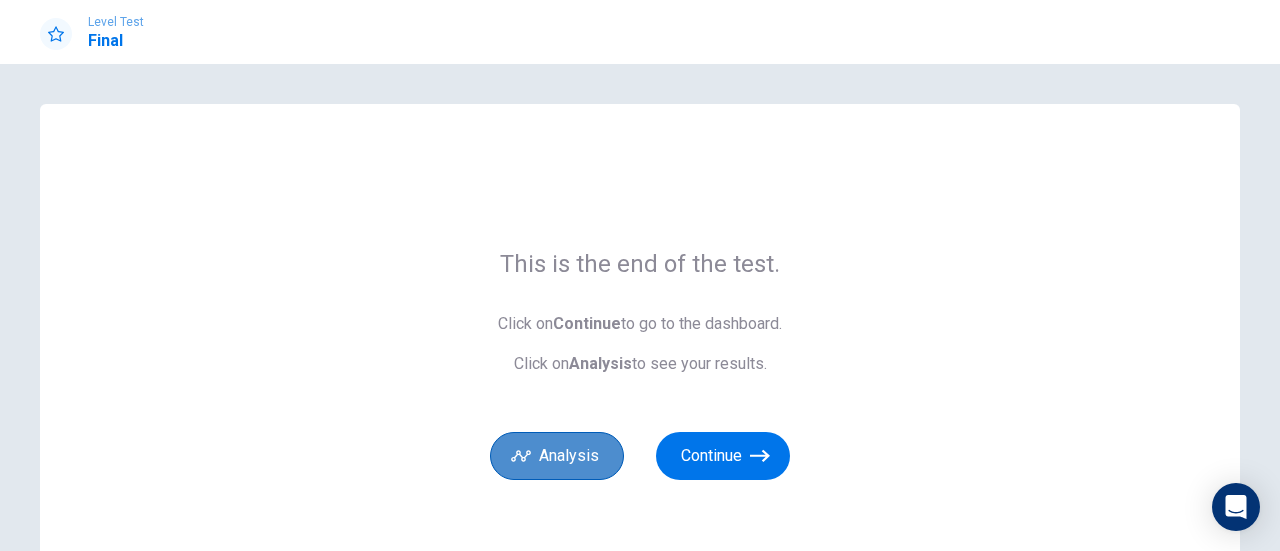 click on "Analysis" at bounding box center (557, 456) 